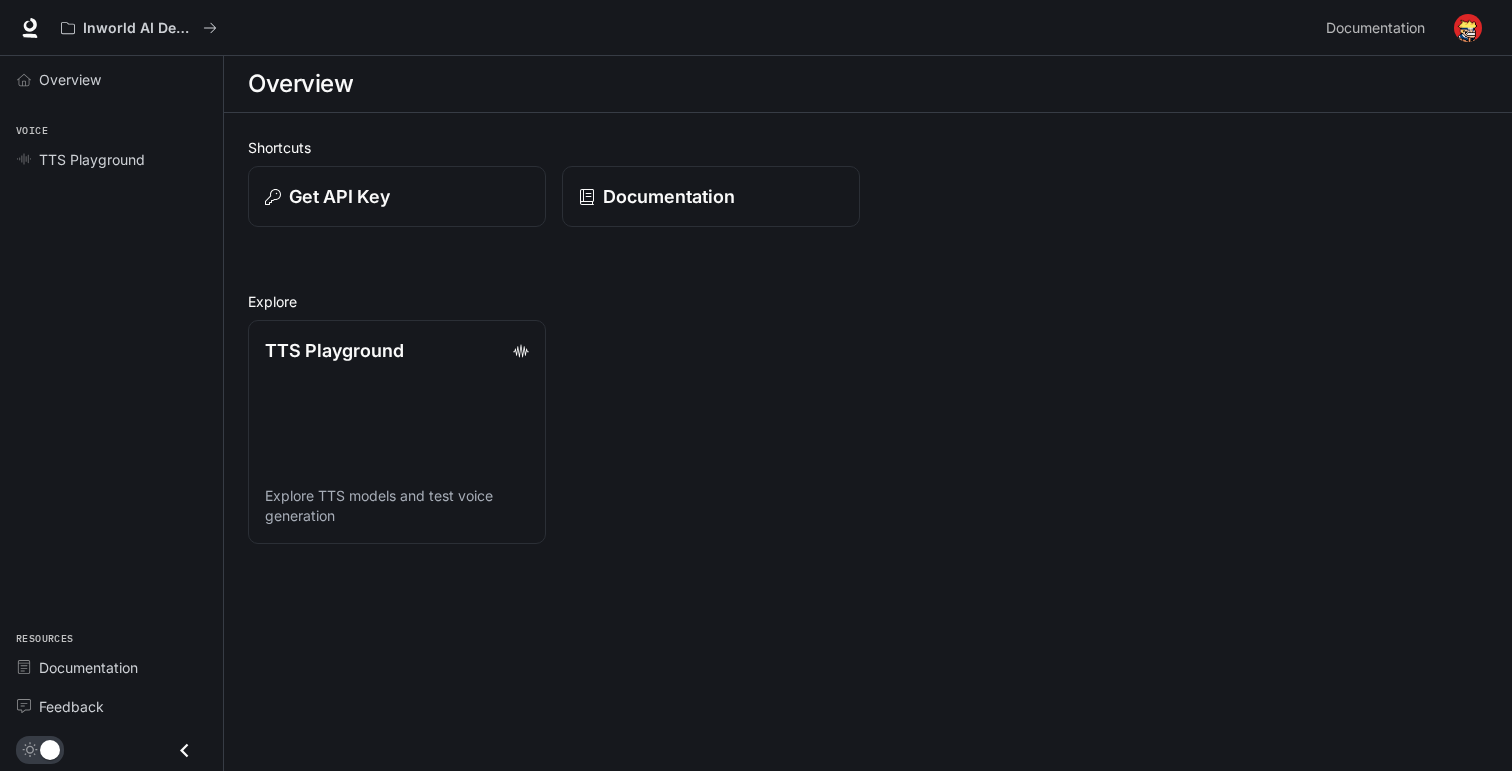 scroll, scrollTop: 0, scrollLeft: 0, axis: both 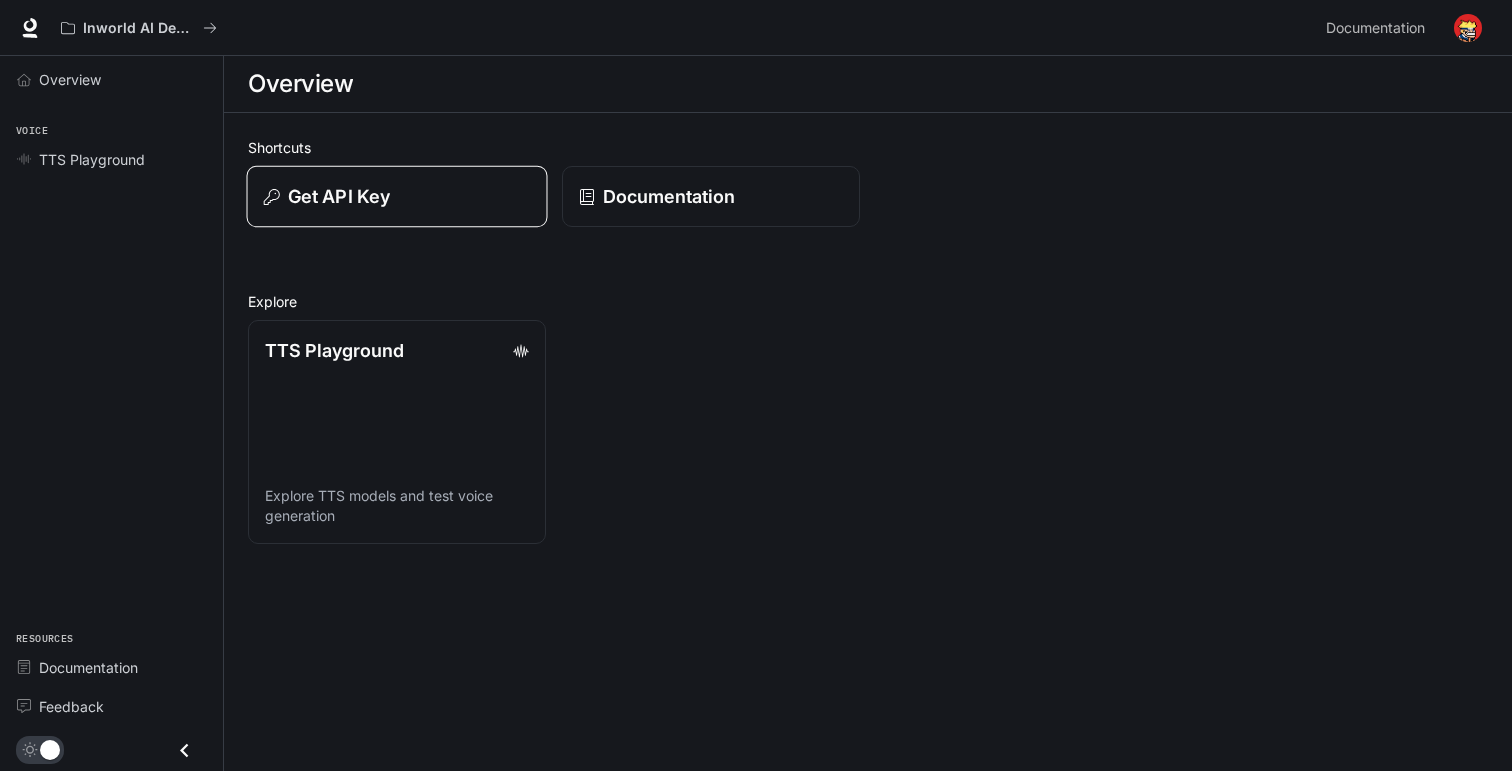 click on "Get API Key" at bounding box center (339, 196) 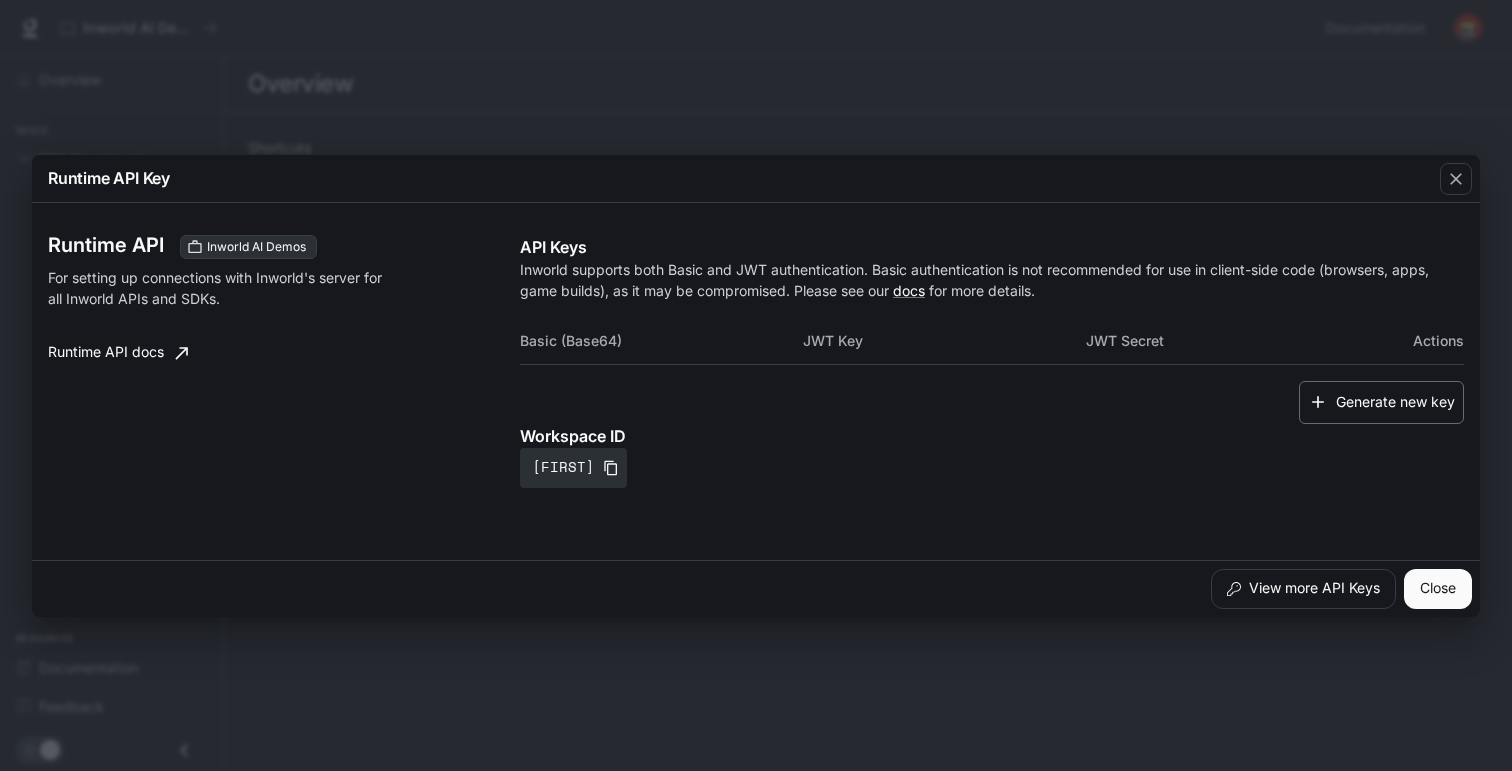 click on "Generate new key" at bounding box center (1381, 402) 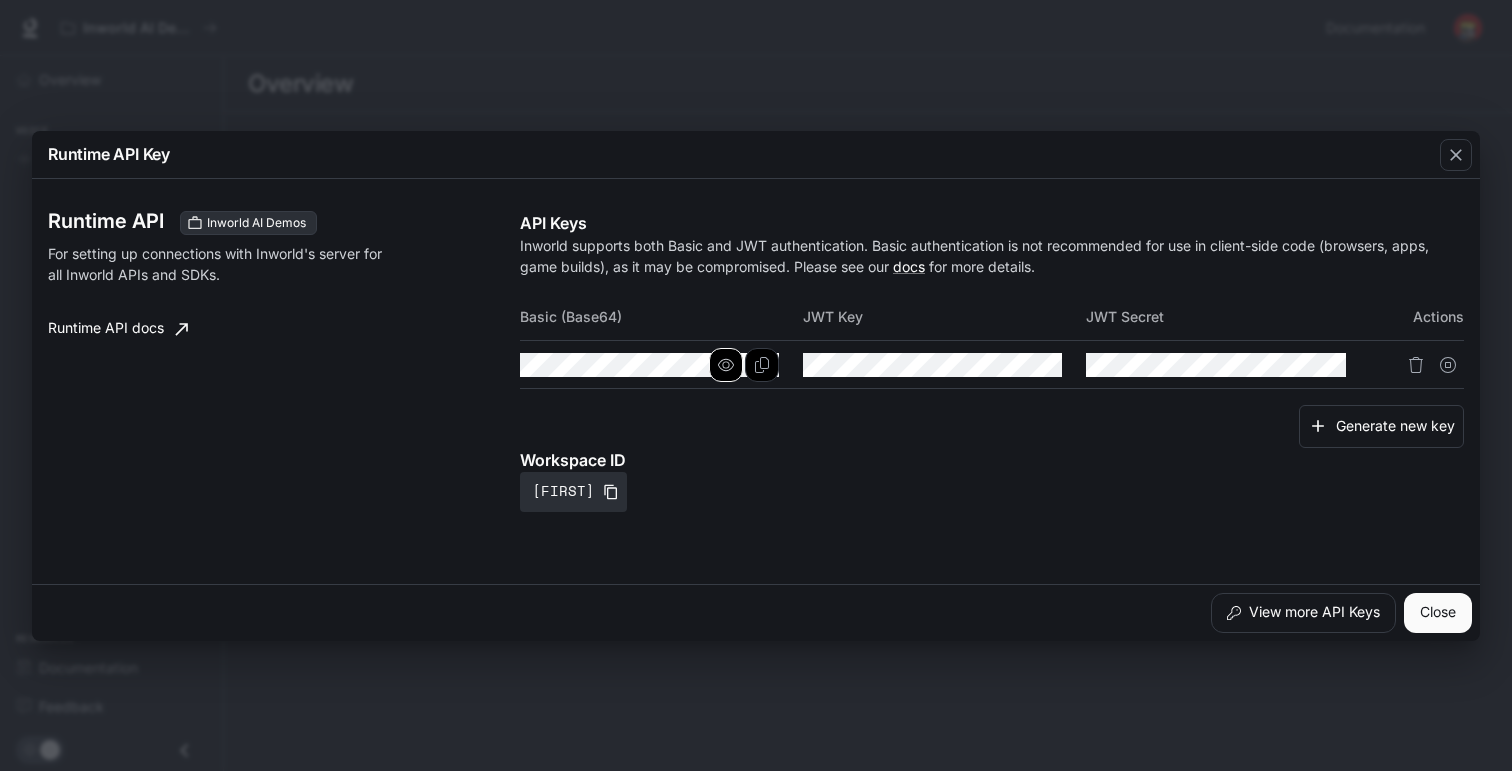 click 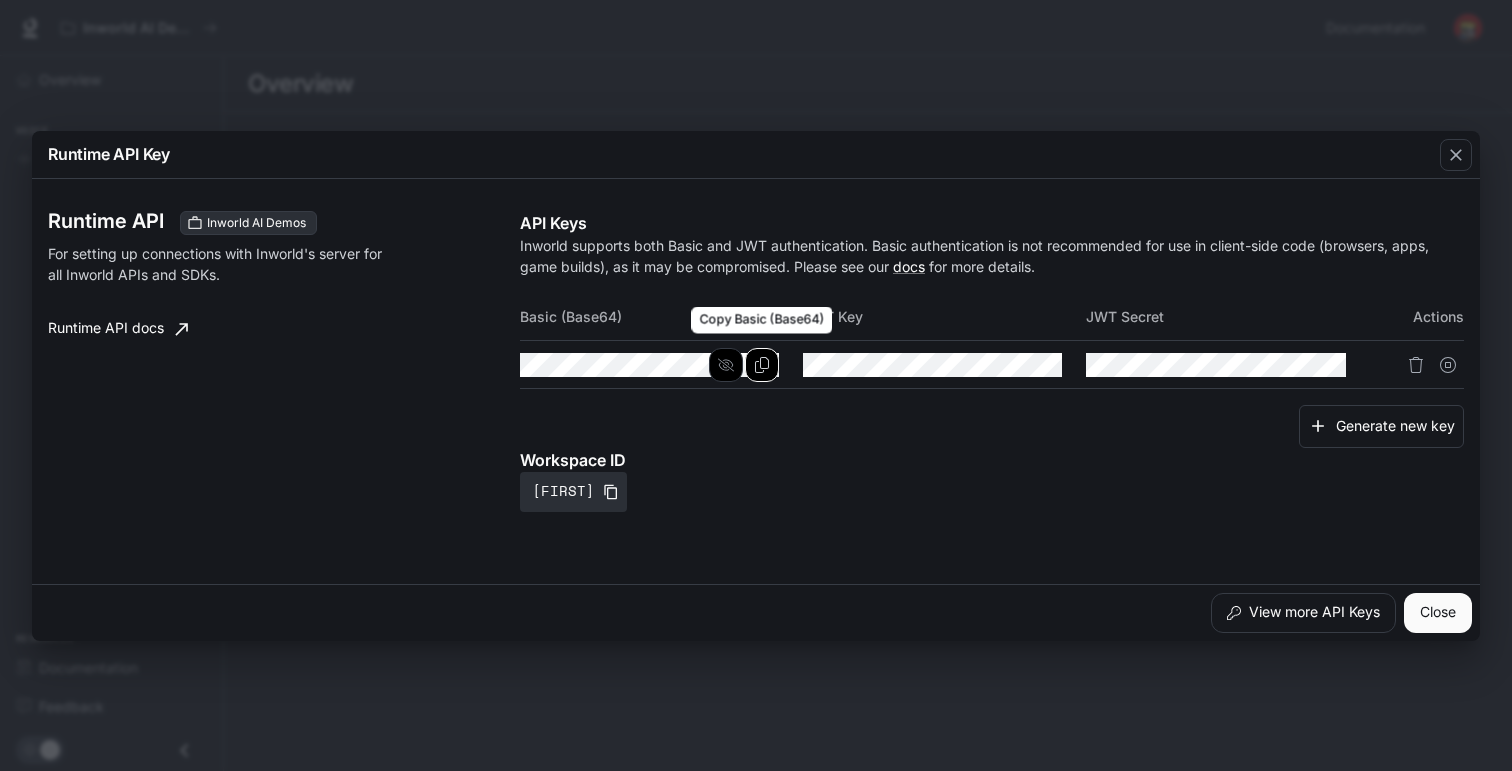 click 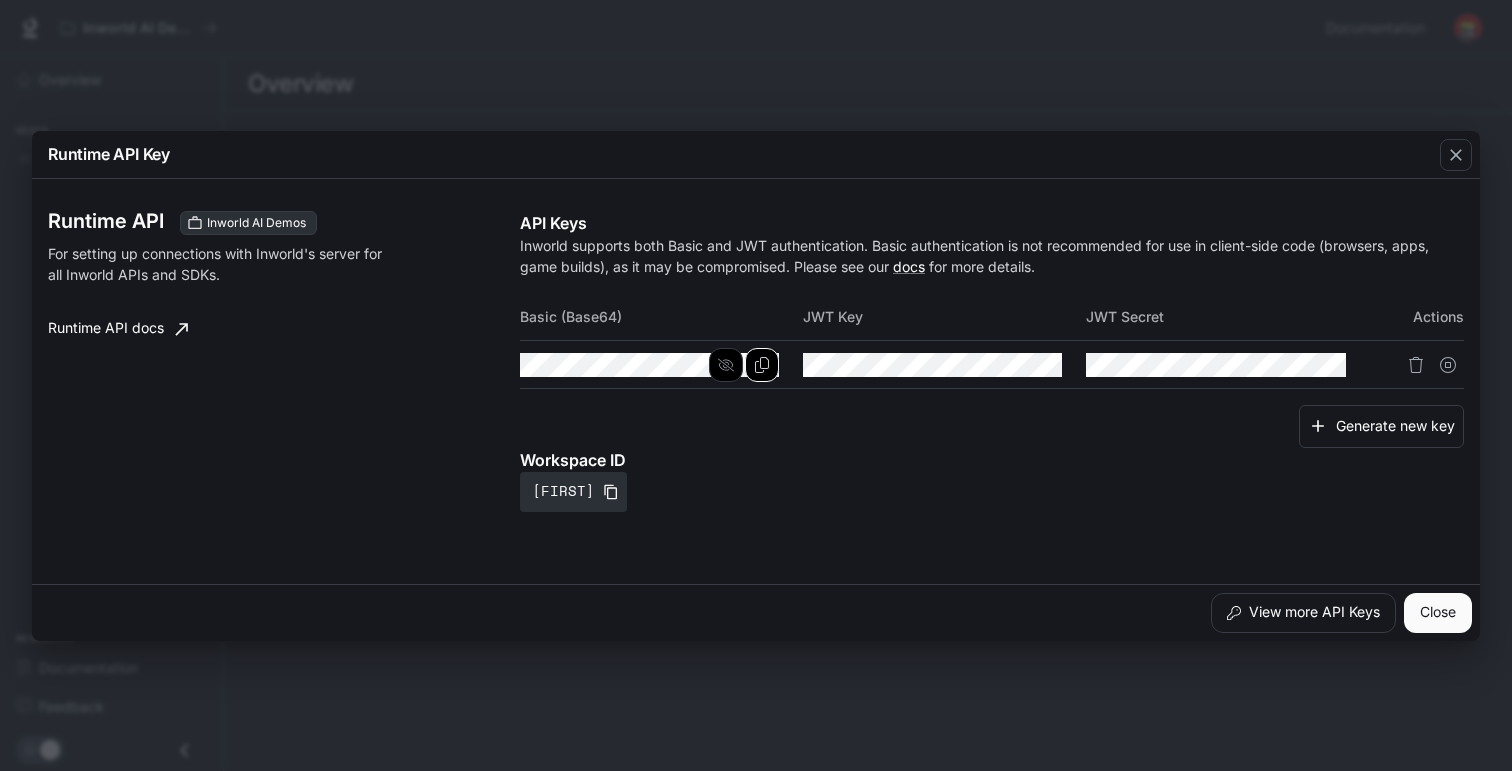 click on "Close" at bounding box center [1438, 613] 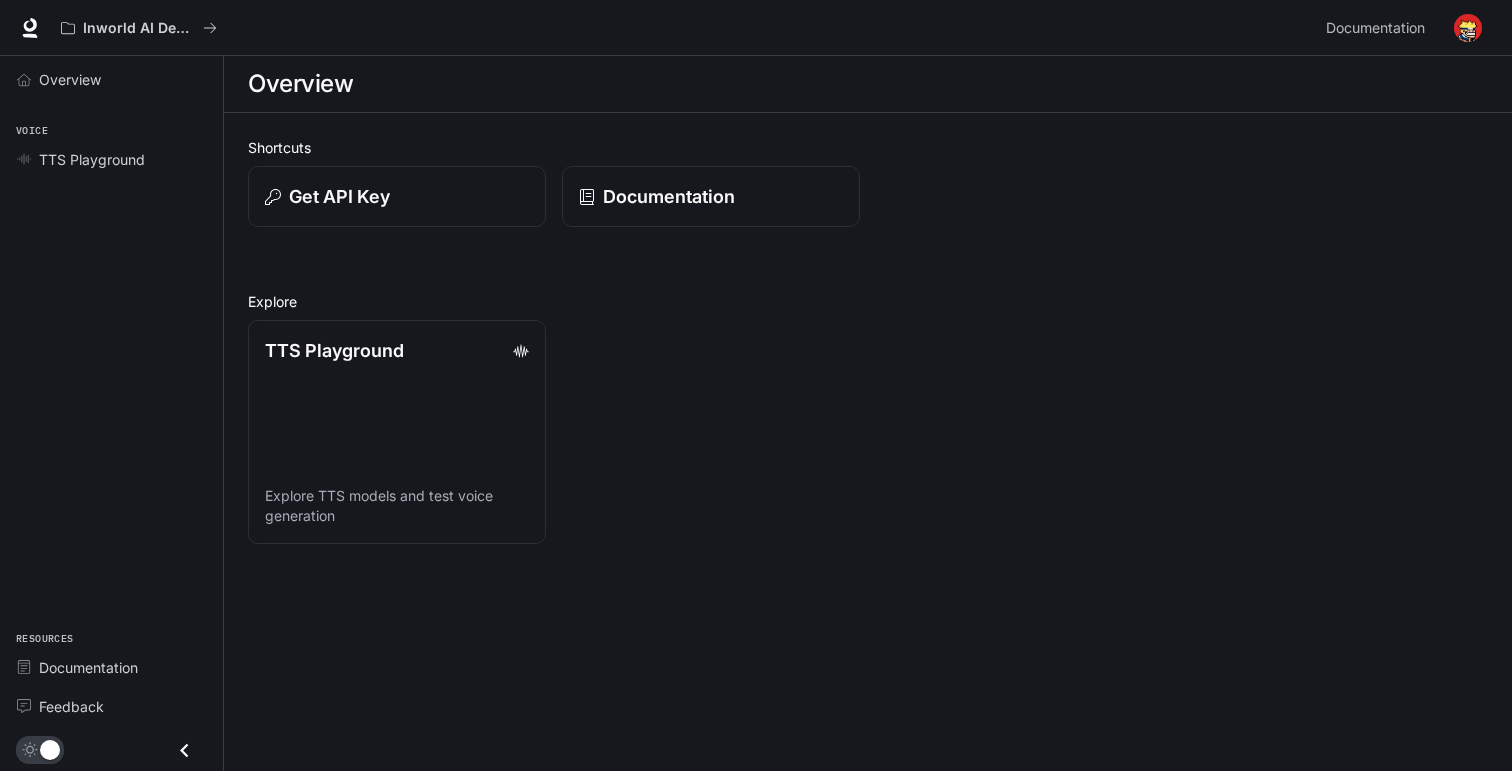 click on "TTS Playground Explore TTS models and test voice generation" at bounding box center (860, 424) 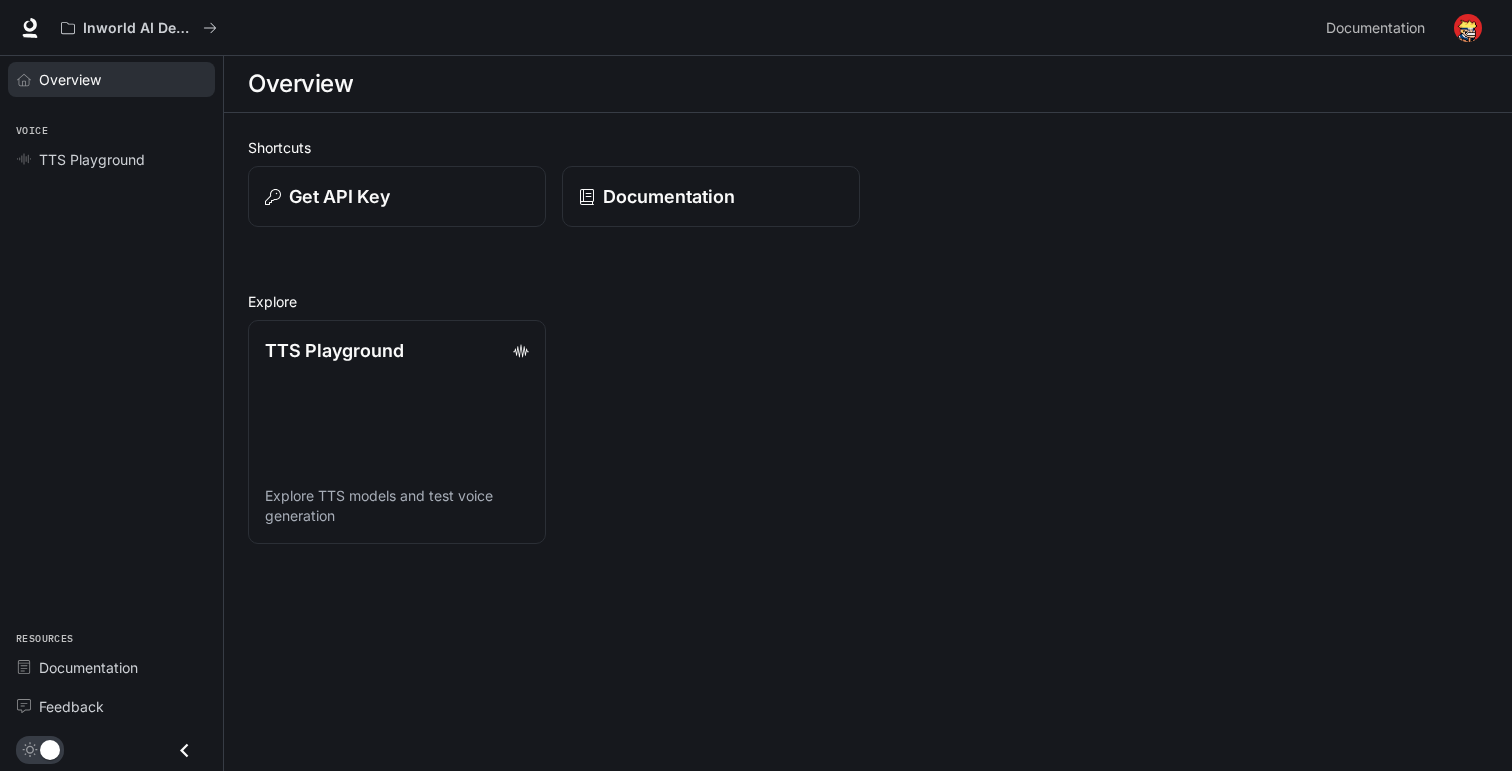 click on "Overview" at bounding box center [70, 79] 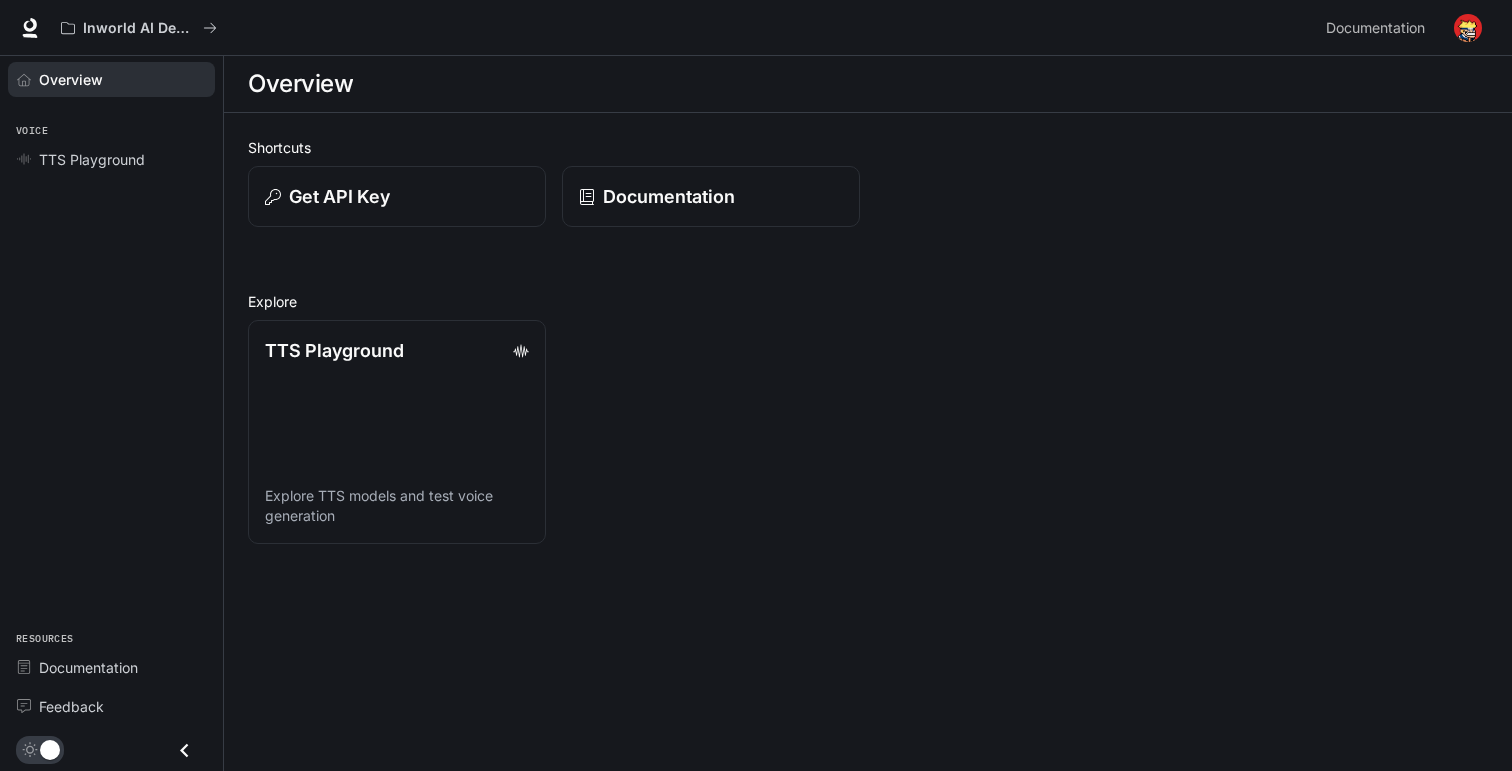 click at bounding box center [1468, 28] 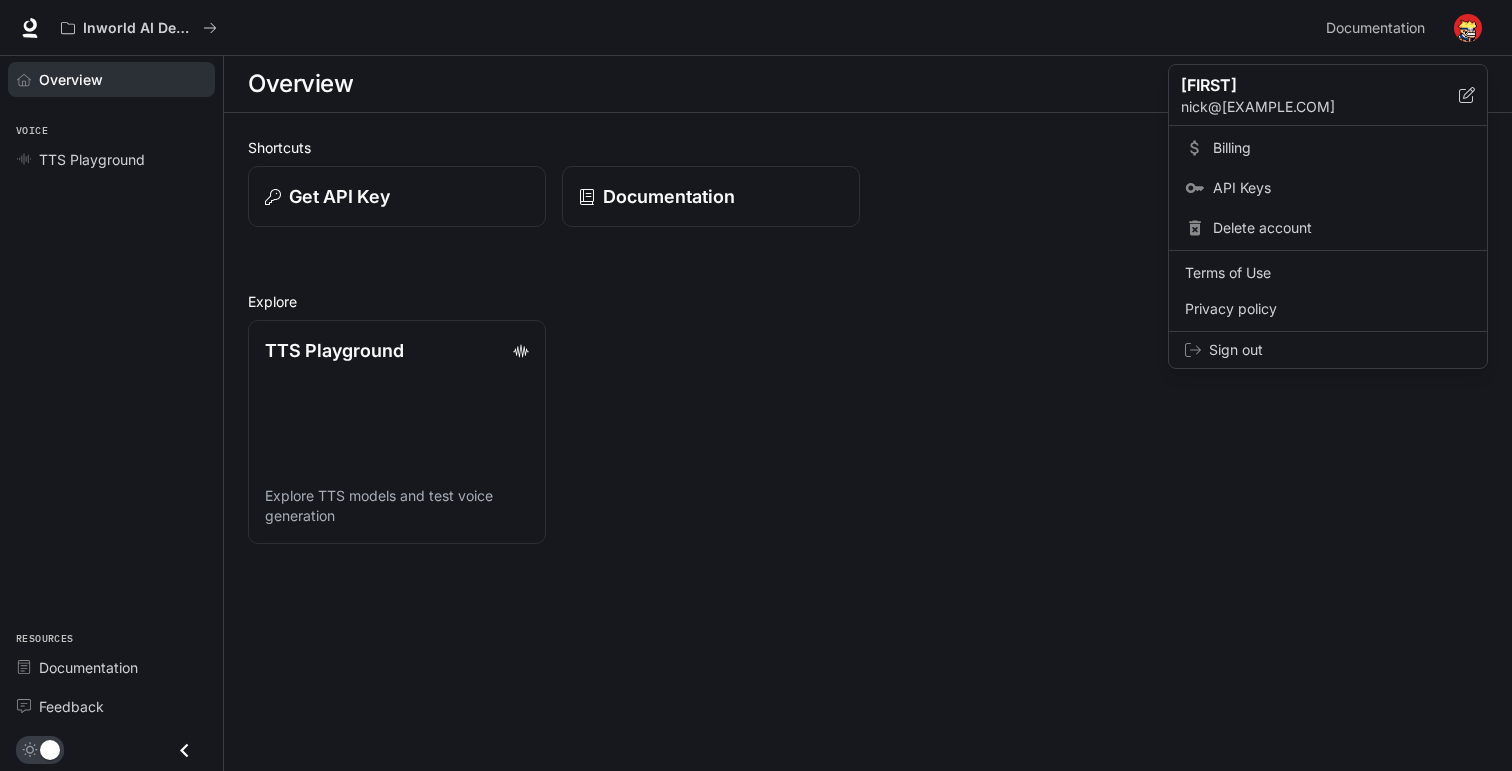 click on "Billing" at bounding box center [1342, 148] 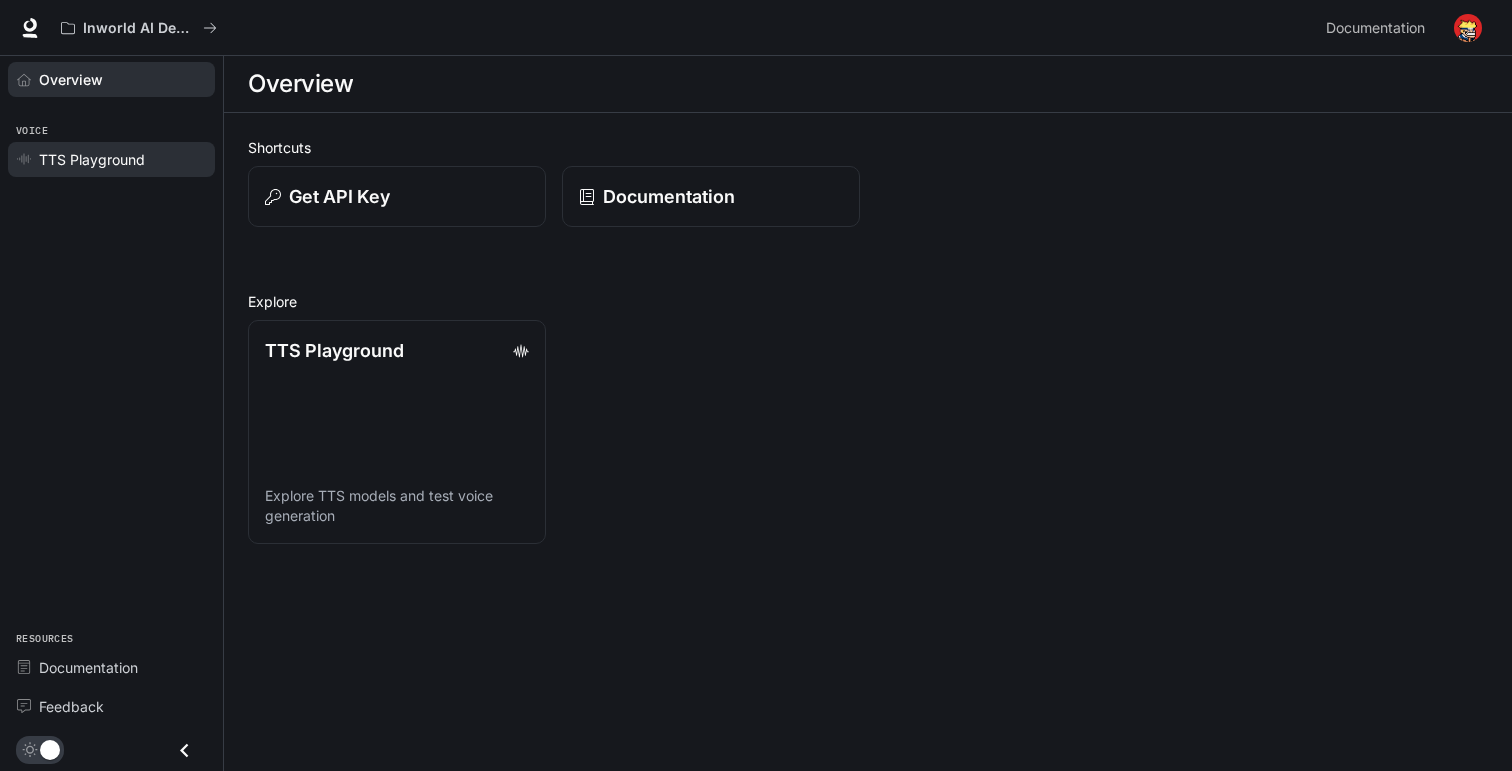 click on "TTS Playground" at bounding box center [92, 159] 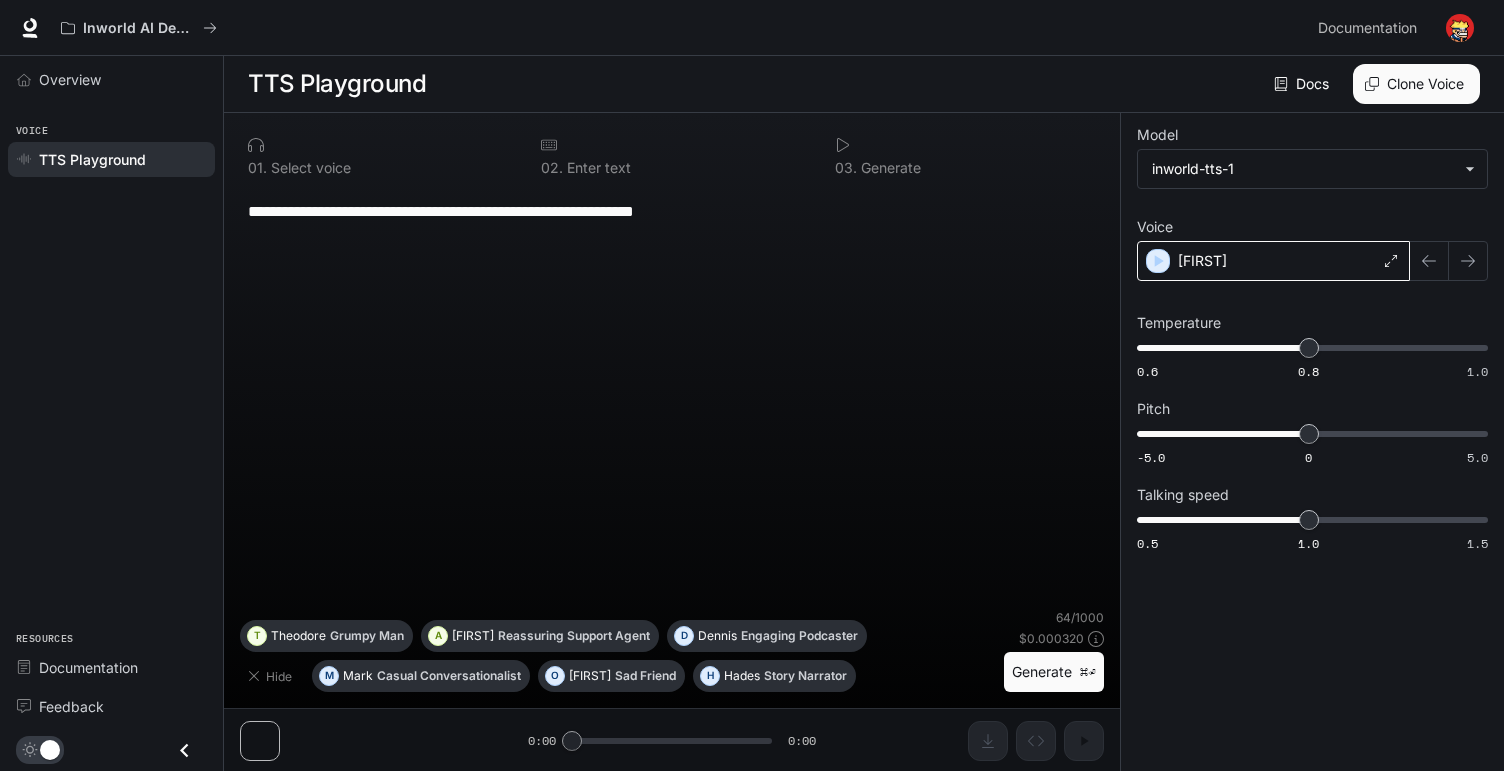 click on "[FIRST]" at bounding box center [1273, 261] 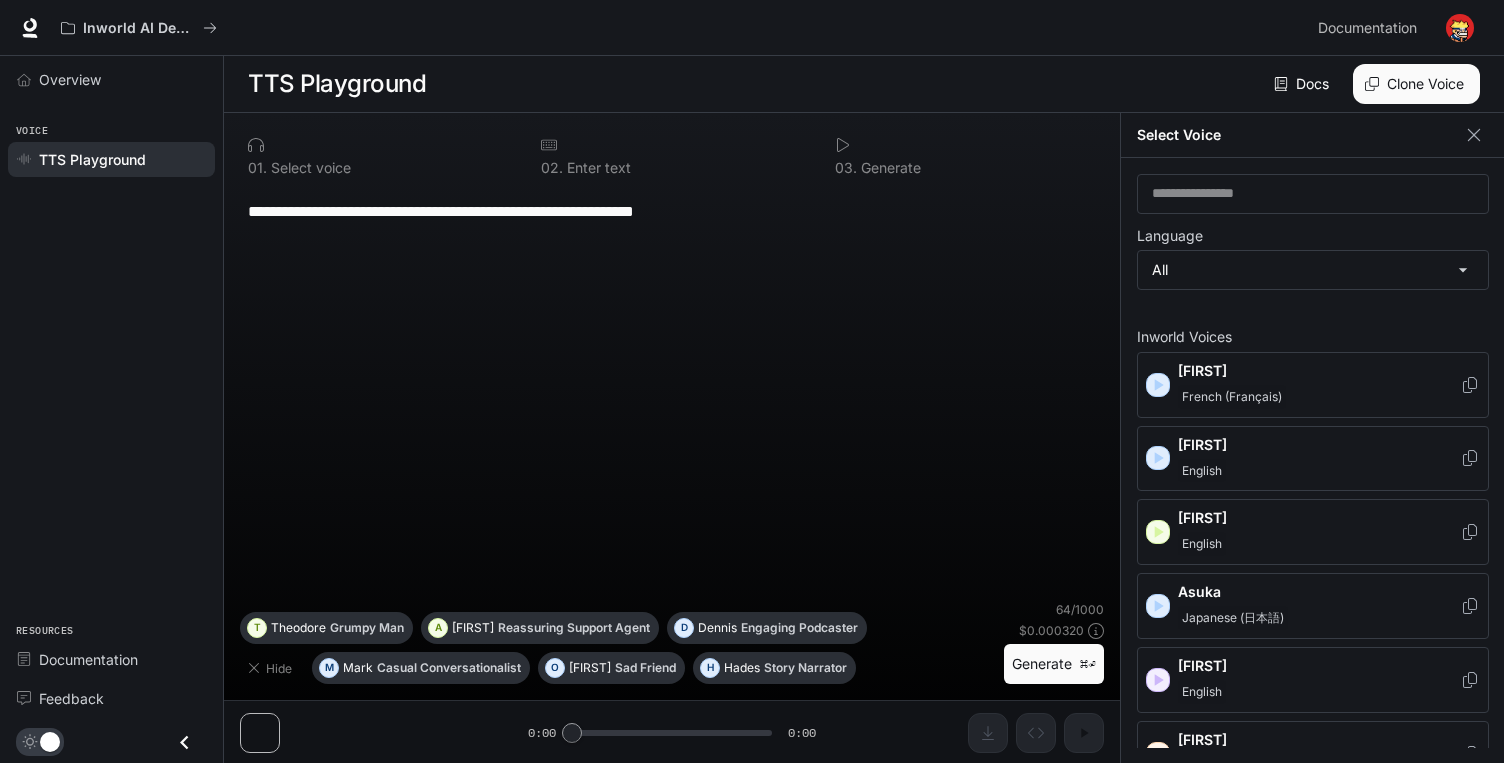click on "**********" at bounding box center (672, 394) 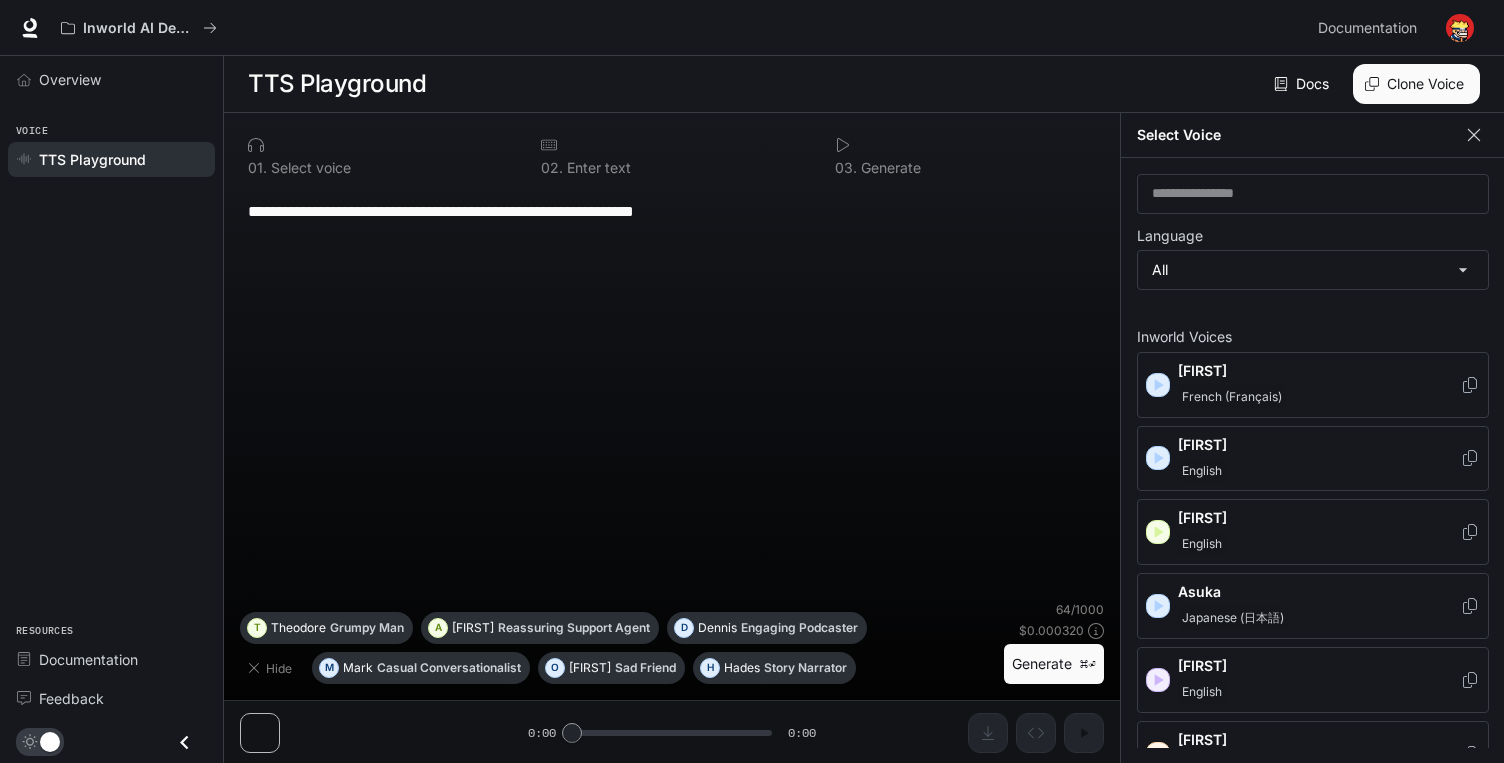click at bounding box center (1474, 135) 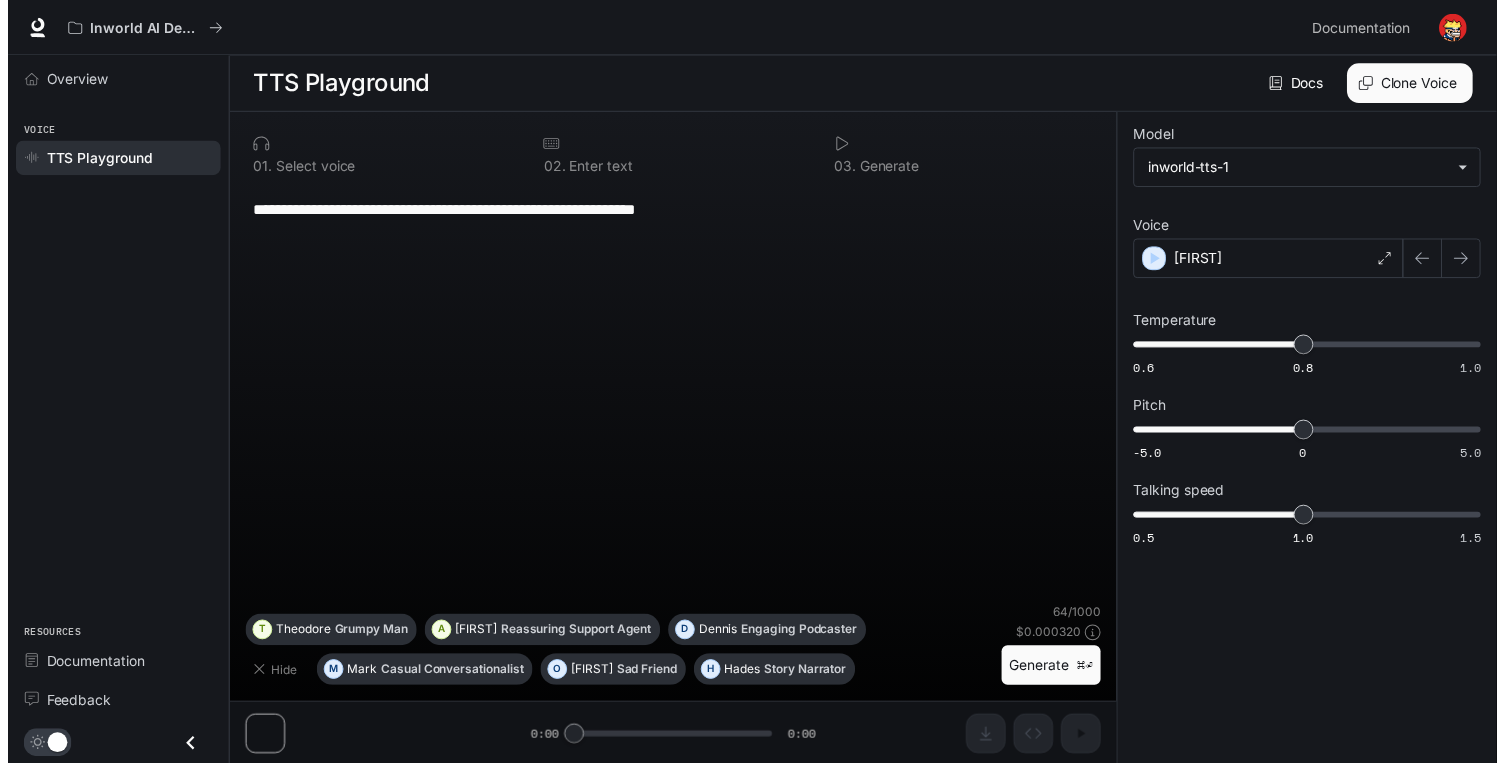 scroll, scrollTop: 1, scrollLeft: 0, axis: vertical 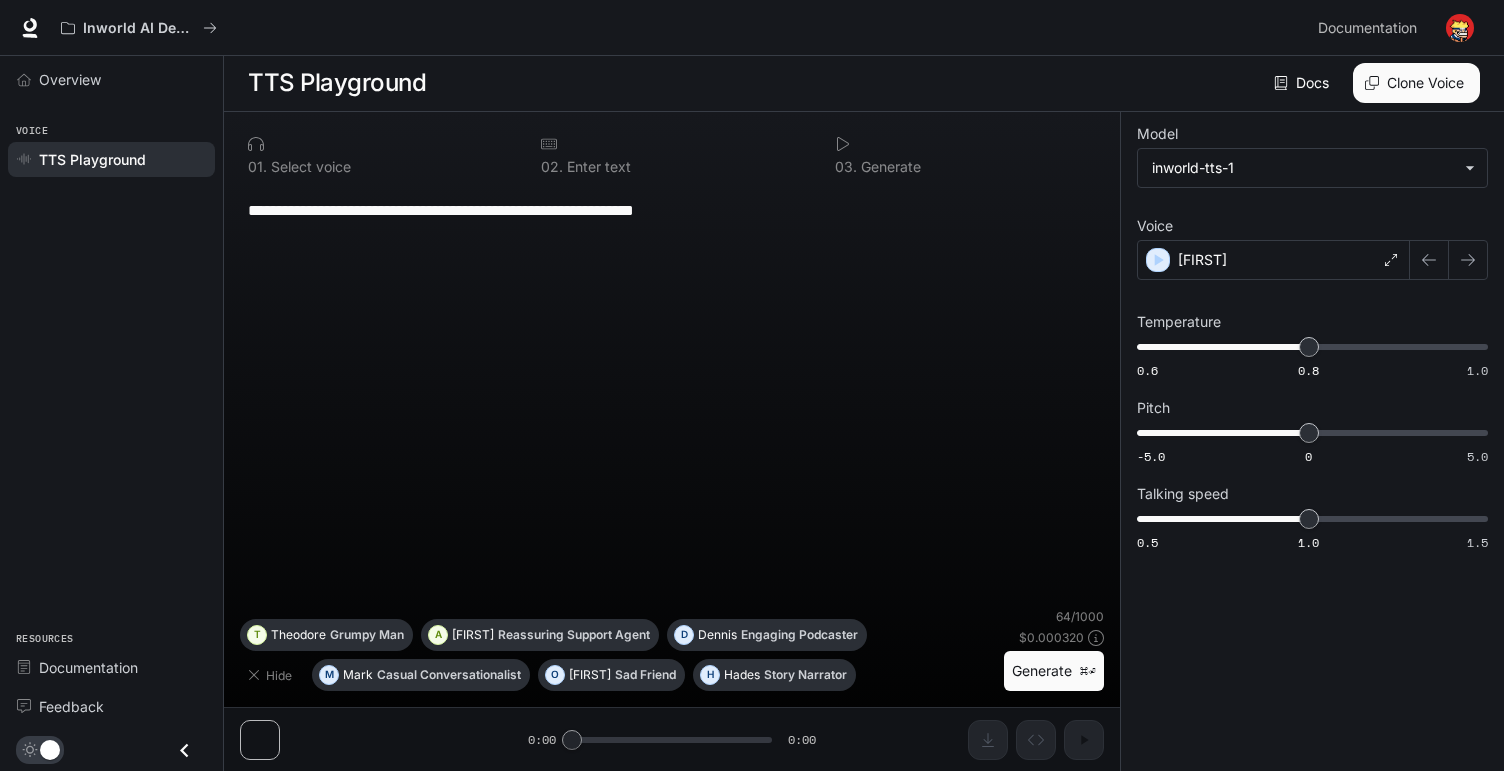 drag, startPoint x: 1239, startPoint y: 654, endPoint x: 1278, endPoint y: 648, distance: 39.45884 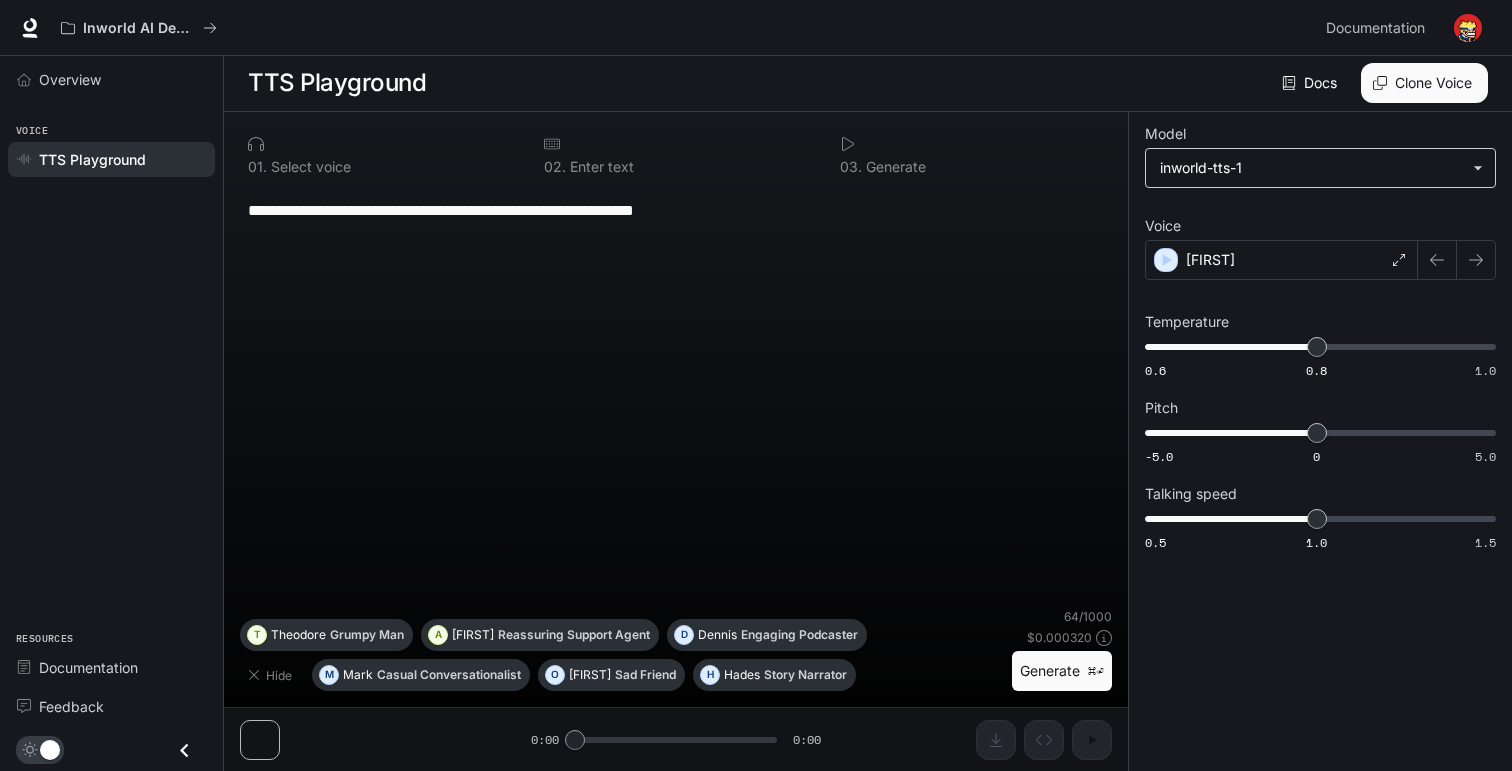 click on "**********" at bounding box center (756, 385) 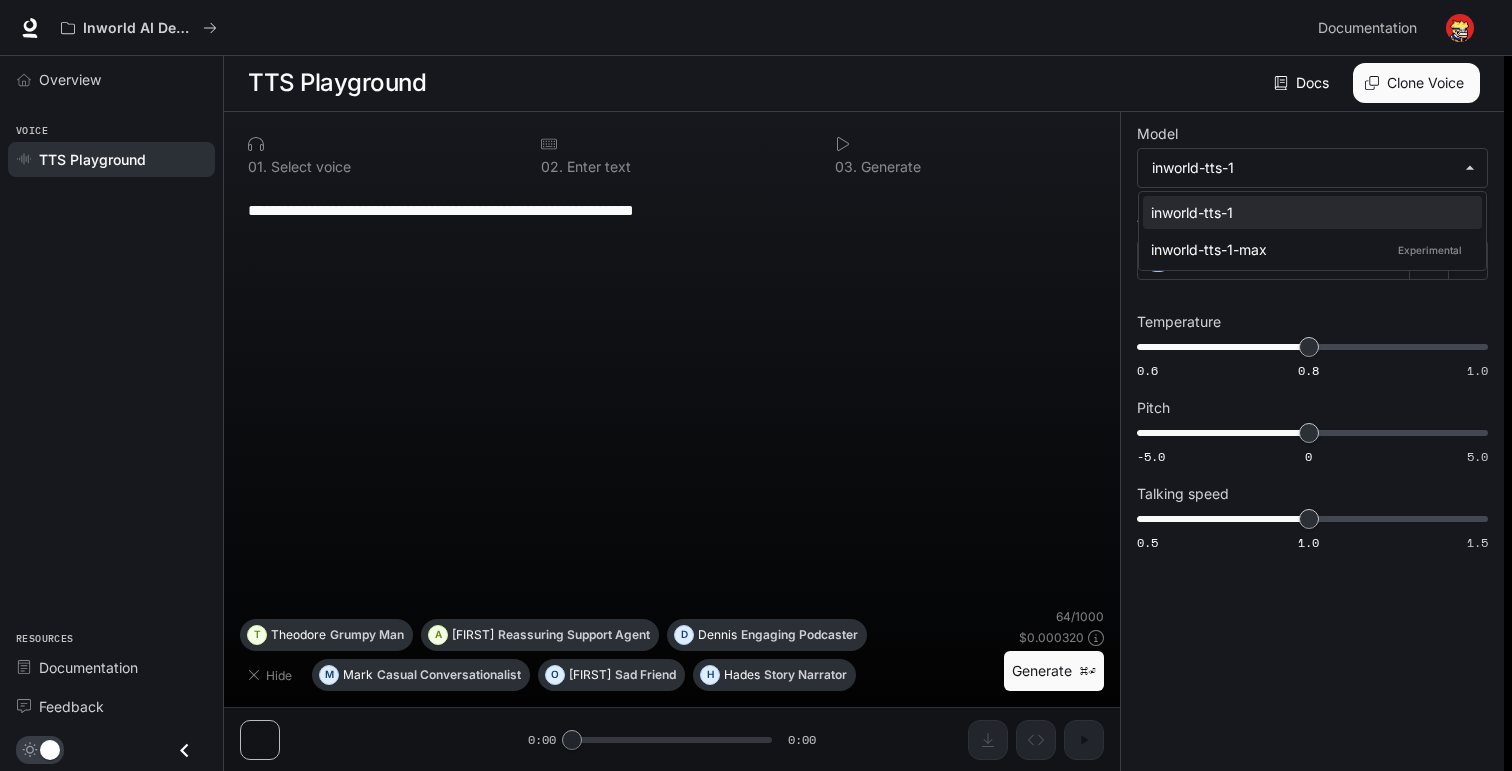 click at bounding box center (756, 385) 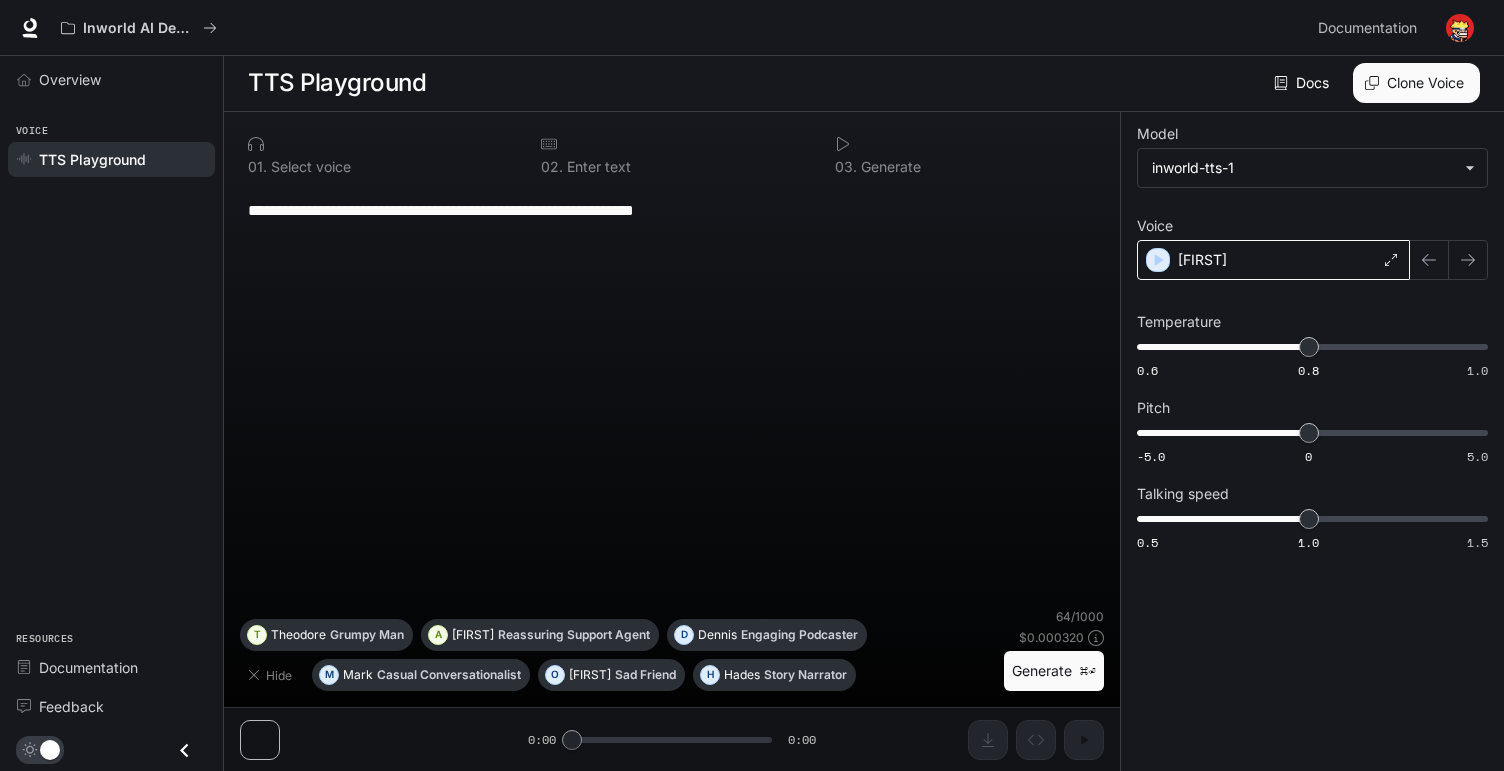 click on "[FIRST]" at bounding box center (1273, 260) 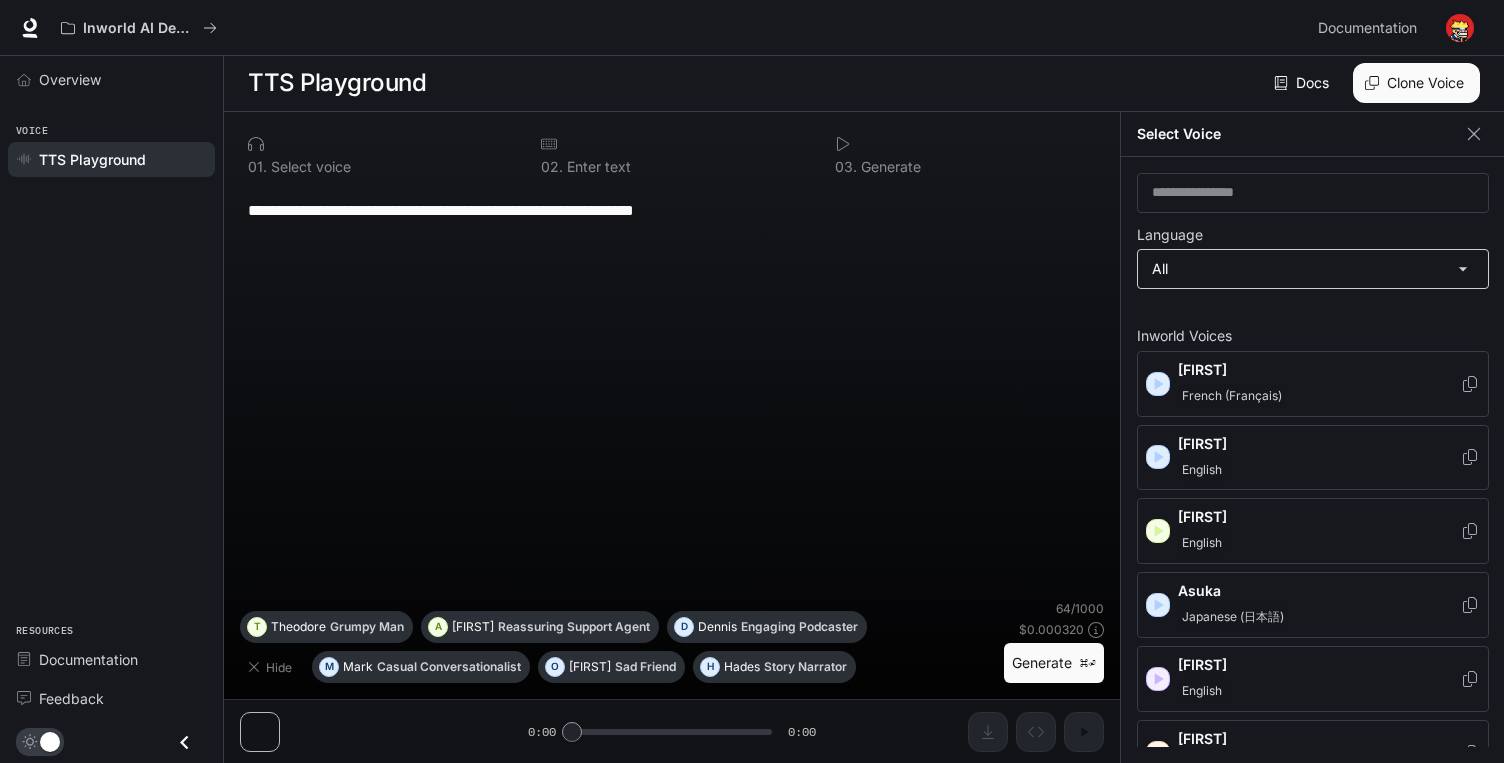 click on "**********" at bounding box center (752, 381) 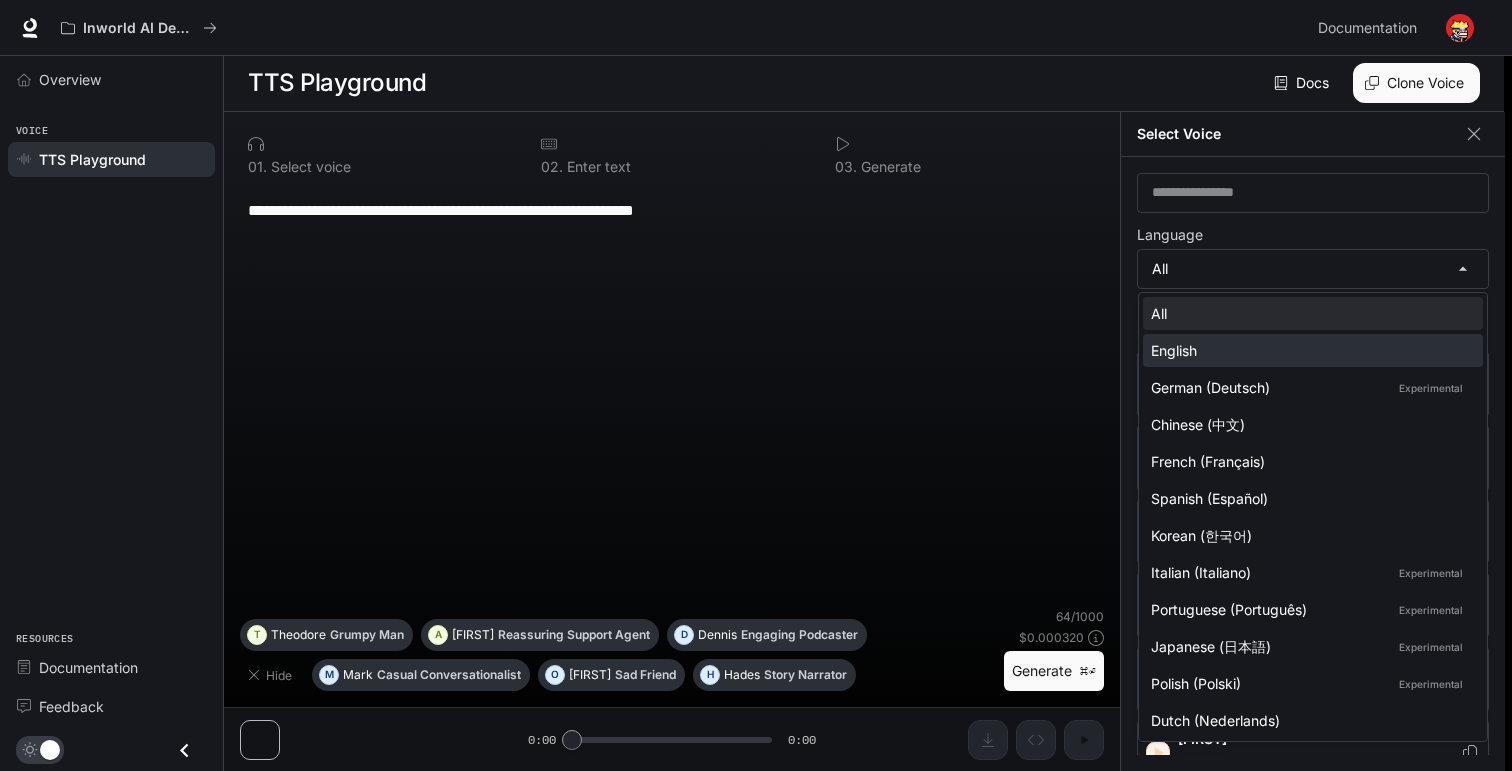 click on "English" at bounding box center (1309, 350) 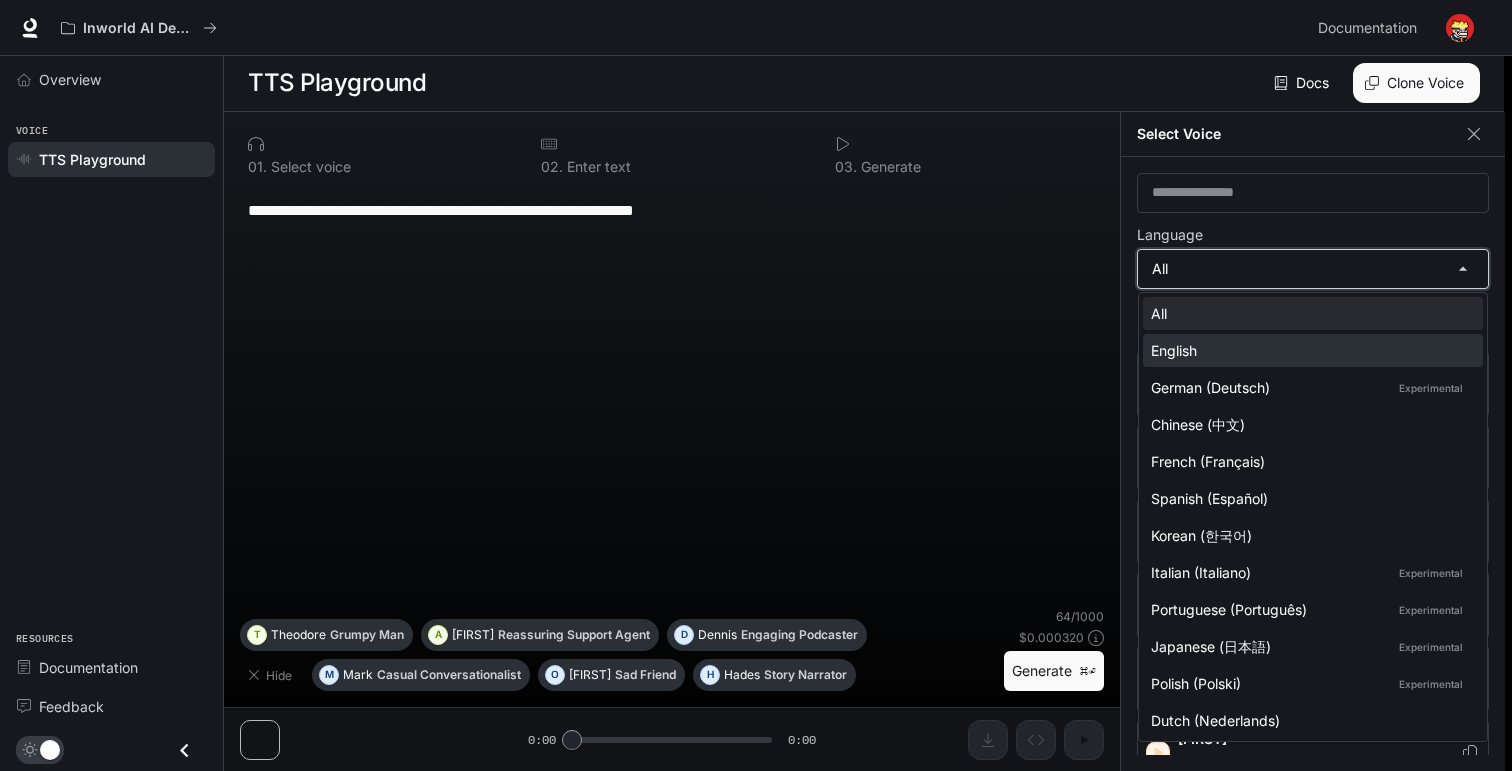type on "*****" 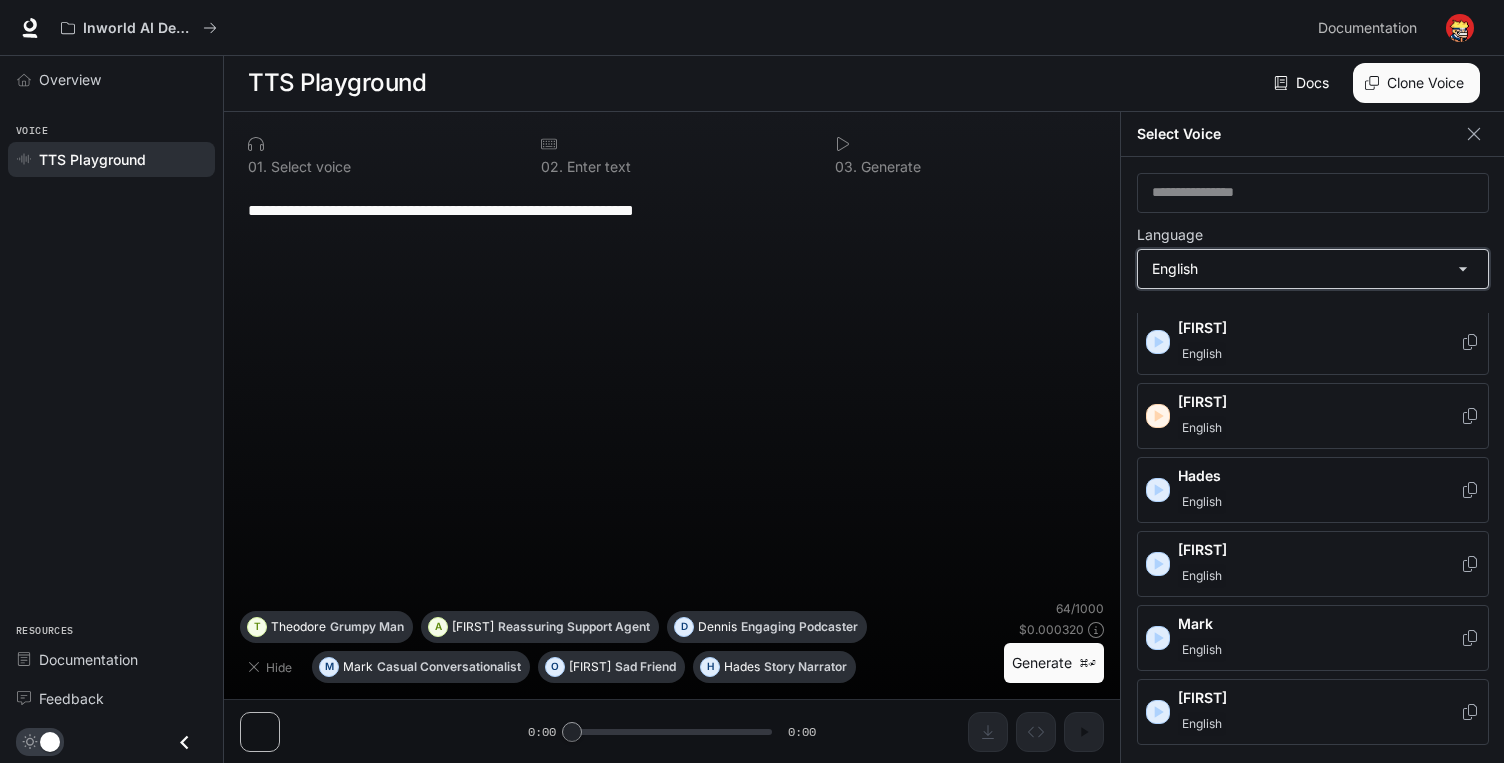 scroll, scrollTop: 472, scrollLeft: 0, axis: vertical 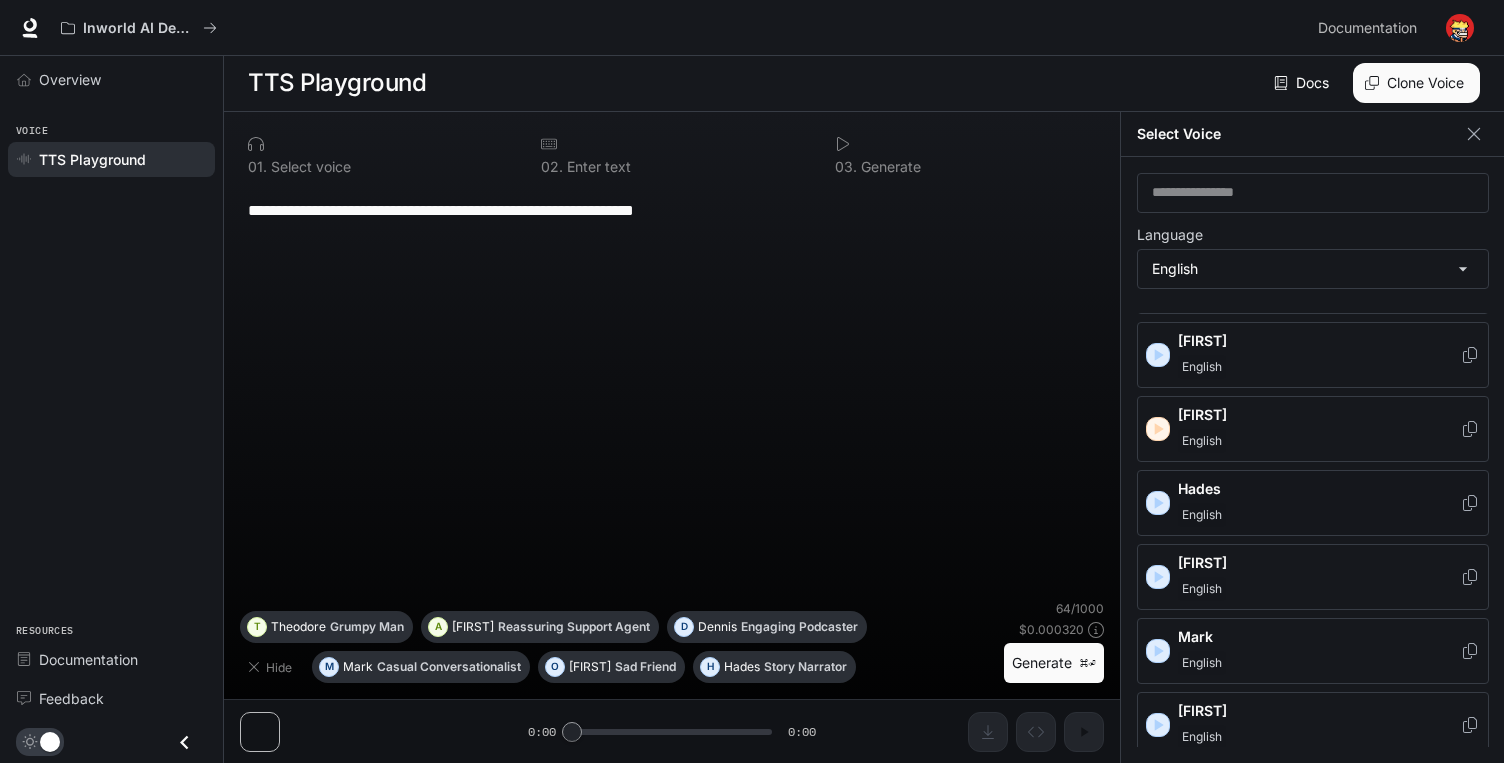 click 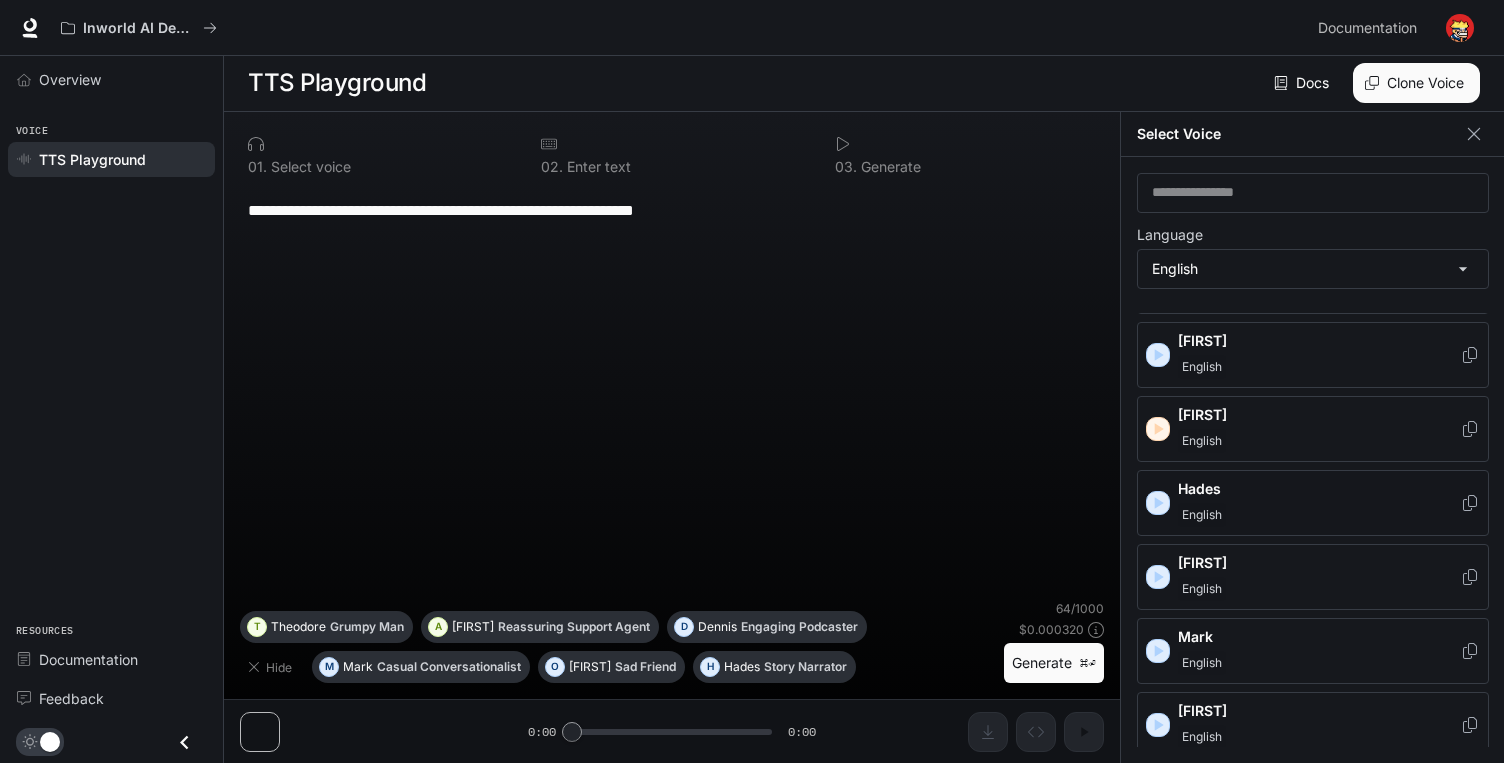 click on "Hades" at bounding box center (1319, 489) 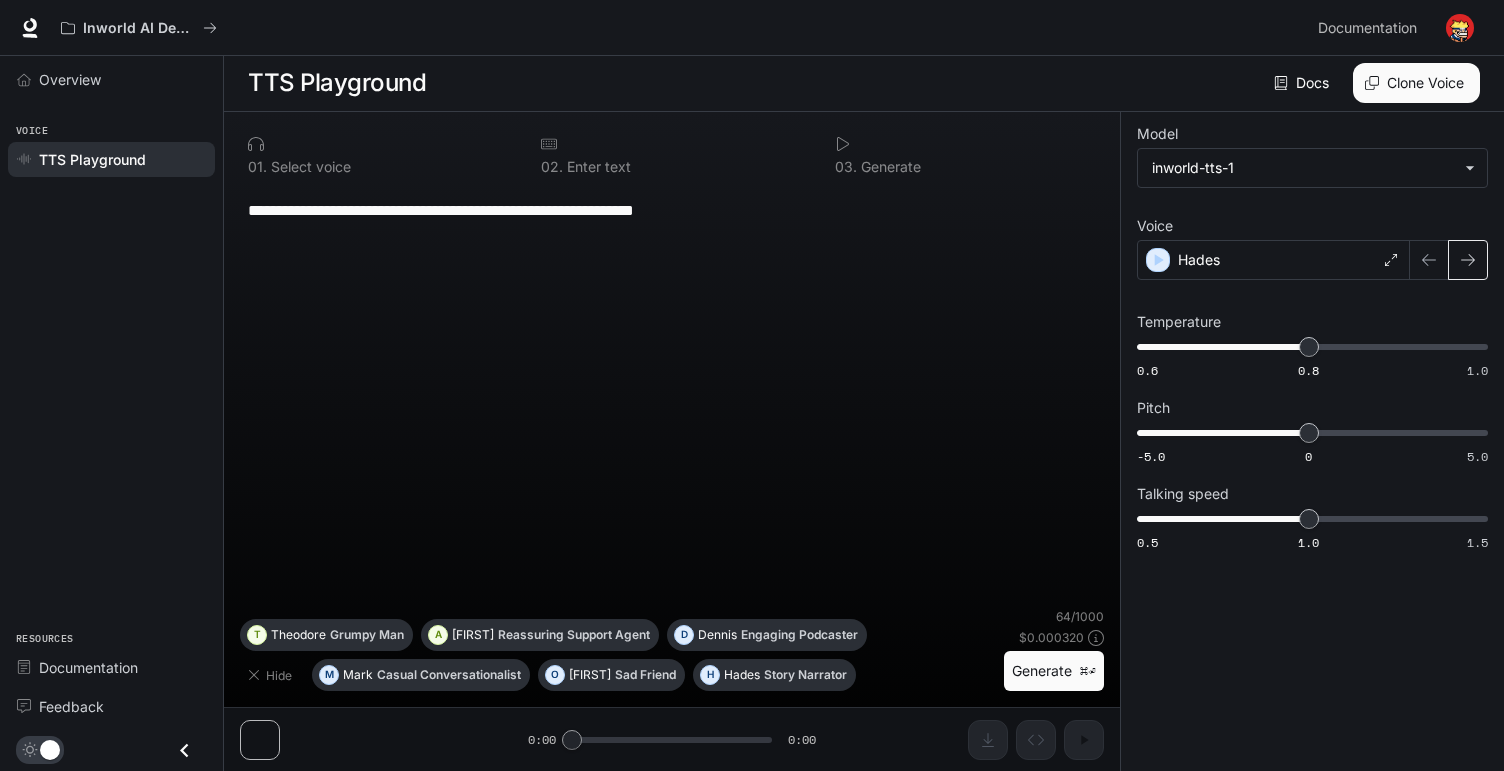 click at bounding box center (1468, 260) 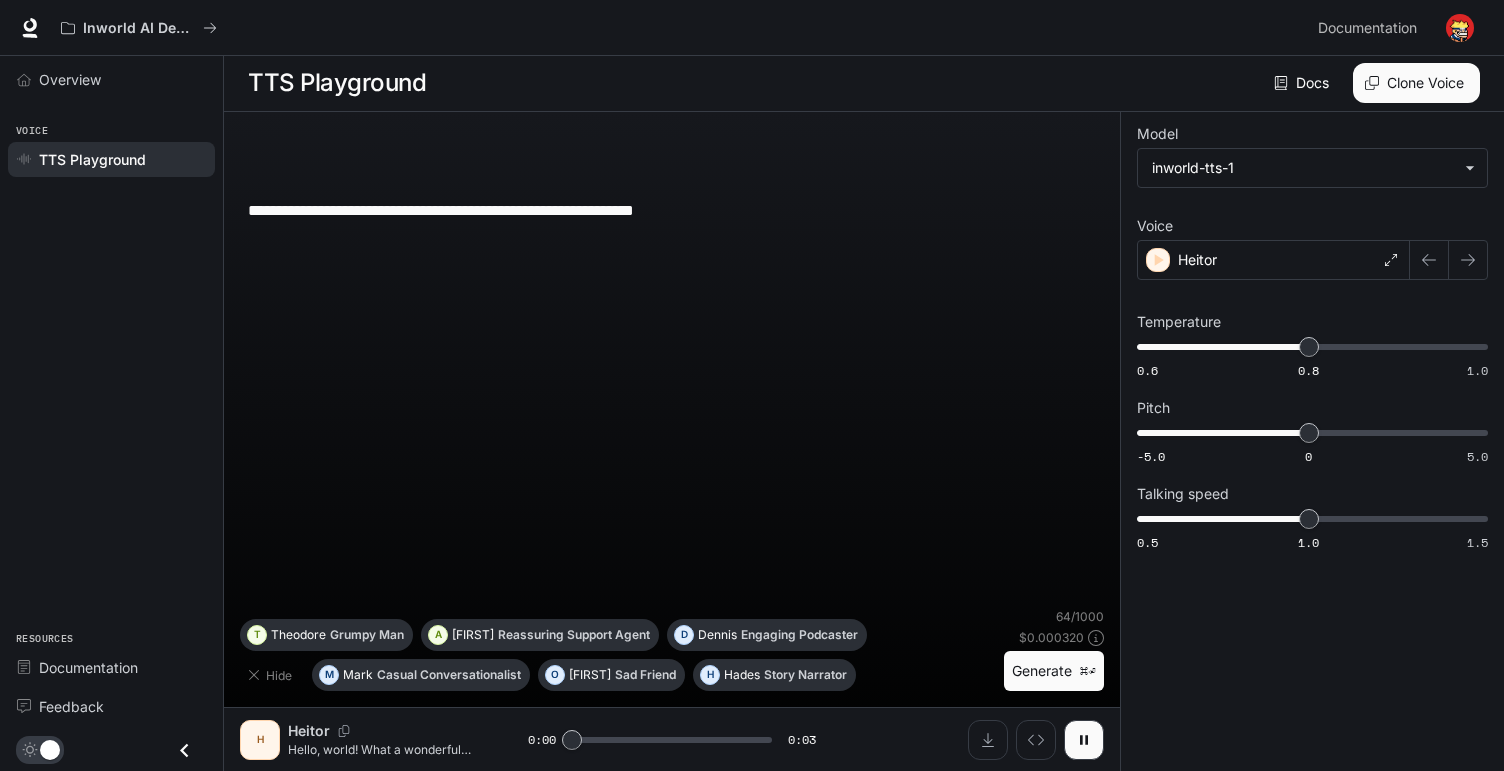 click at bounding box center [1429, 260] 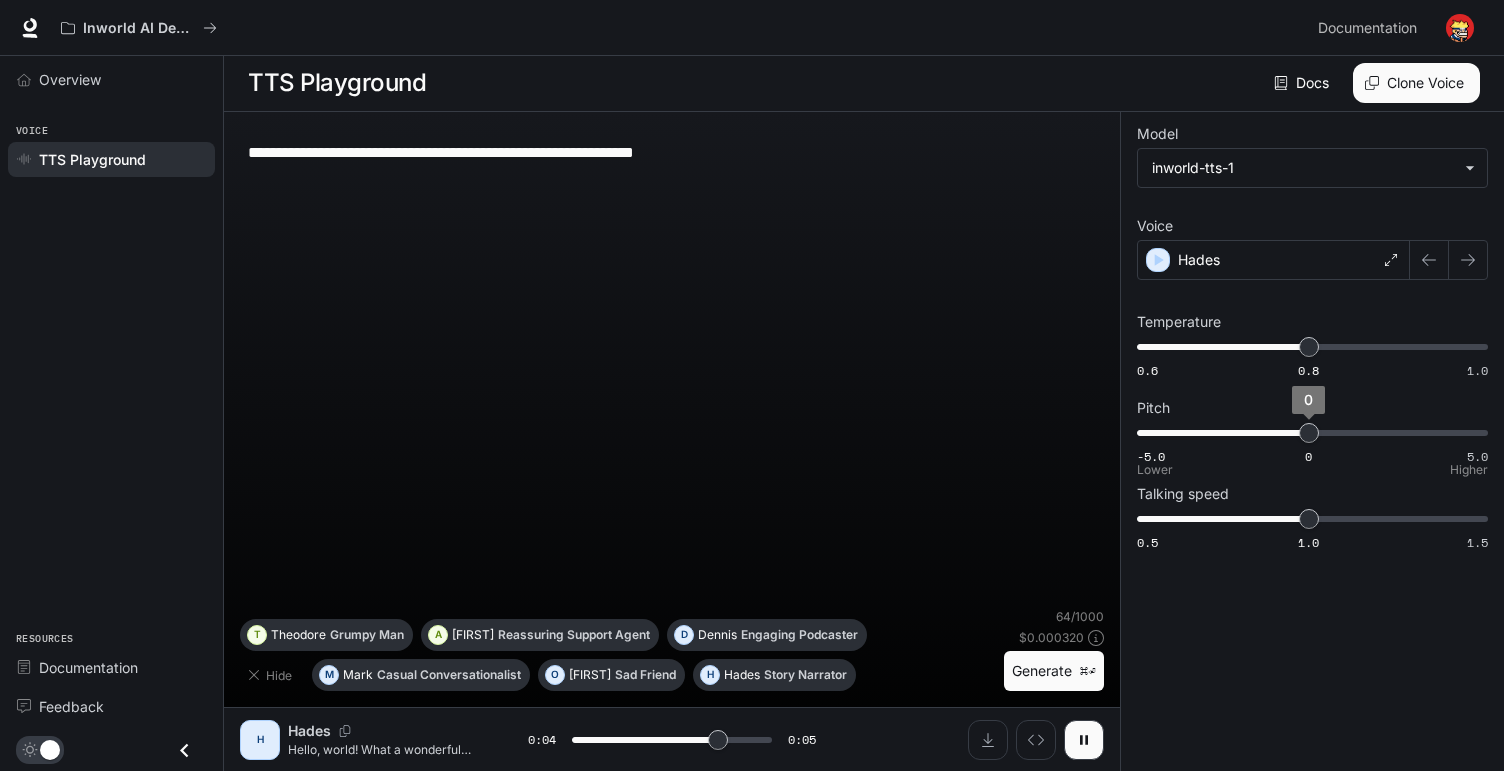 type on "***" 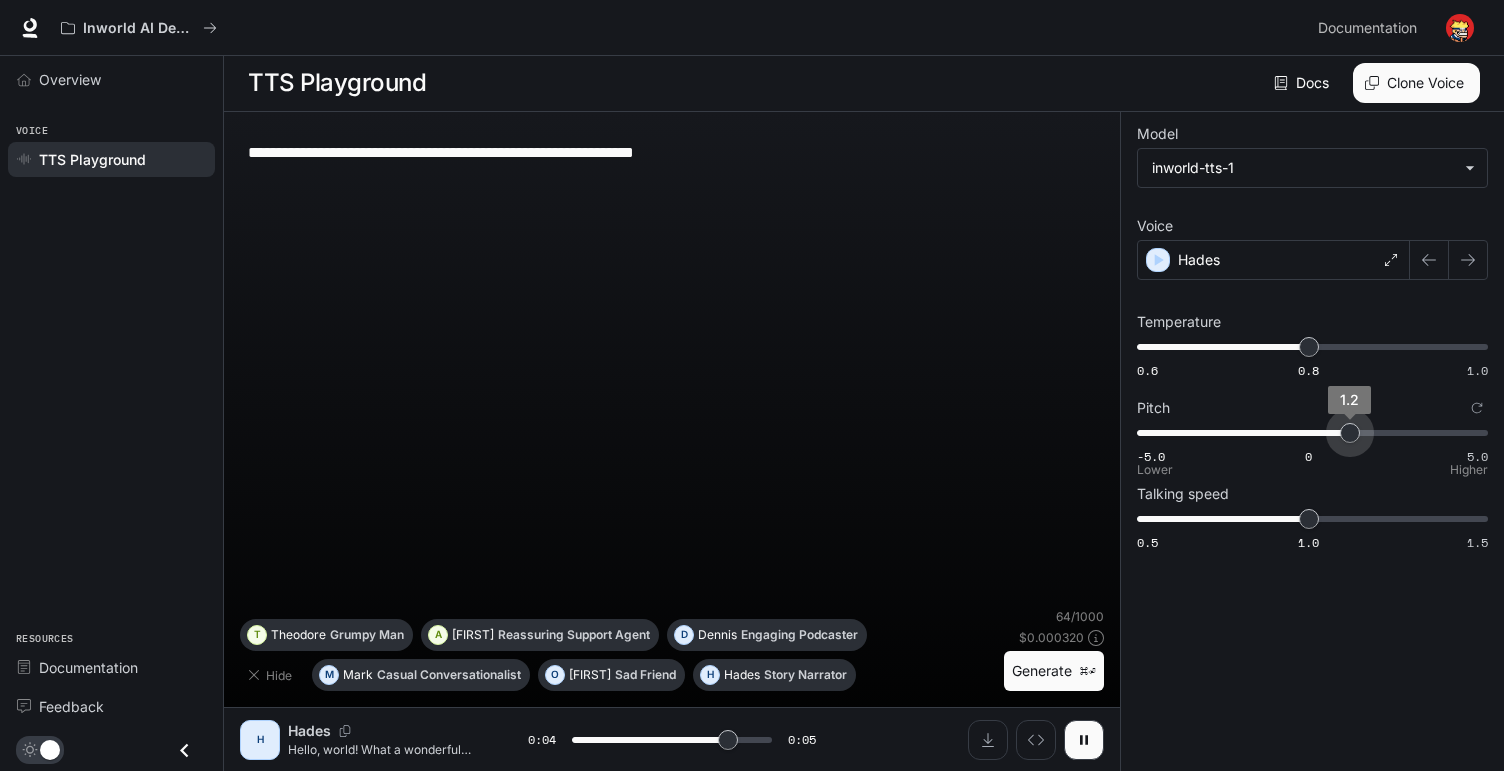 type on "***" 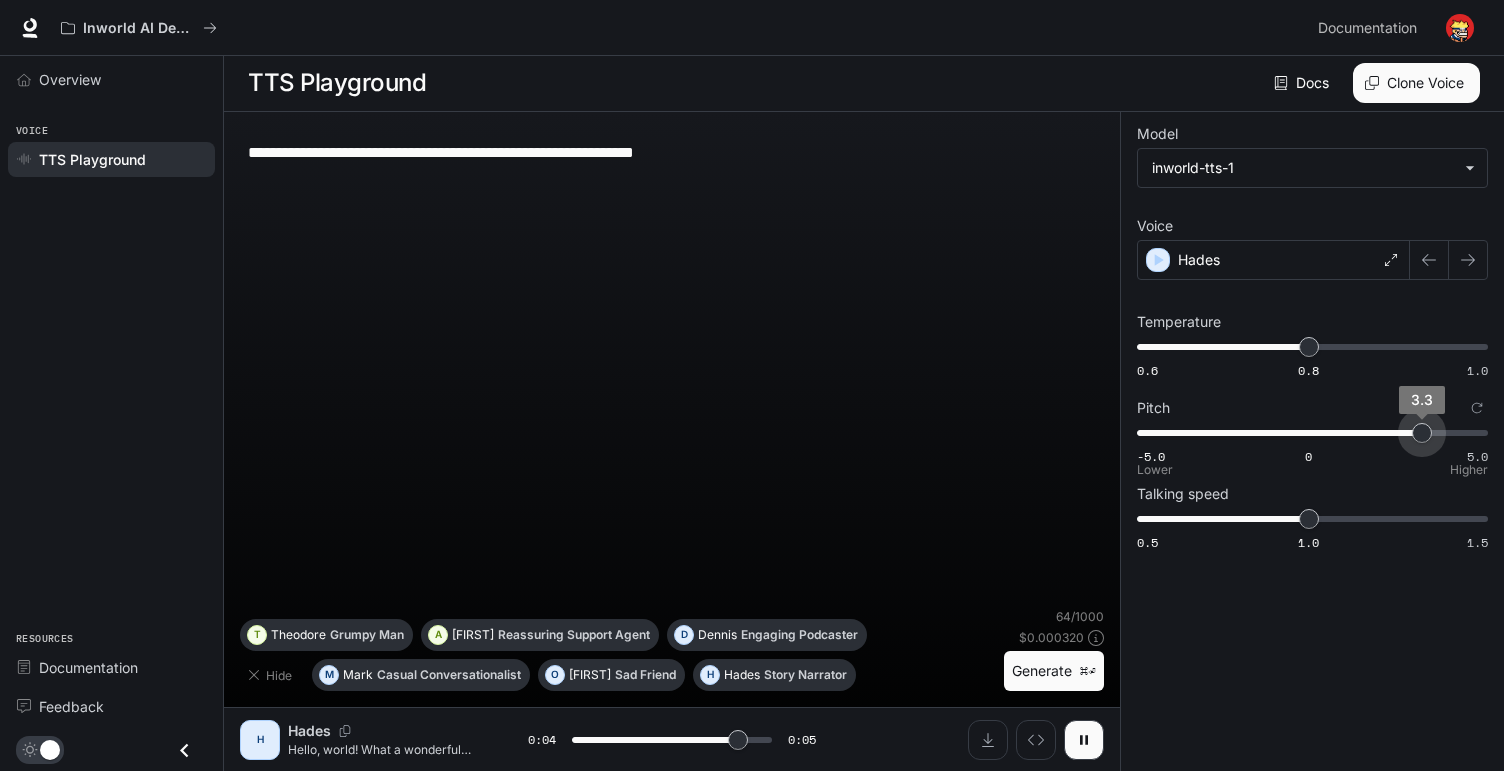 drag, startPoint x: 1349, startPoint y: 434, endPoint x: 1424, endPoint y: 441, distance: 75.32596 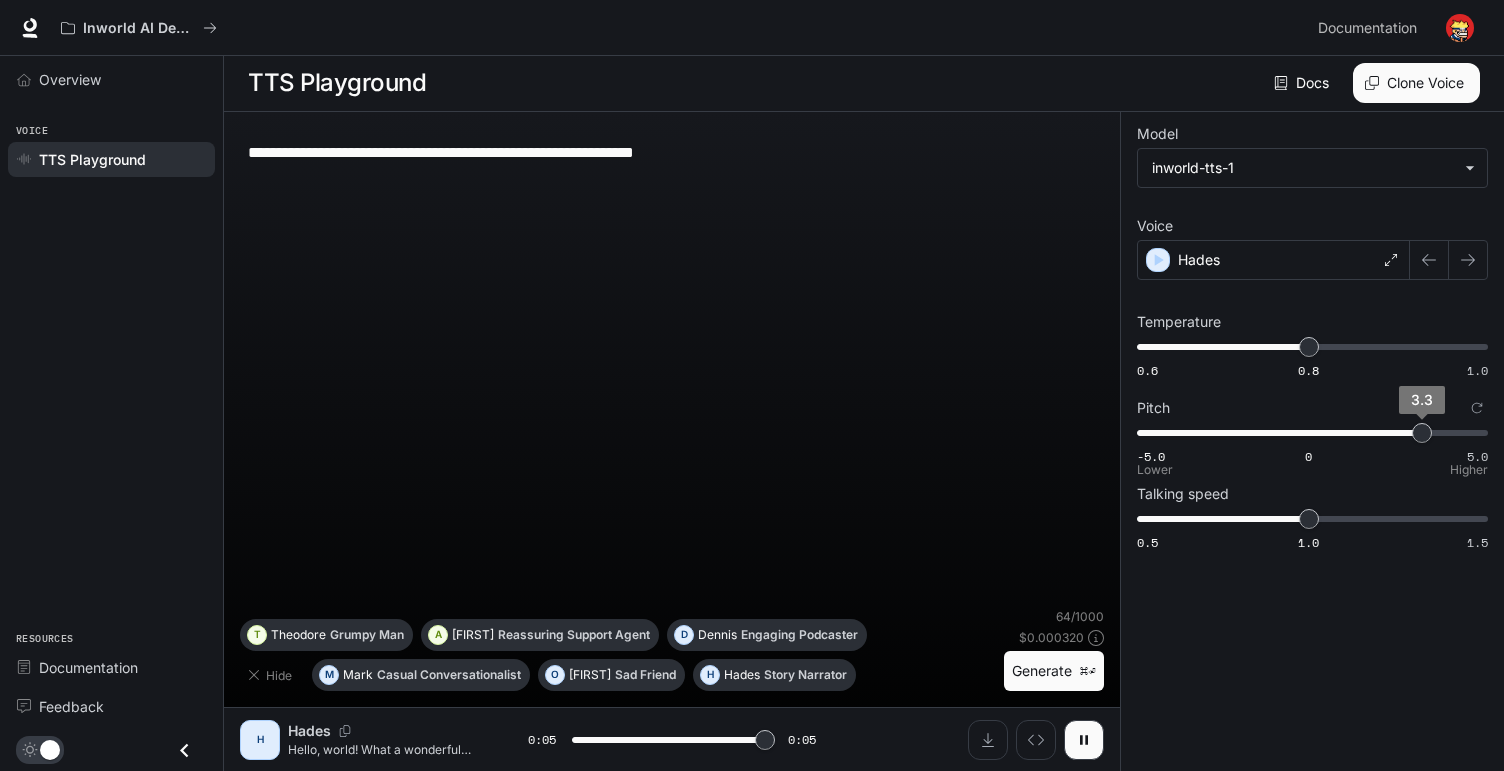 type on "*" 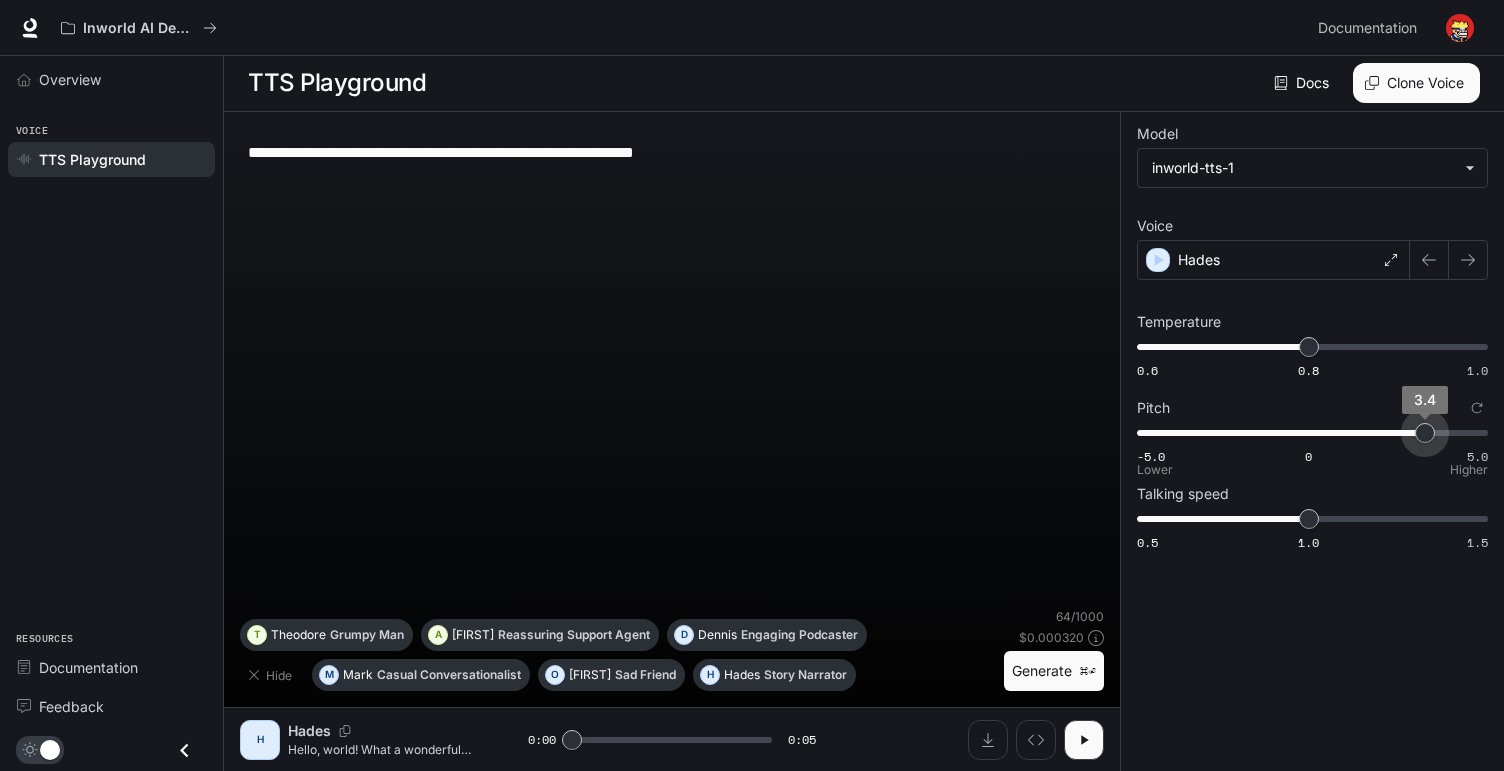 drag, startPoint x: 1425, startPoint y: 436, endPoint x: 1457, endPoint y: 435, distance: 32.01562 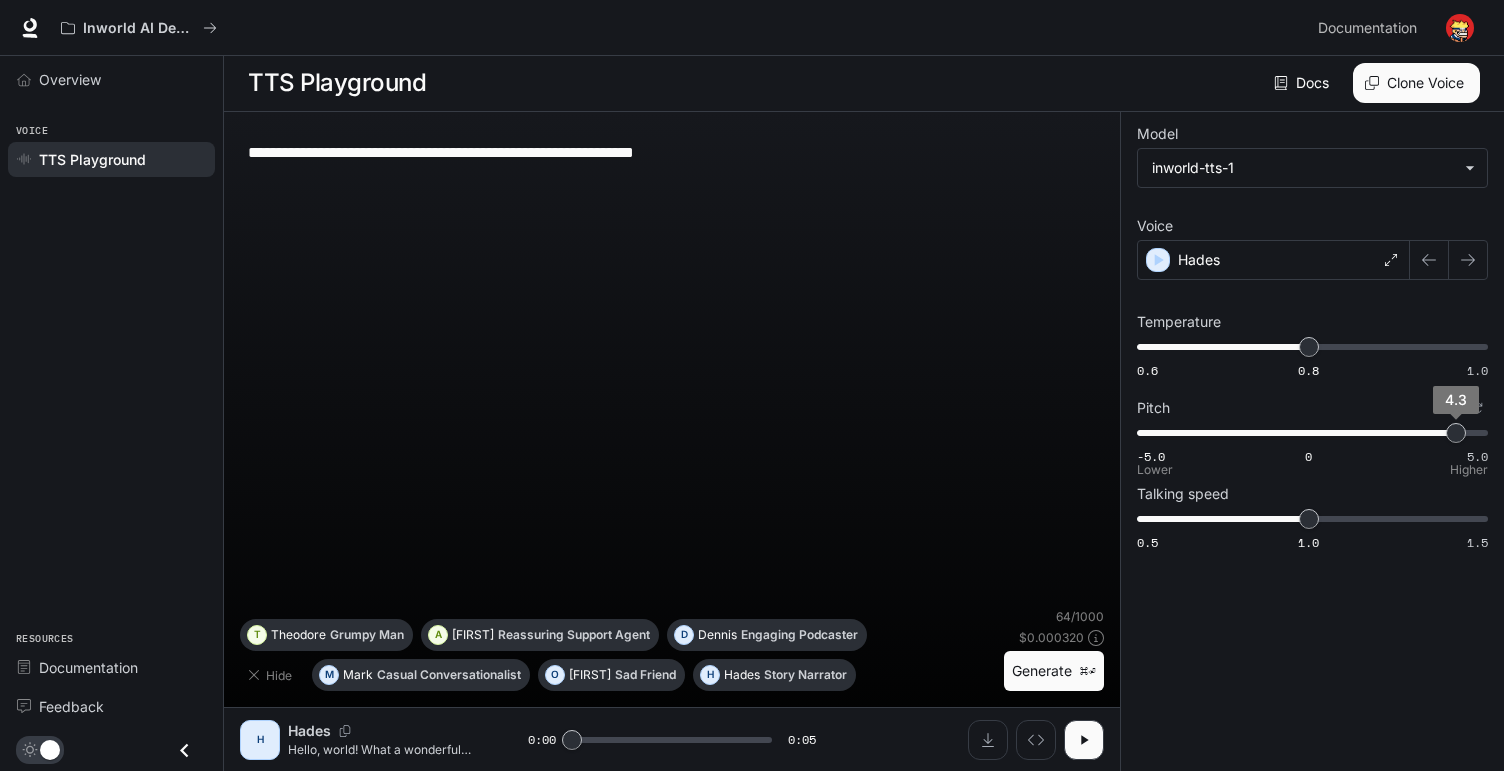 type on "*" 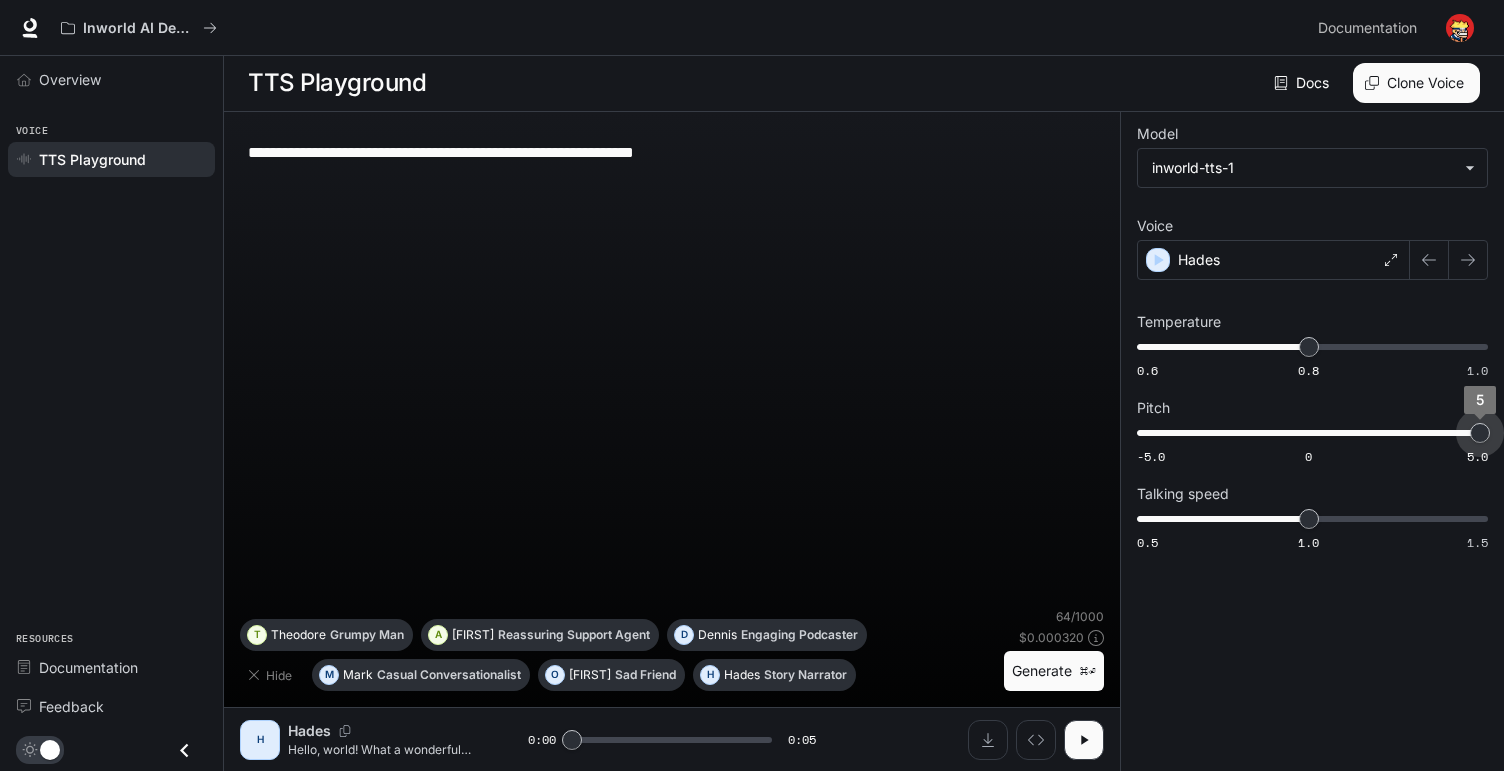 drag, startPoint x: 1457, startPoint y: 435, endPoint x: 1511, endPoint y: 435, distance: 54 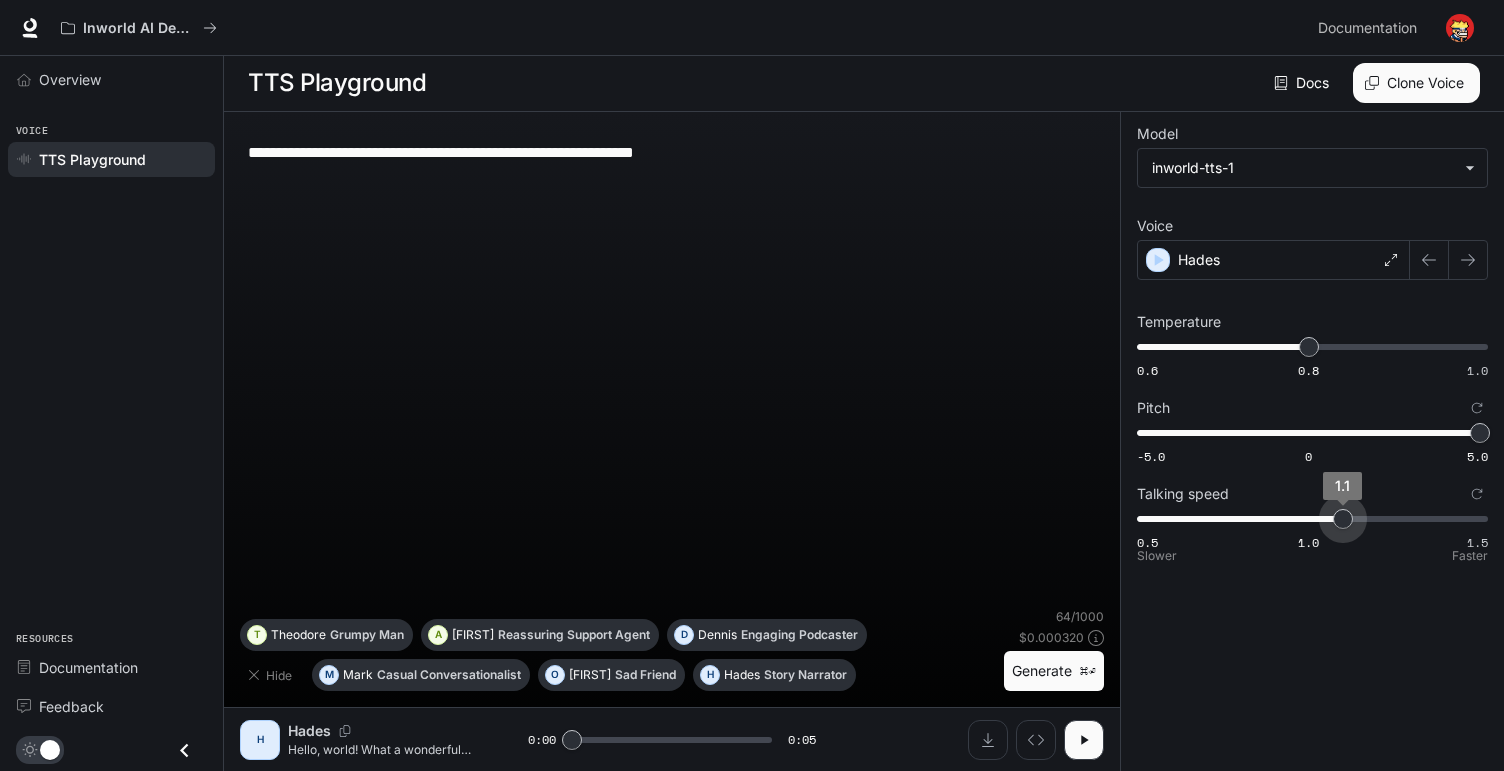 drag, startPoint x: 1336, startPoint y: 527, endPoint x: 1349, endPoint y: 528, distance: 13.038404 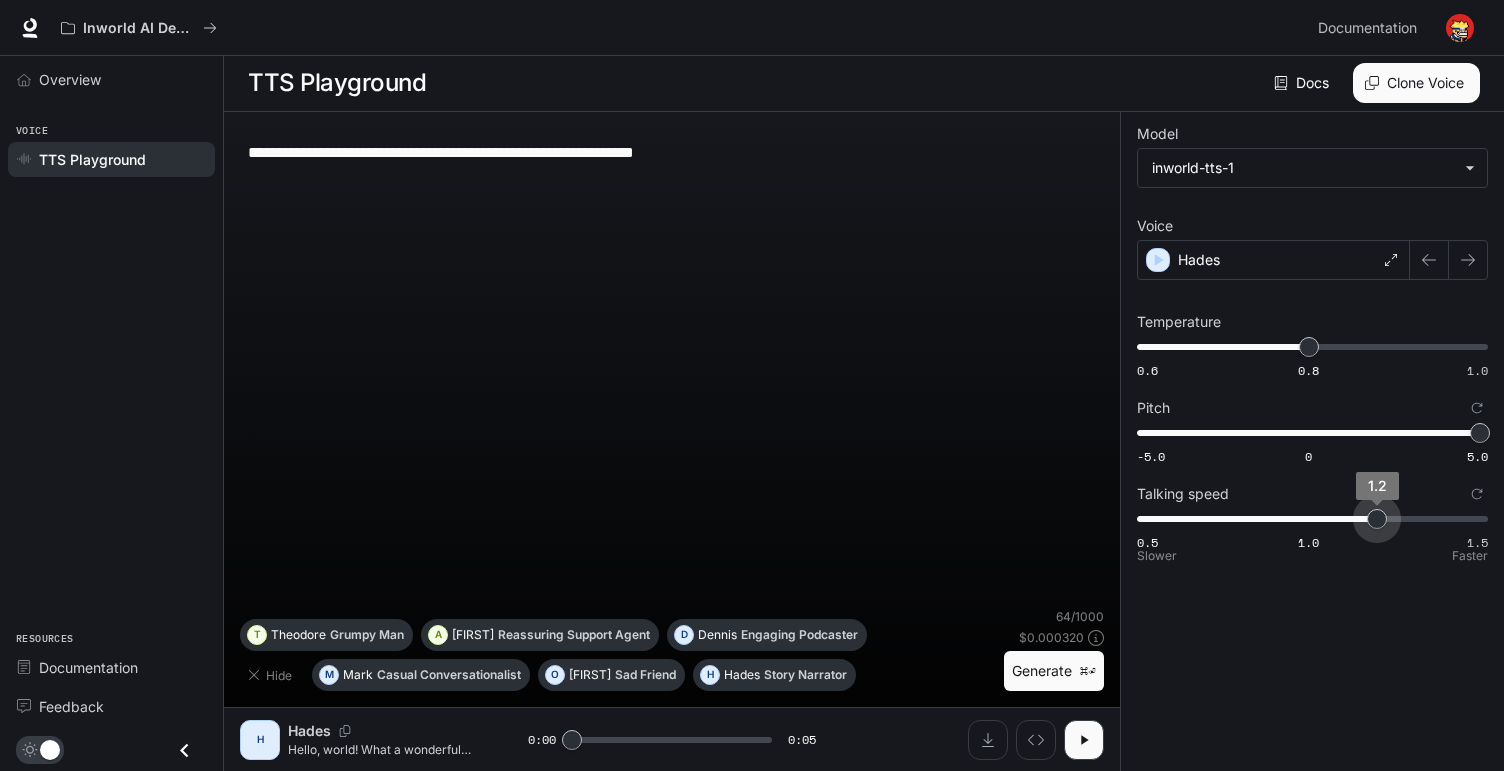 drag, startPoint x: 1351, startPoint y: 525, endPoint x: 1364, endPoint y: 524, distance: 13.038404 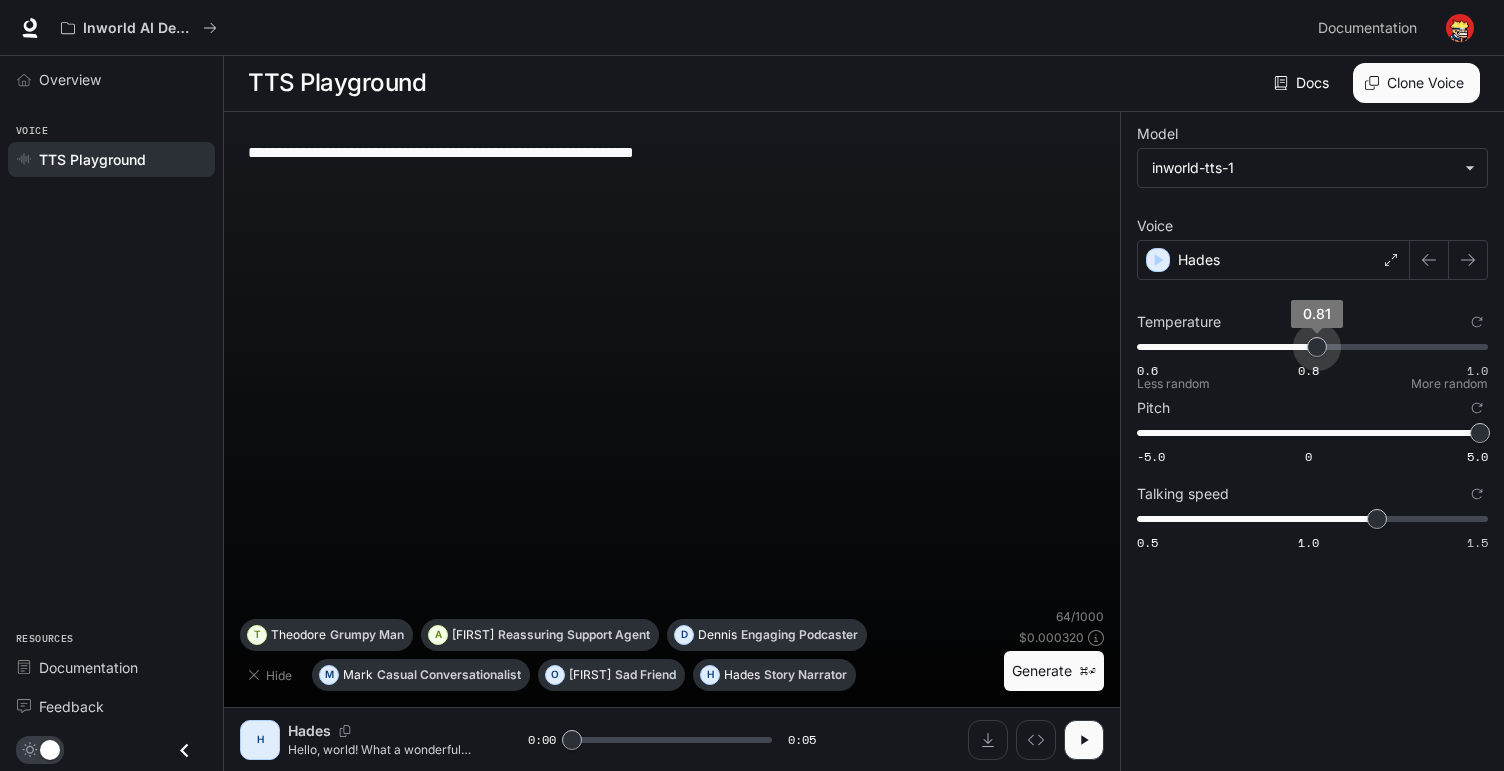 type on "***" 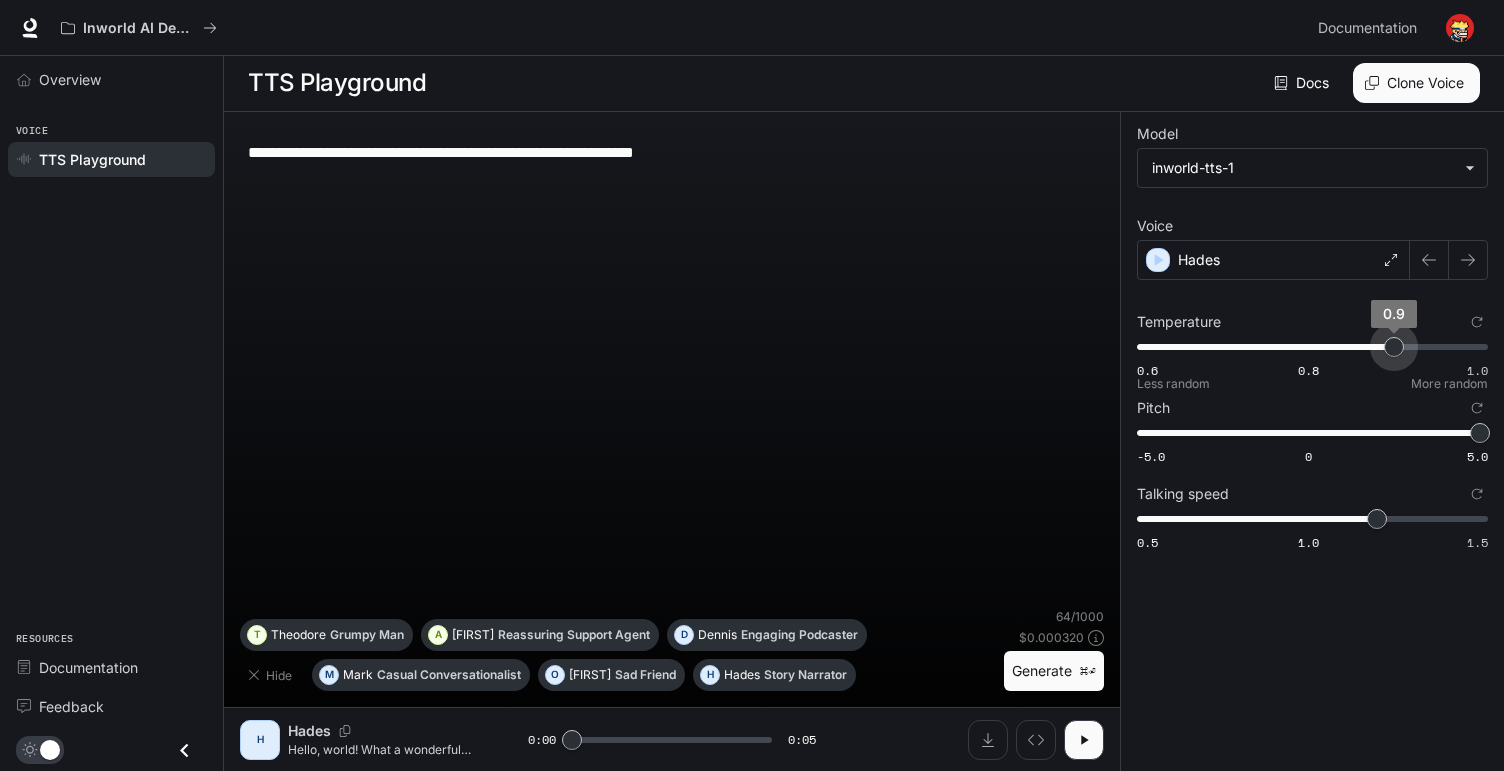 drag, startPoint x: 1311, startPoint y: 353, endPoint x: 1394, endPoint y: 358, distance: 83.15047 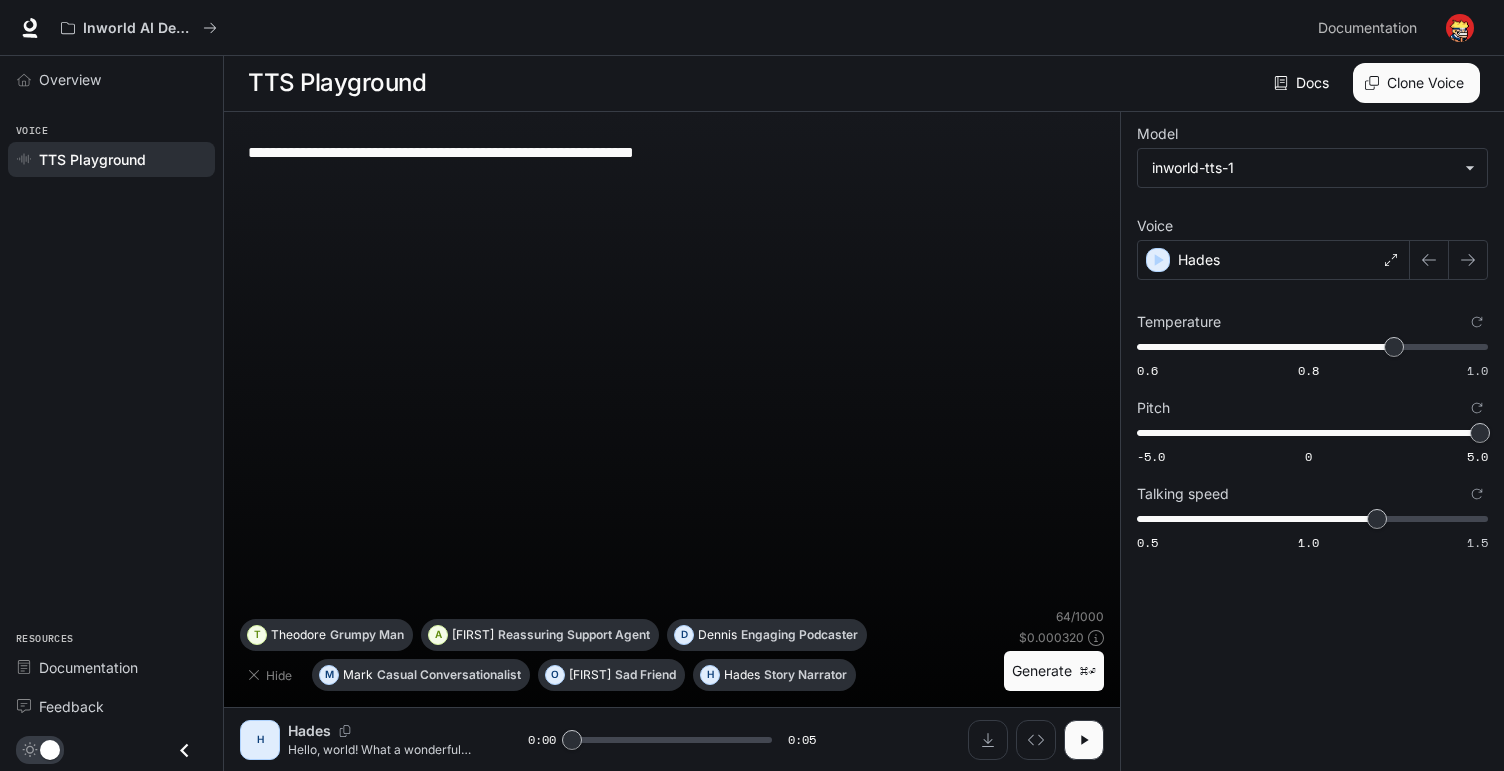 click on "⌘⏎" at bounding box center [1088, 671] 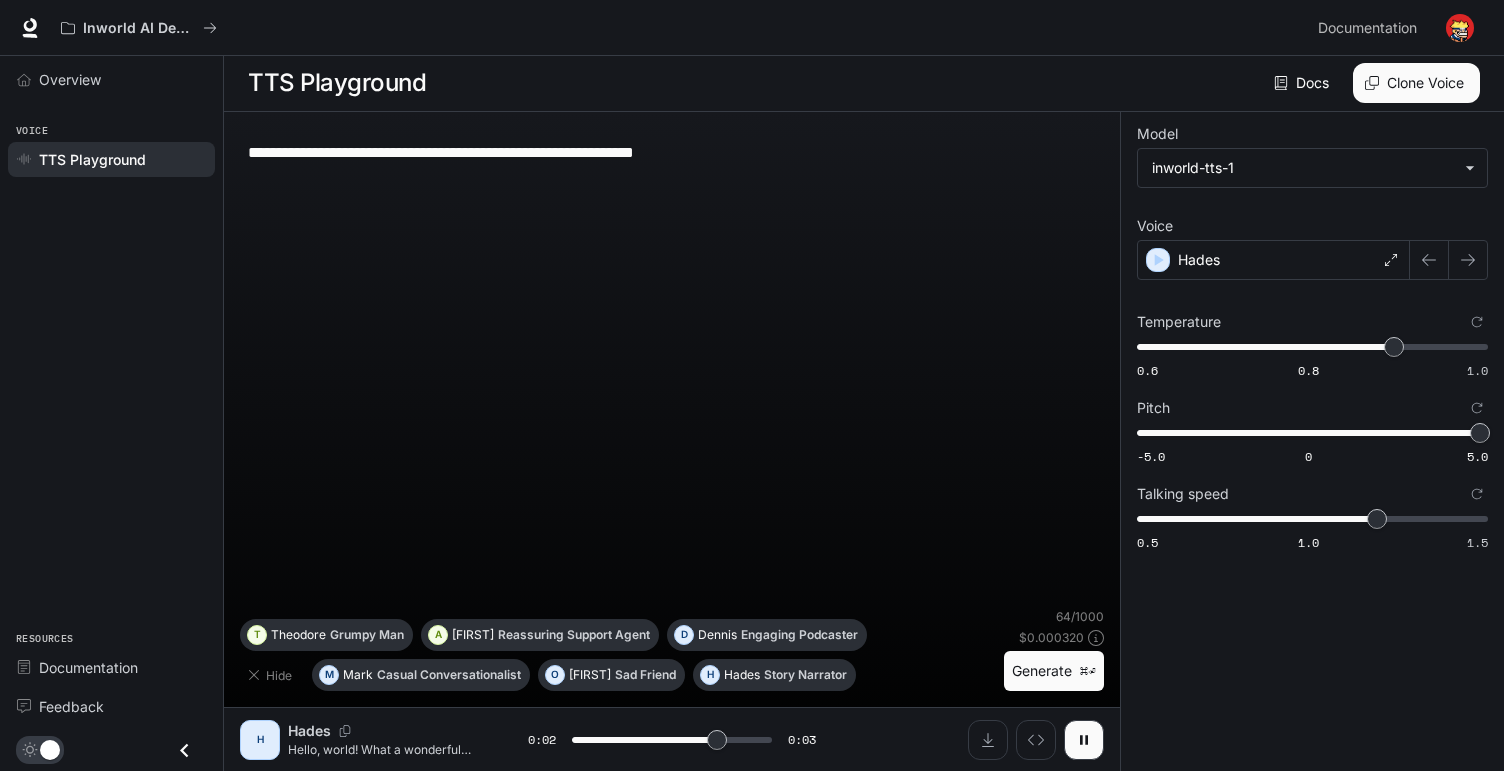 type on "***" 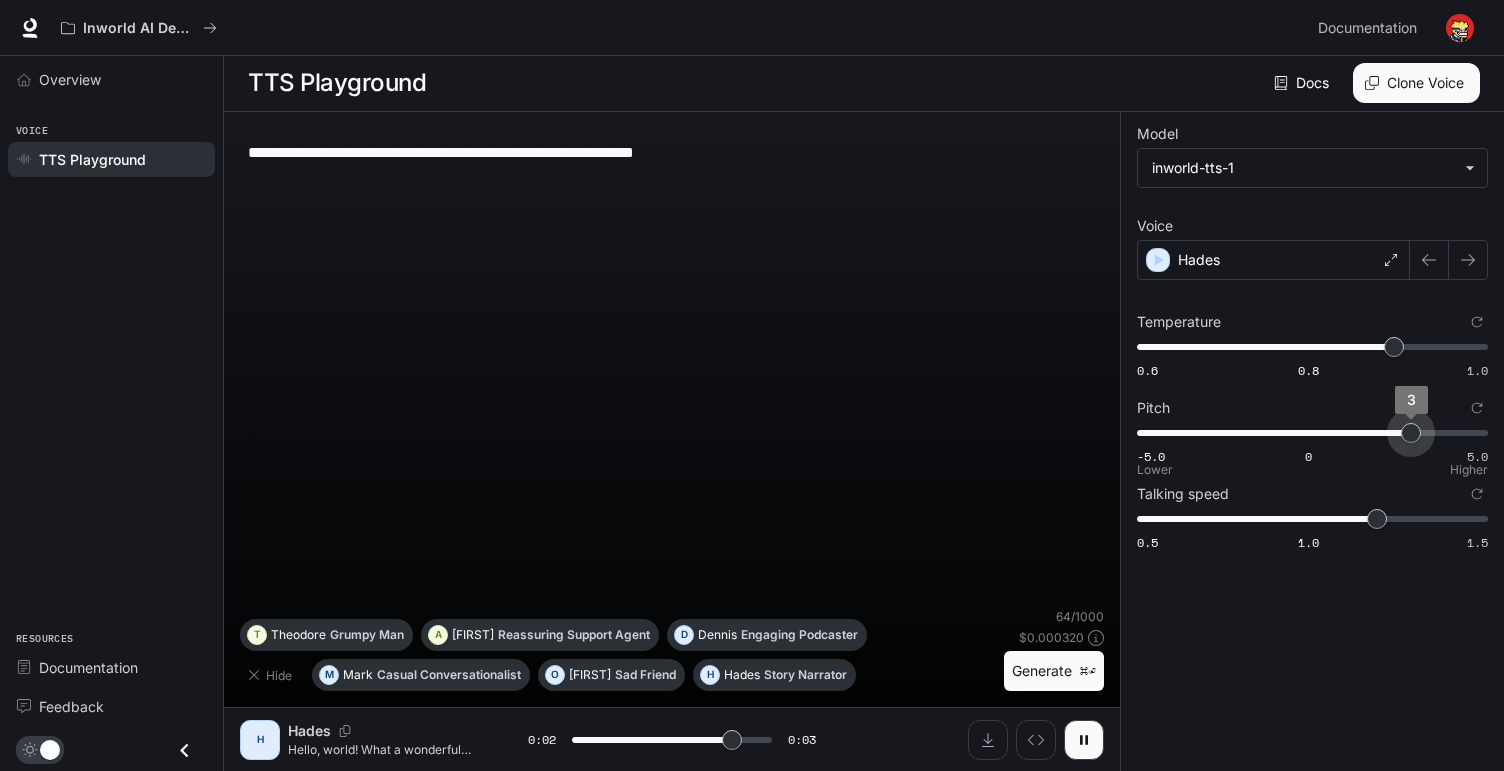 click on "-5.0 0 5.0 3" at bounding box center [1308, 433] 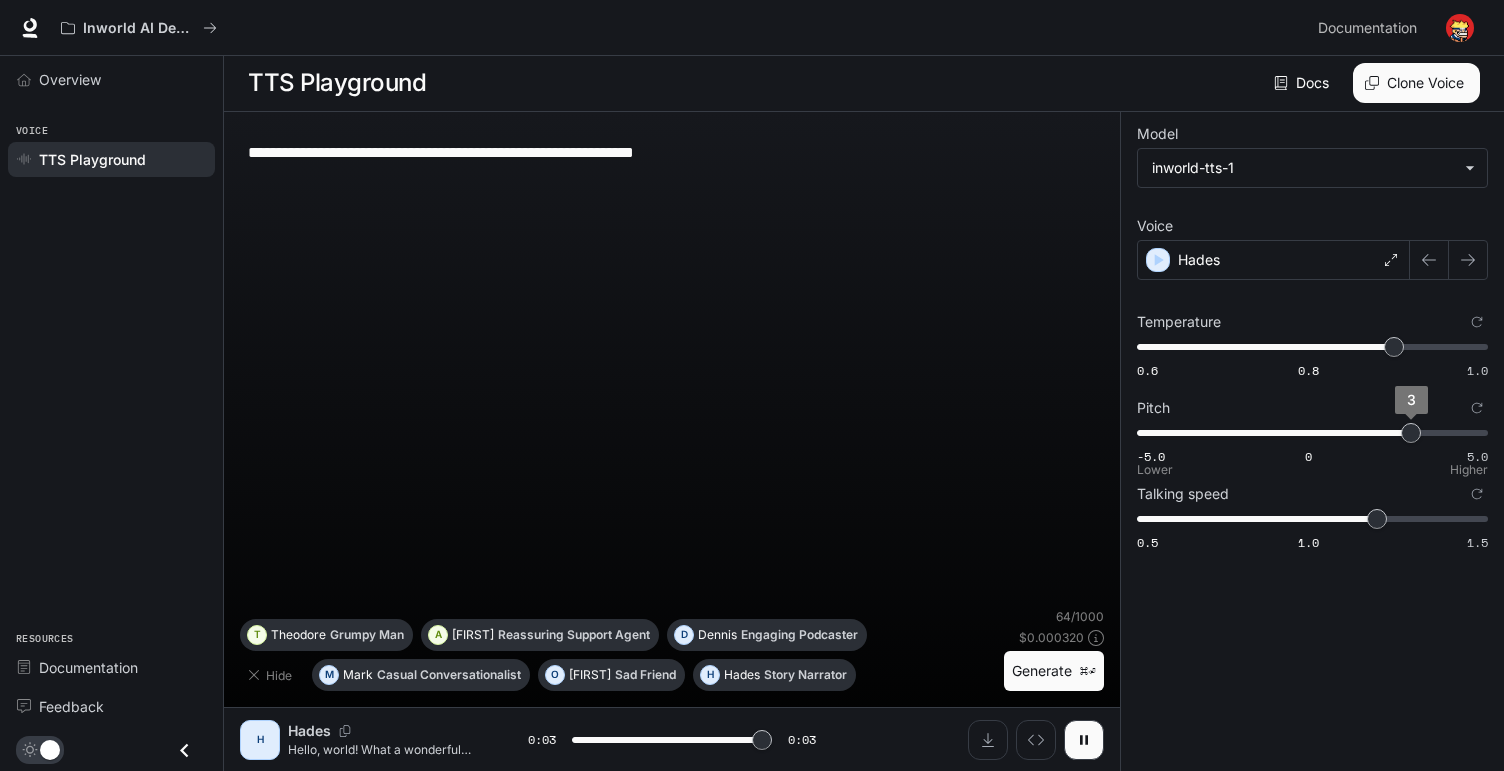 type on "*" 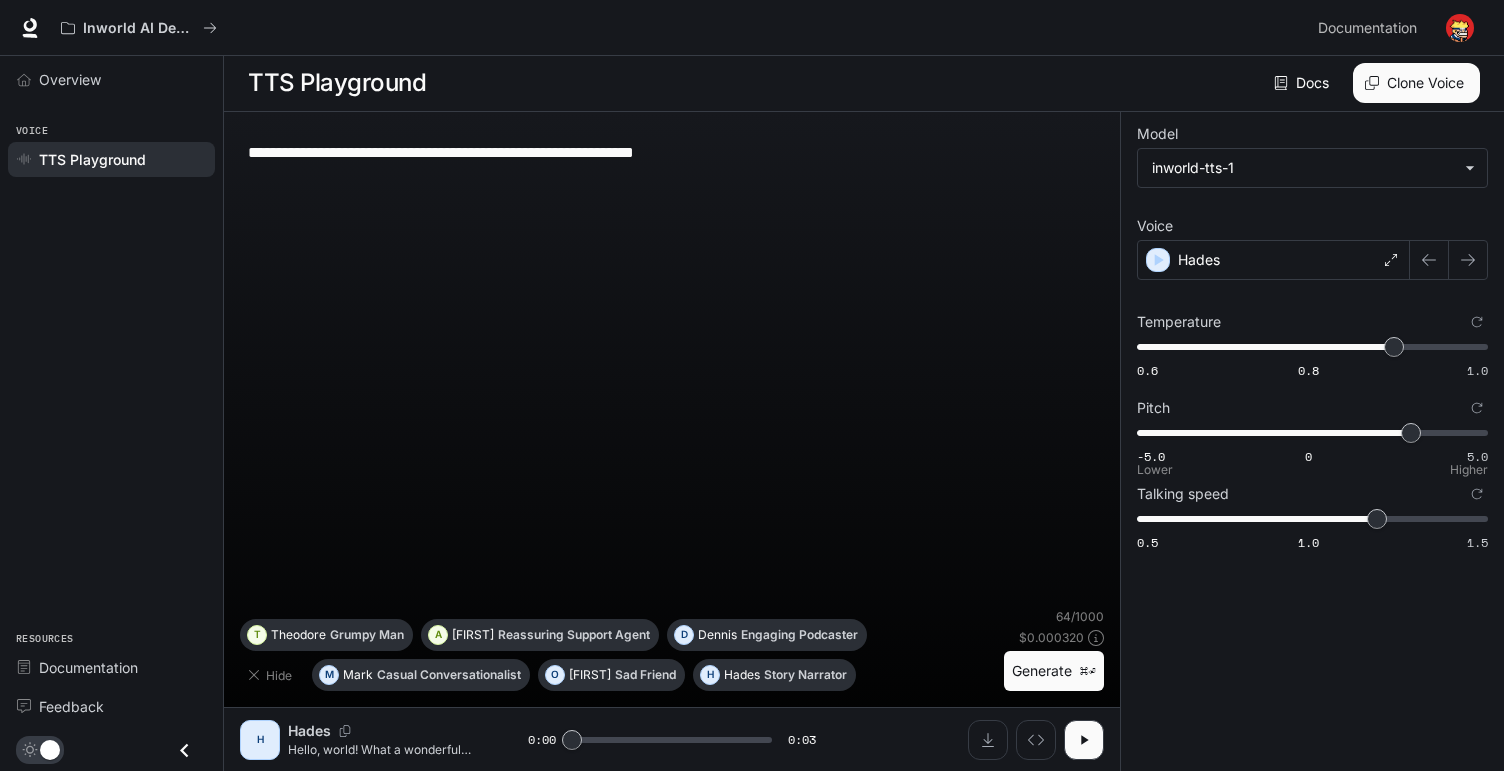 type on "*" 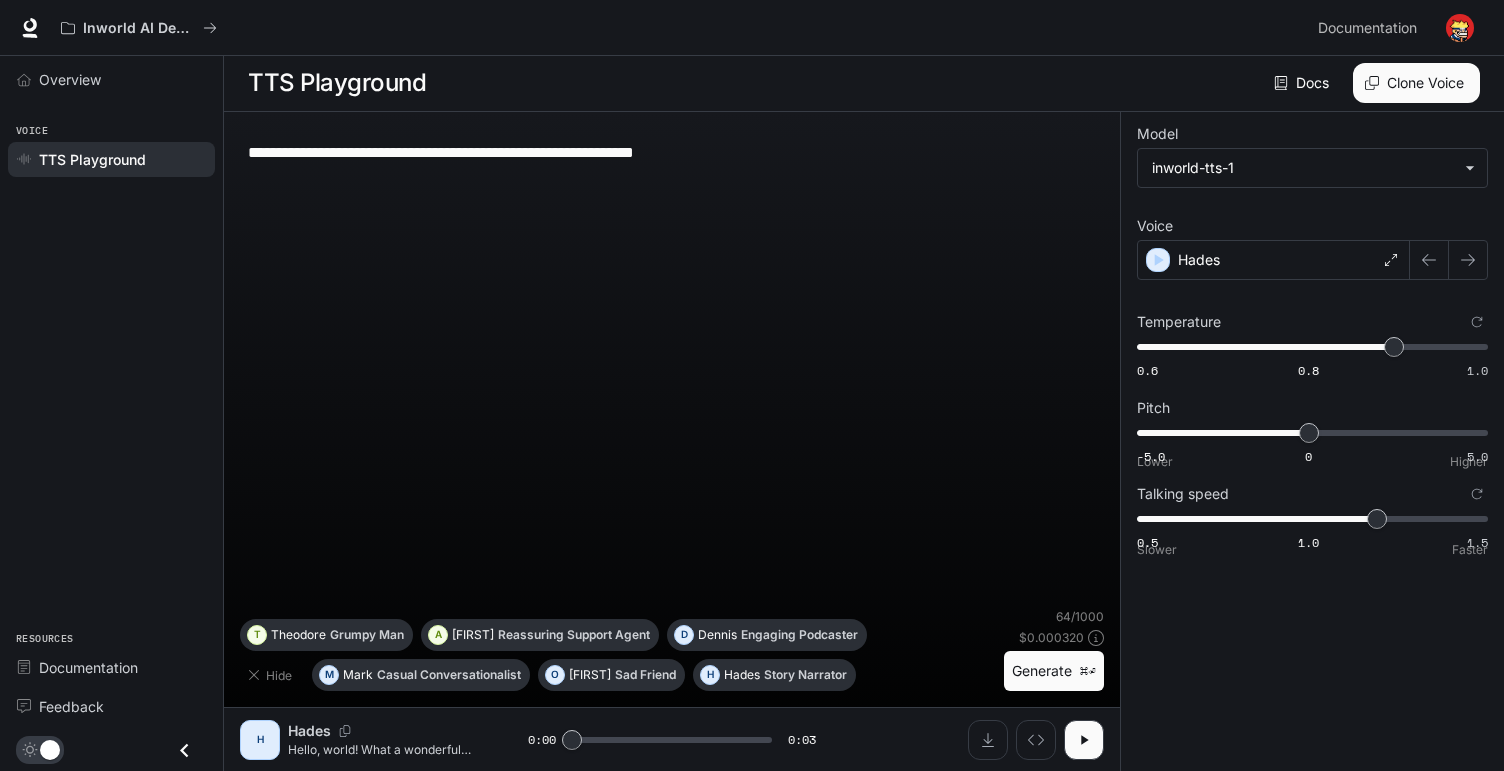 type on "*" 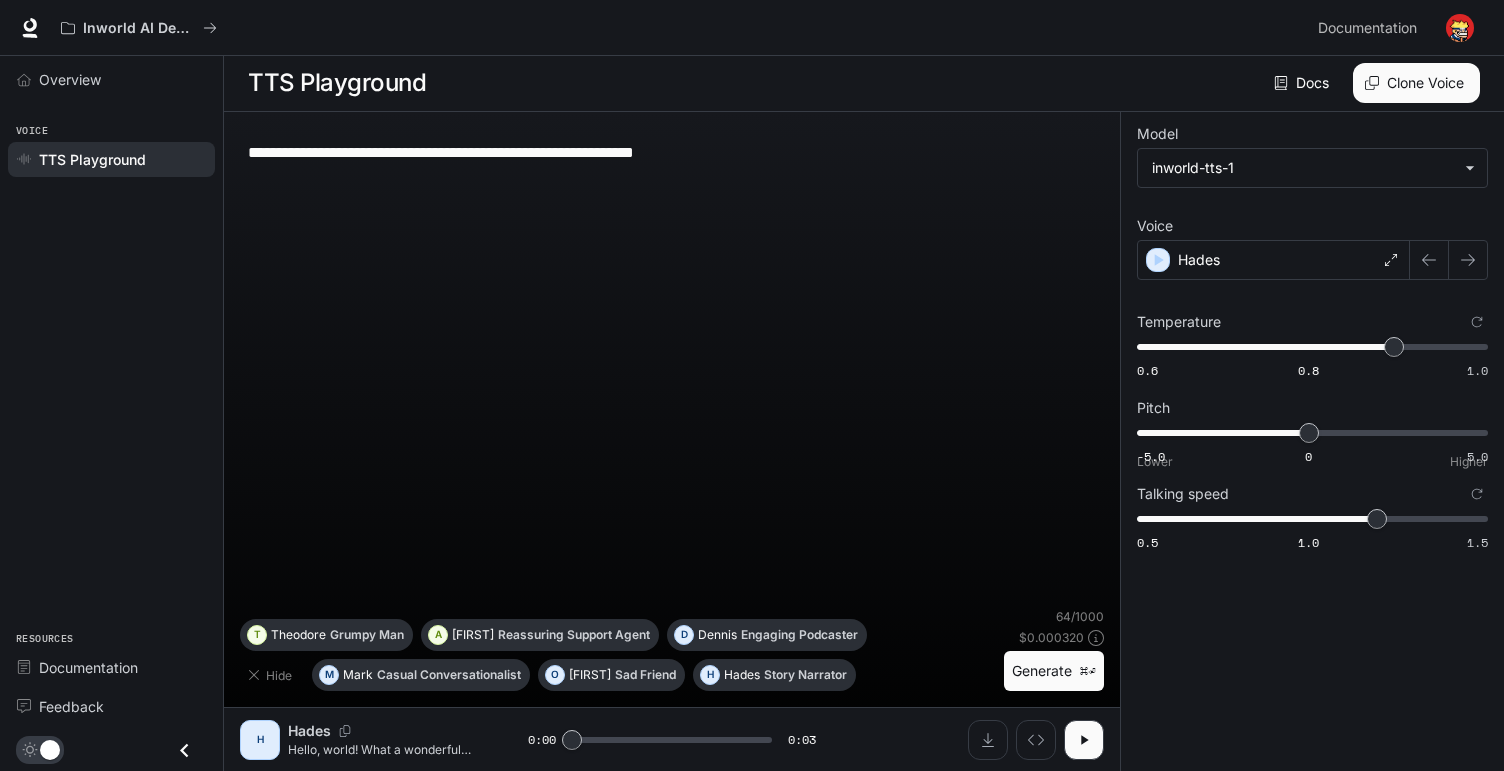 click on "0.5 1.0 1.5 1.2" at bounding box center (1308, 519) 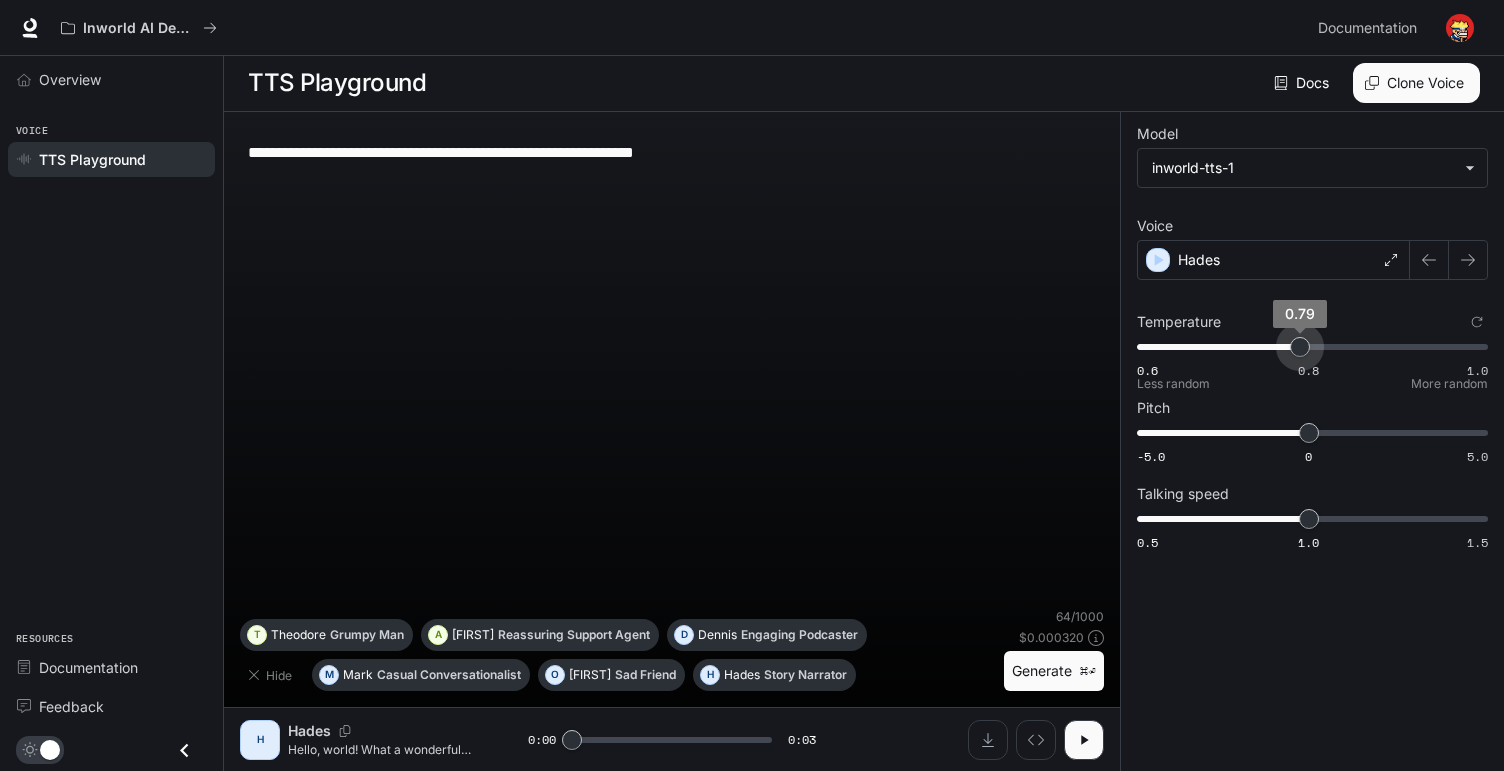 click on "0.6 0.8 1.0 0.79" at bounding box center (1308, 347) 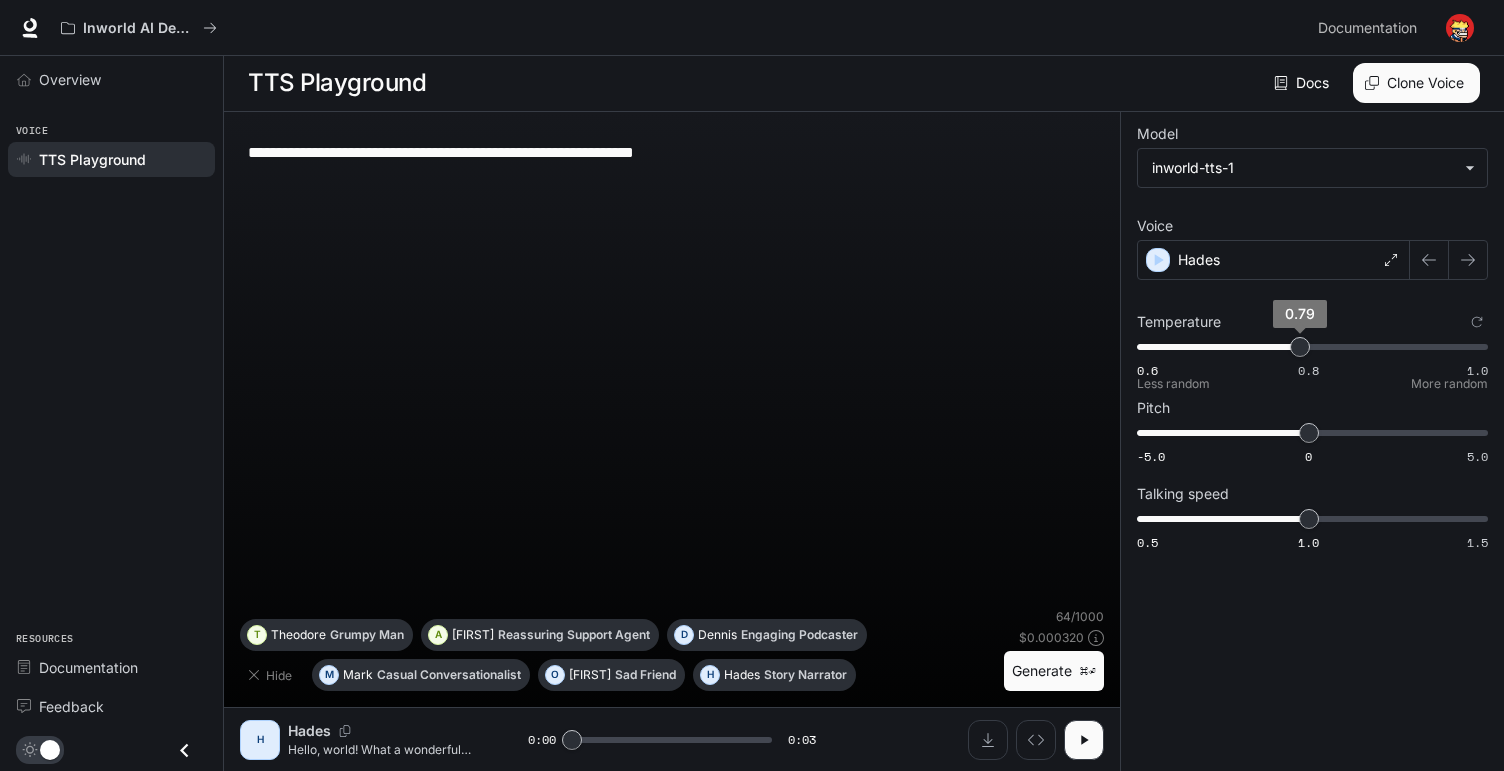type on "***" 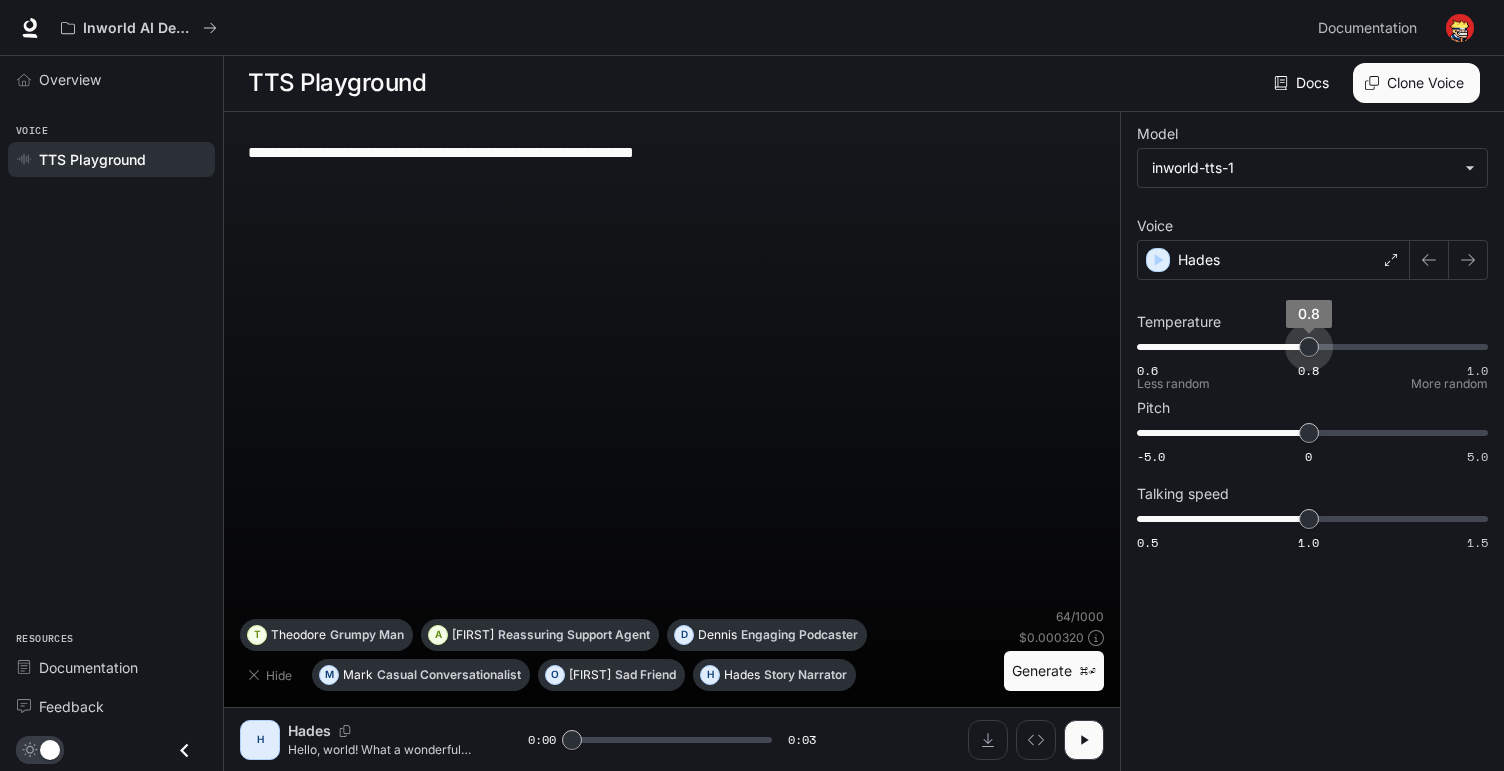click on "0.8" at bounding box center (1309, 347) 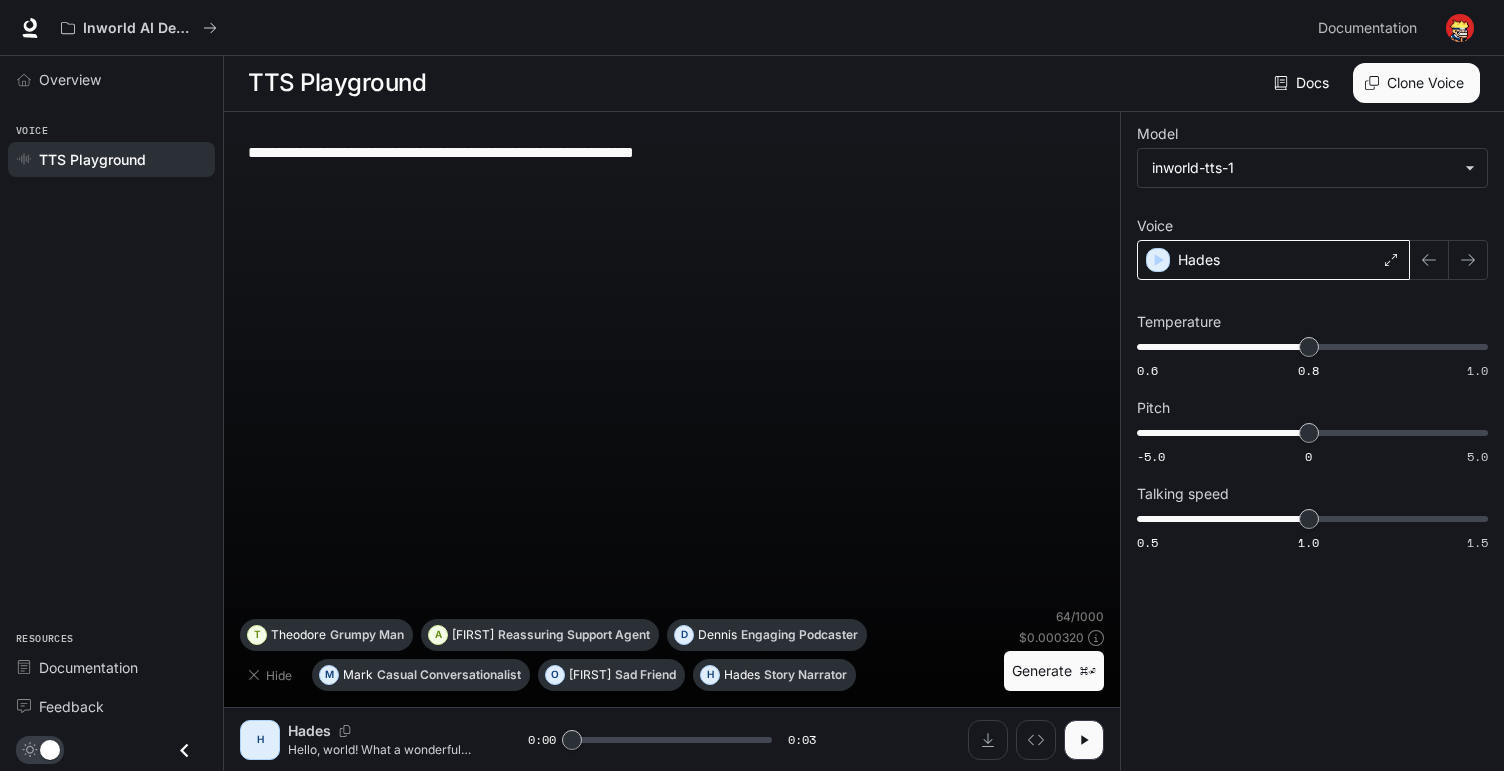 click on "Hades" at bounding box center [1273, 260] 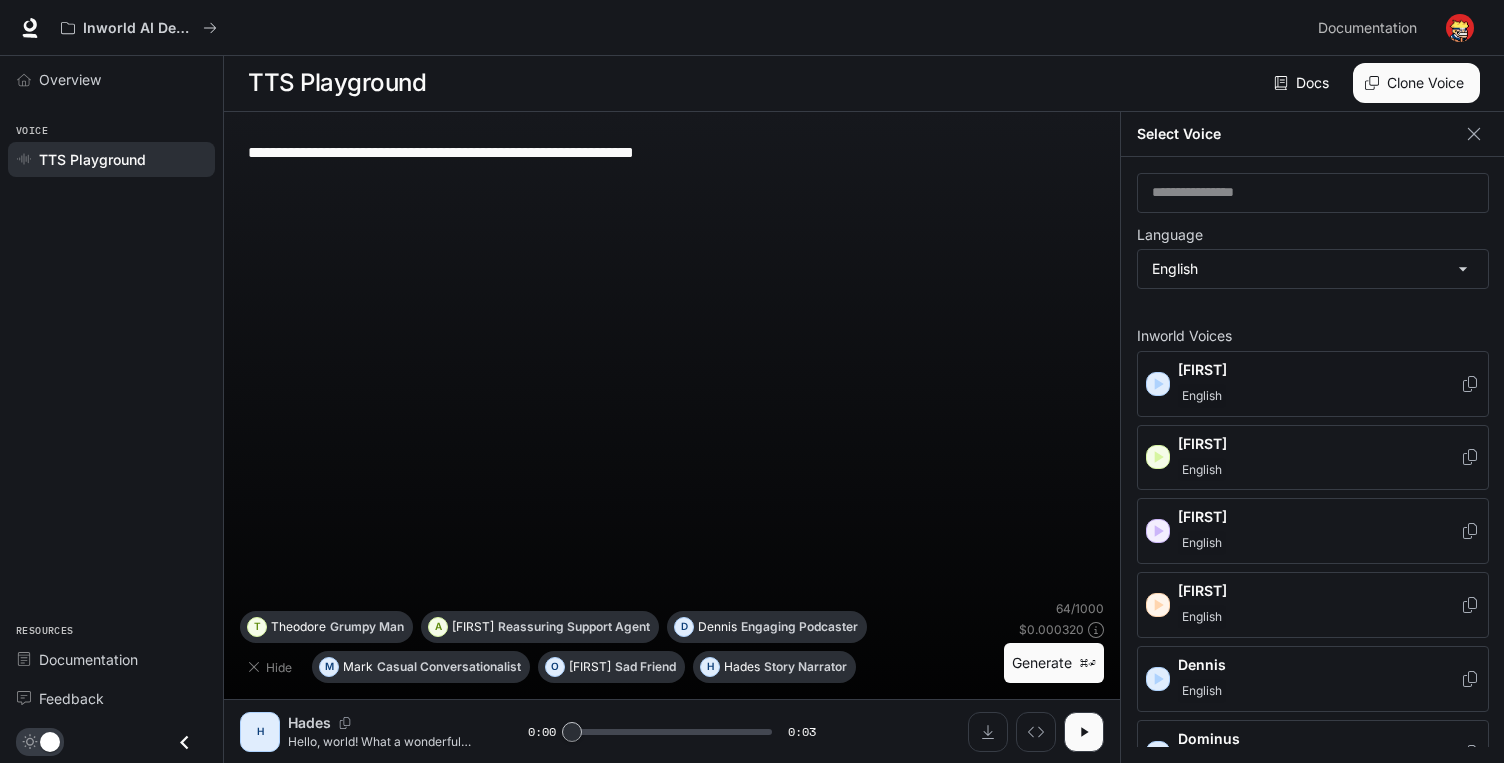 click 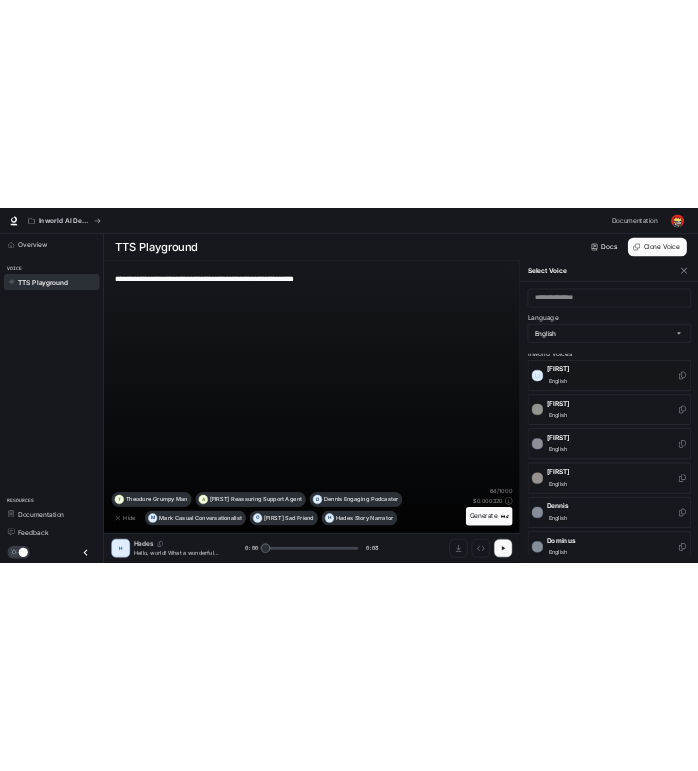 scroll, scrollTop: 37, scrollLeft: 0, axis: vertical 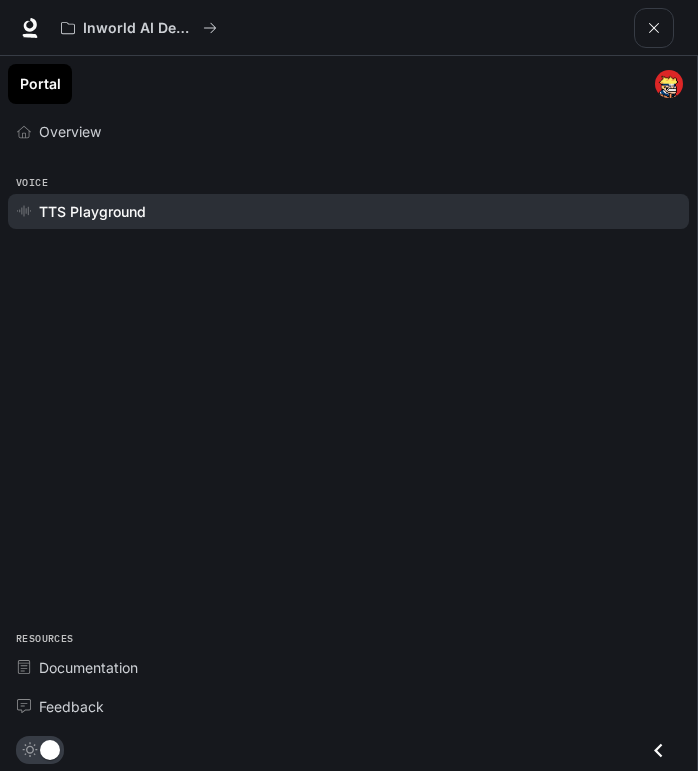 click at bounding box center [654, 28] 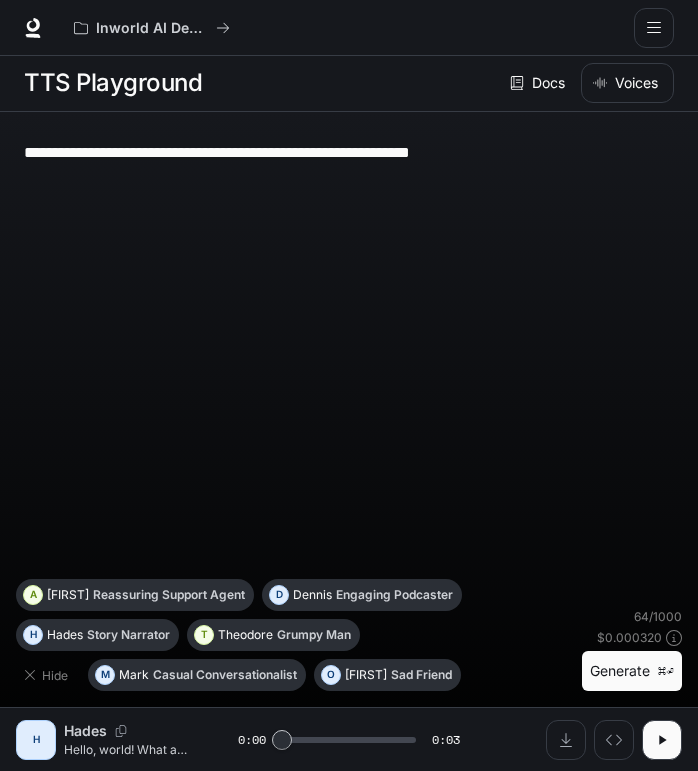 click on "H" at bounding box center (36, 740) 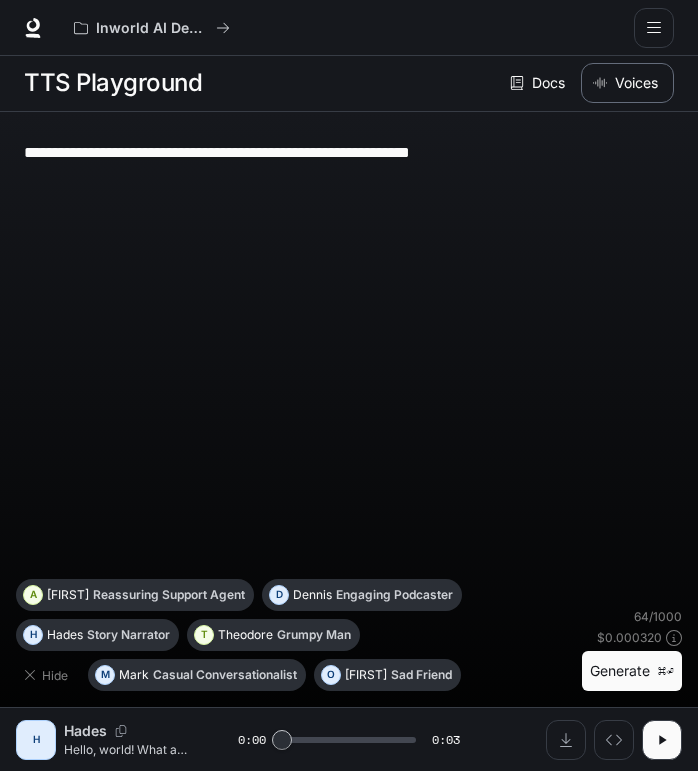 click on "Voices" at bounding box center [627, 83] 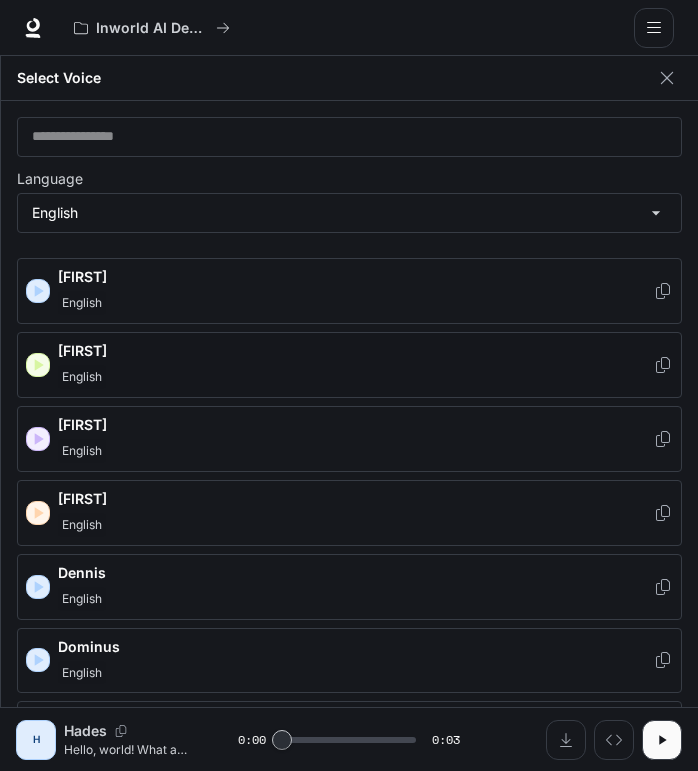 click 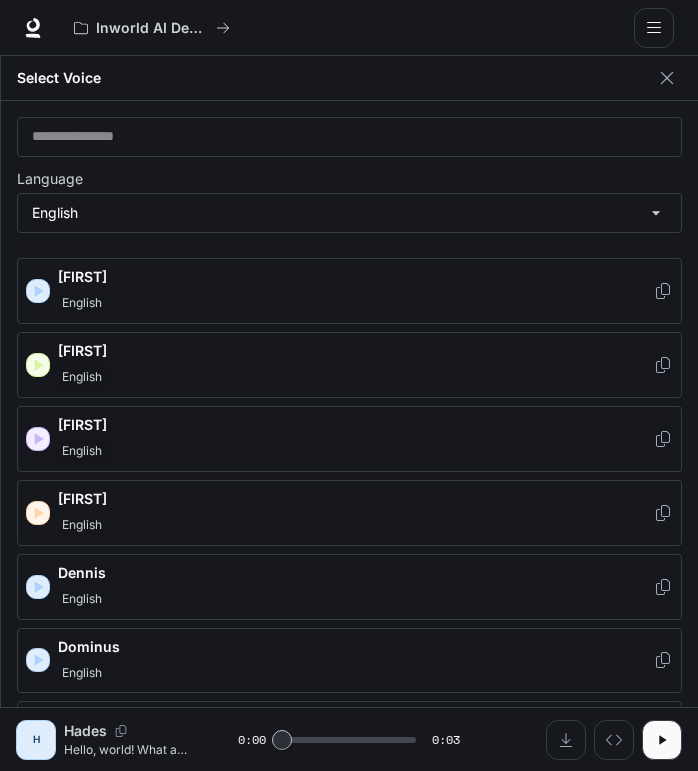 click 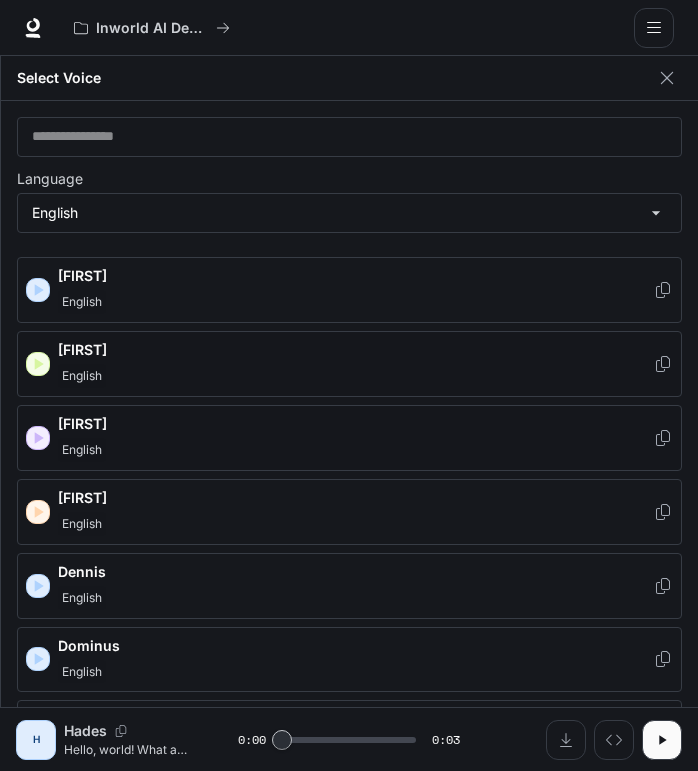 scroll, scrollTop: 0, scrollLeft: 0, axis: both 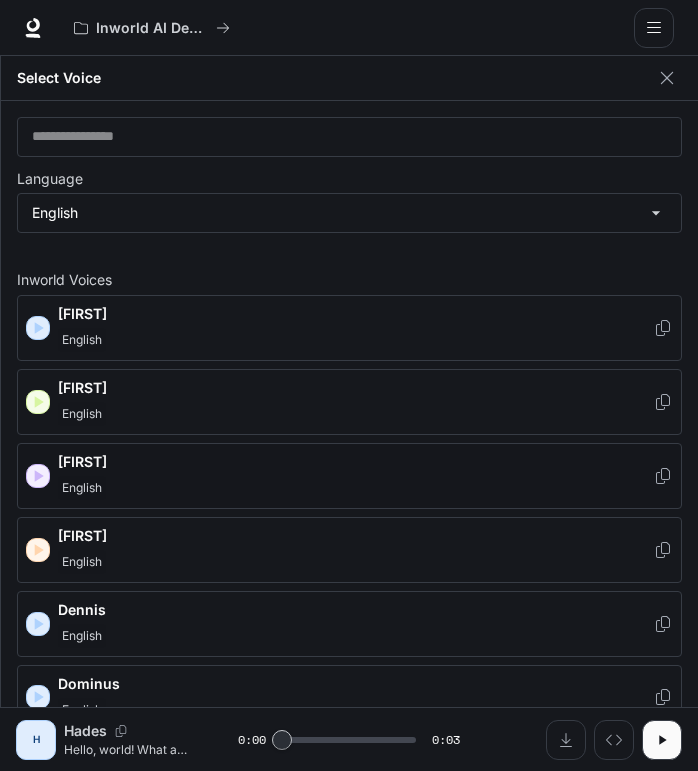 click 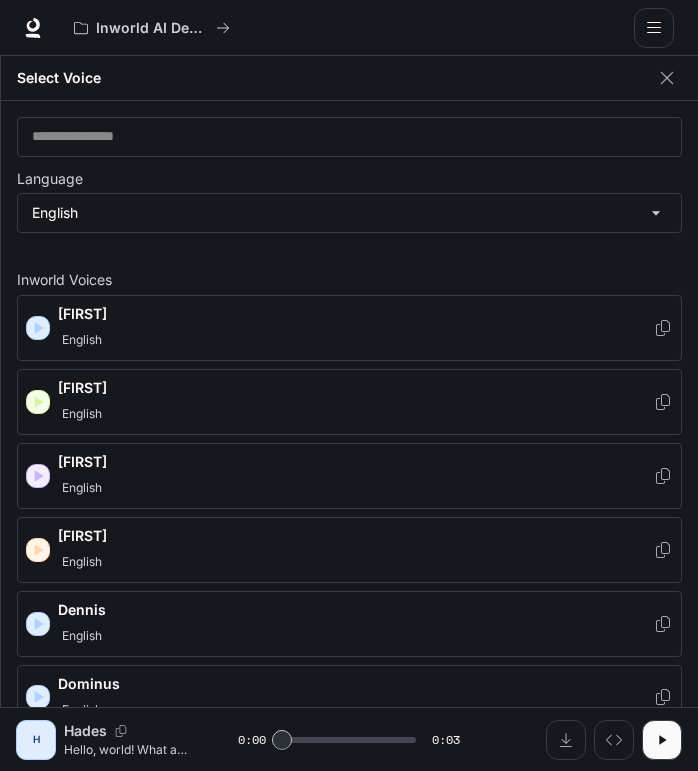 click 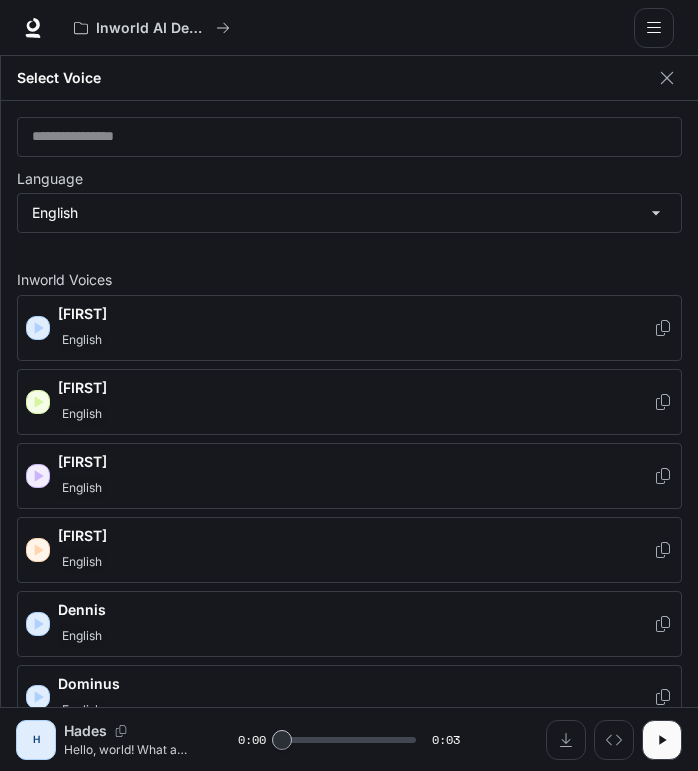 click 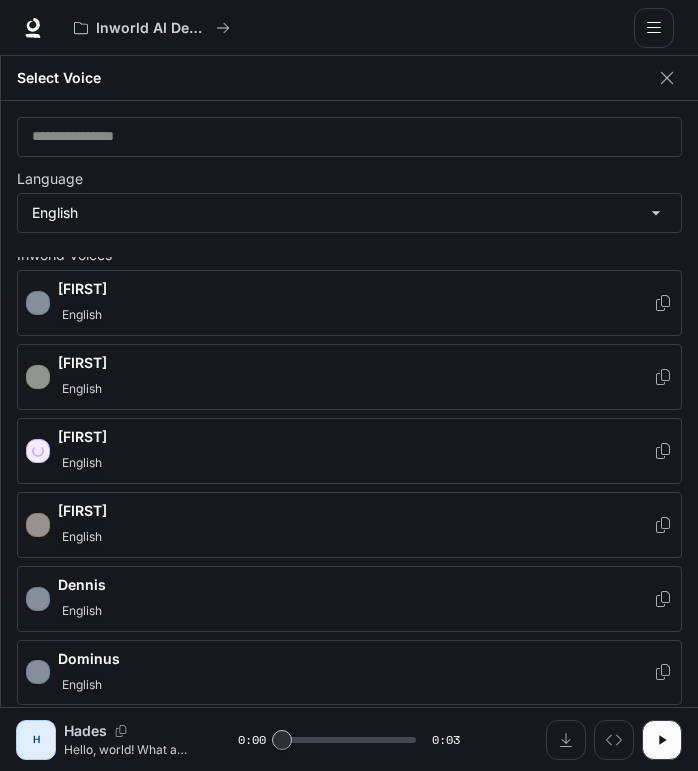 scroll, scrollTop: 51, scrollLeft: 0, axis: vertical 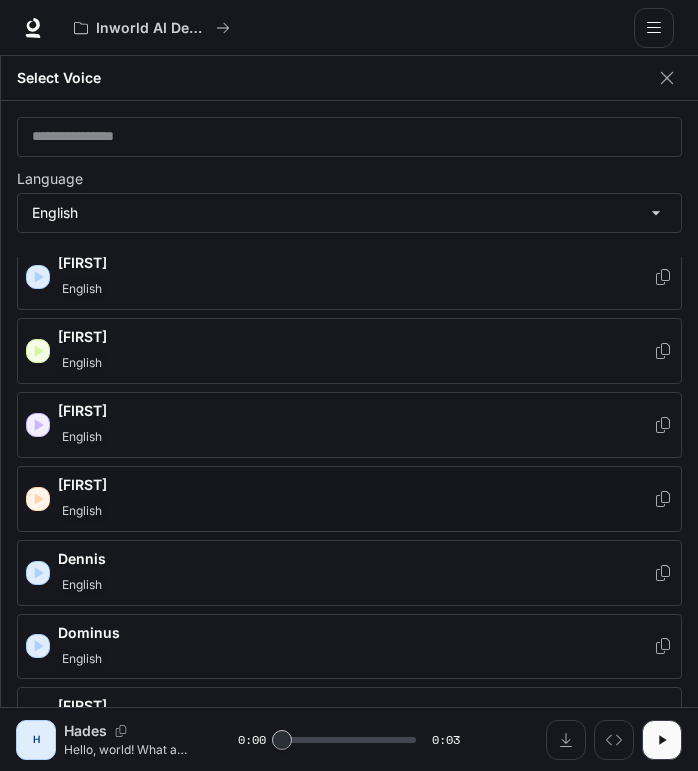 click 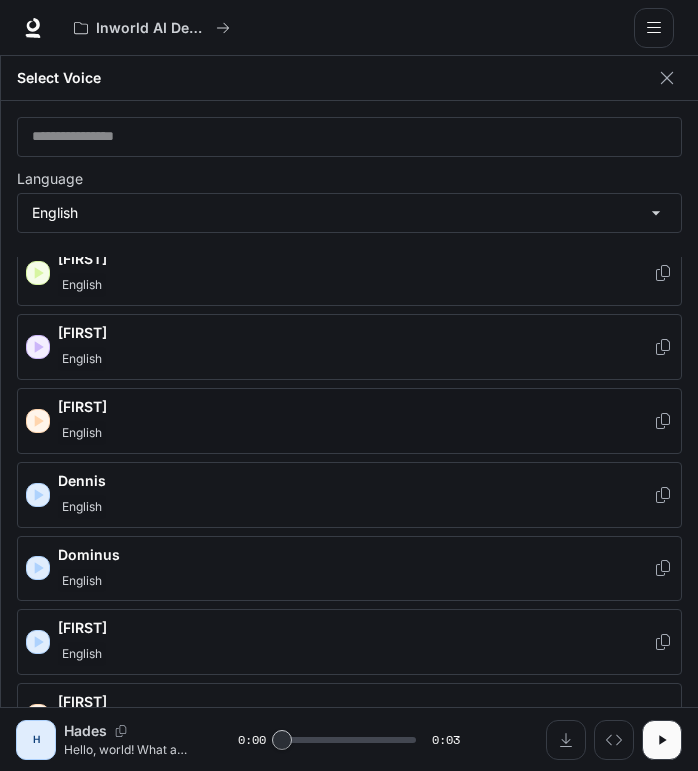 scroll, scrollTop: 142, scrollLeft: 0, axis: vertical 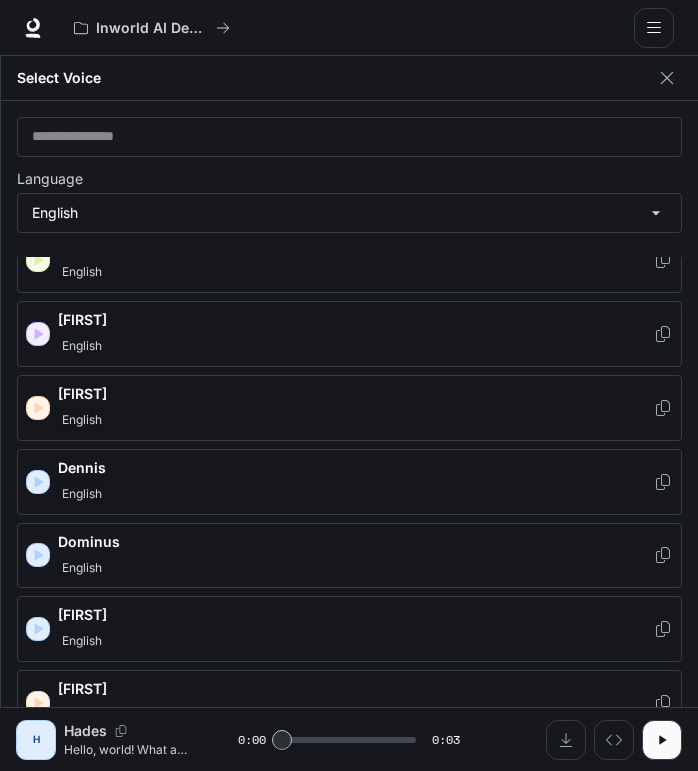 click 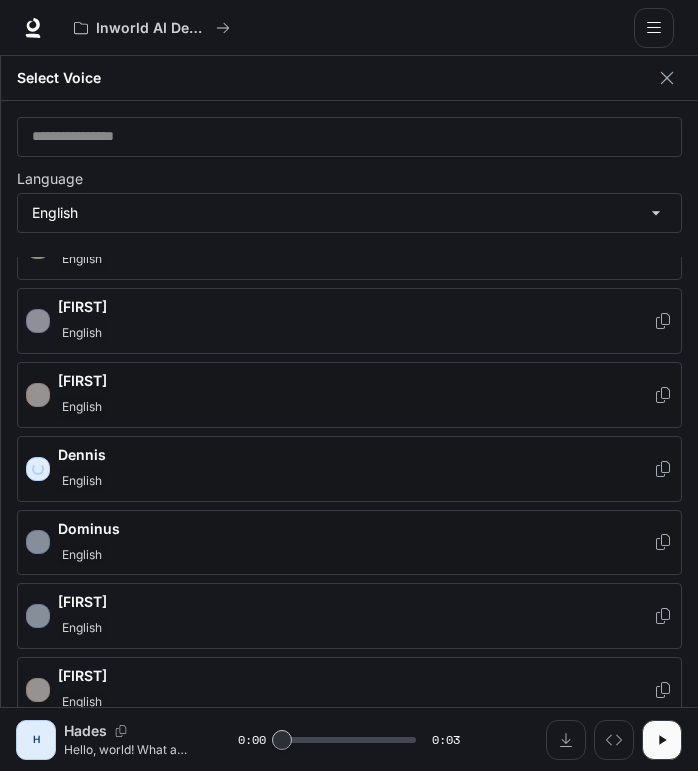 scroll, scrollTop: 180, scrollLeft: 0, axis: vertical 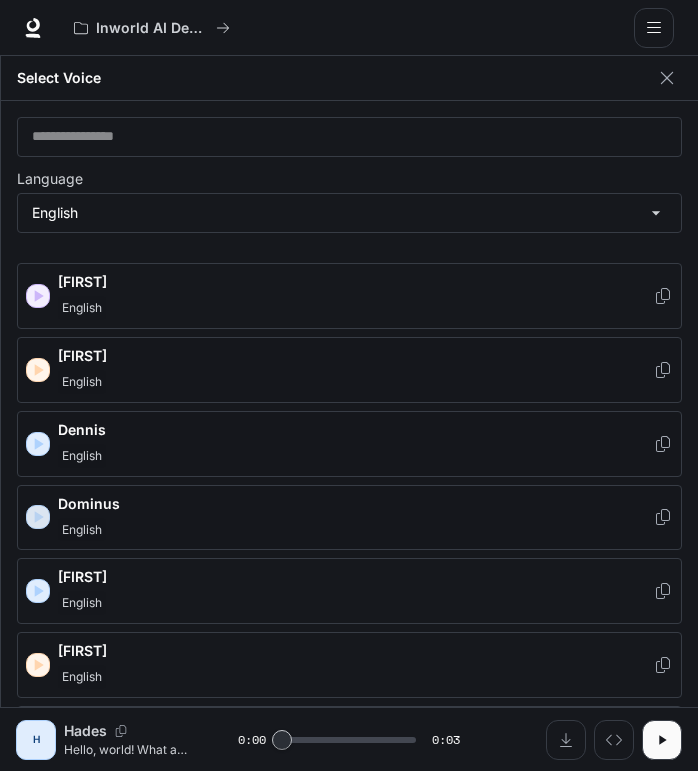 click 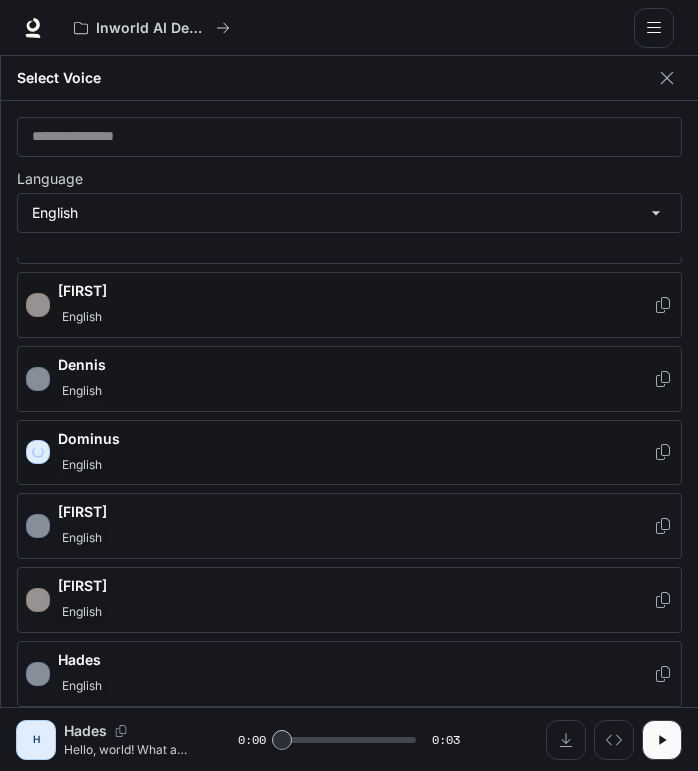 scroll, scrollTop: 258, scrollLeft: 0, axis: vertical 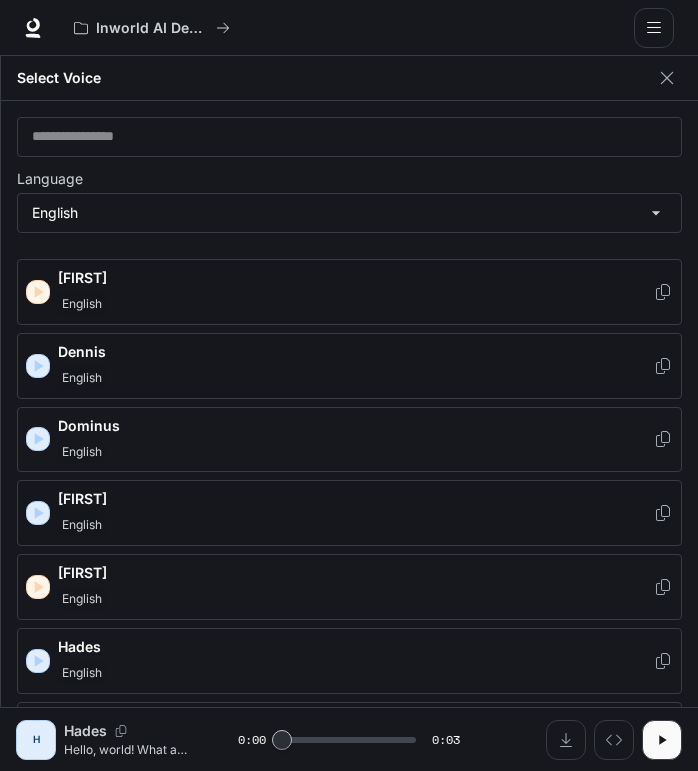 click 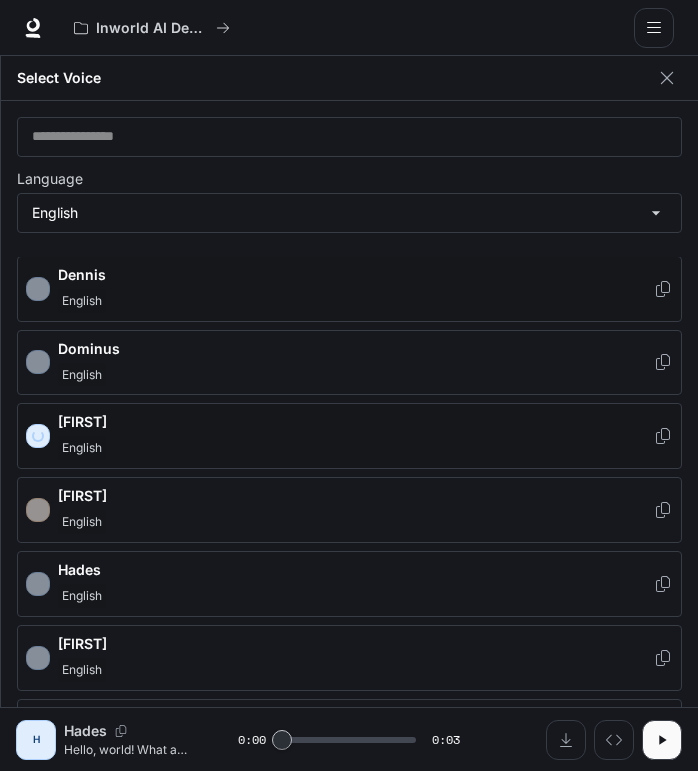 scroll, scrollTop: 348, scrollLeft: 0, axis: vertical 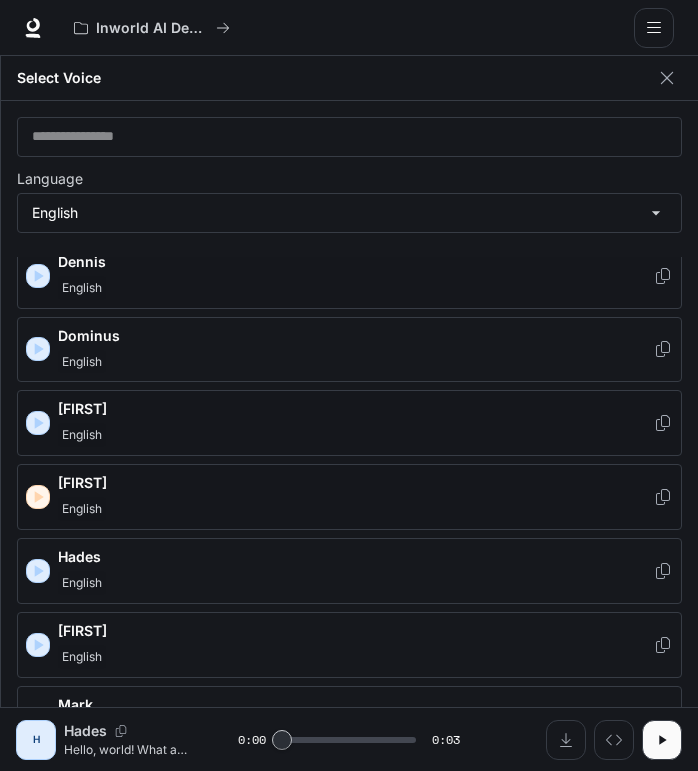 click 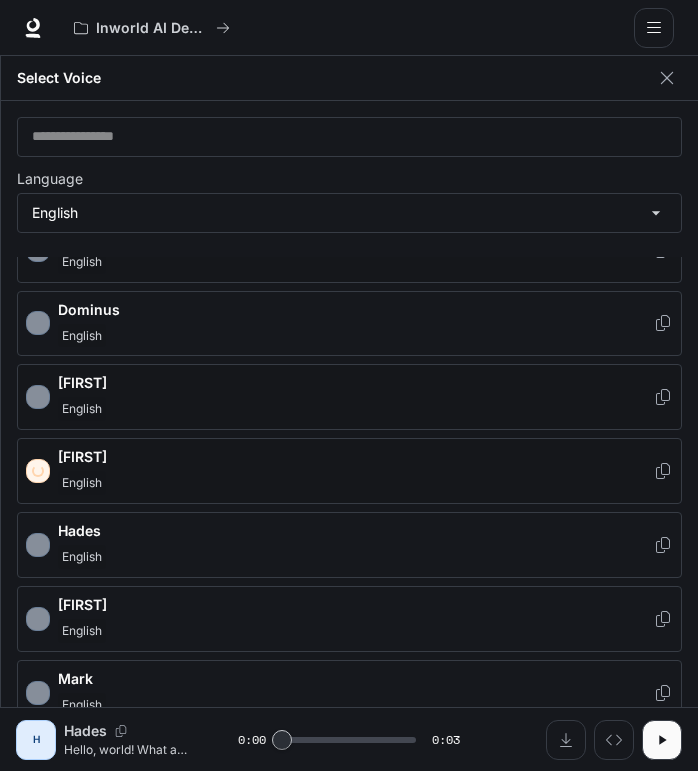 scroll, scrollTop: 387, scrollLeft: 0, axis: vertical 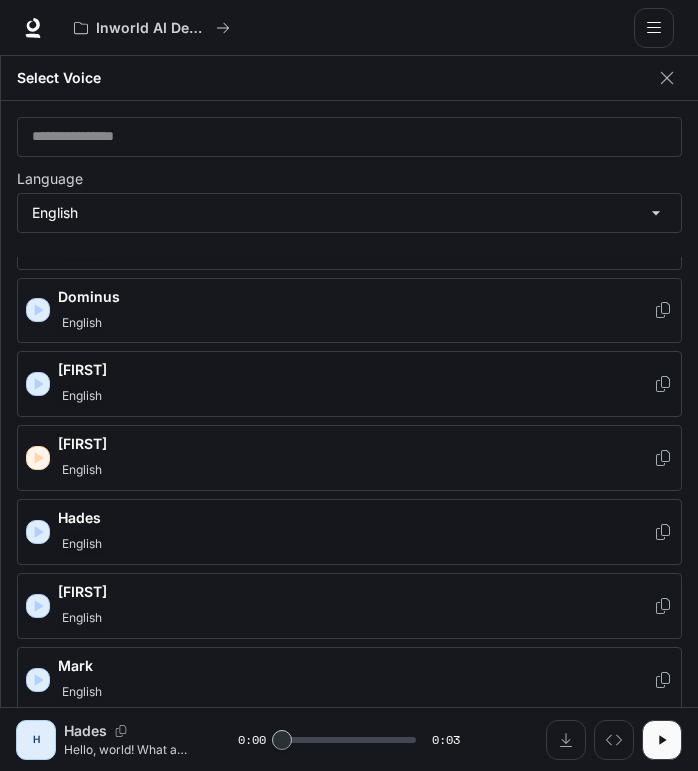 click 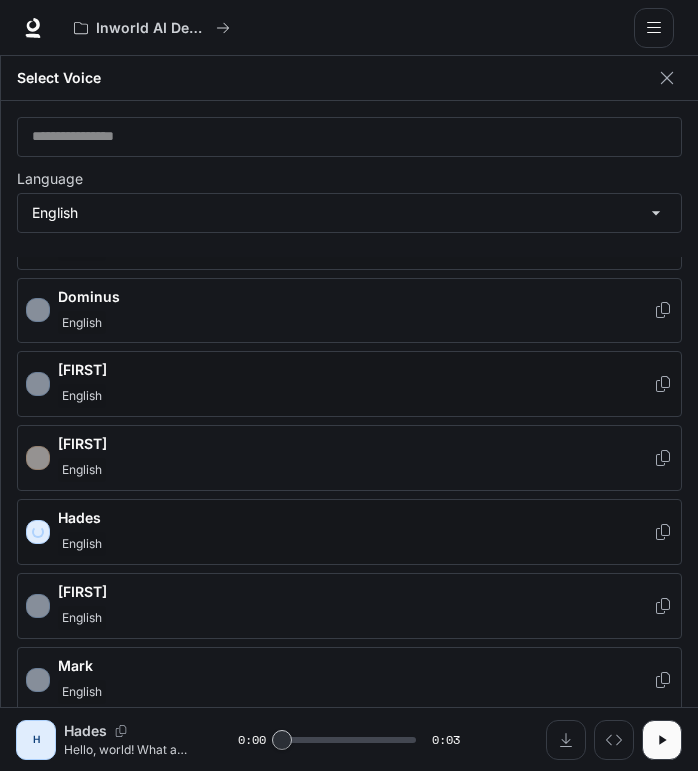 scroll, scrollTop: 448, scrollLeft: 0, axis: vertical 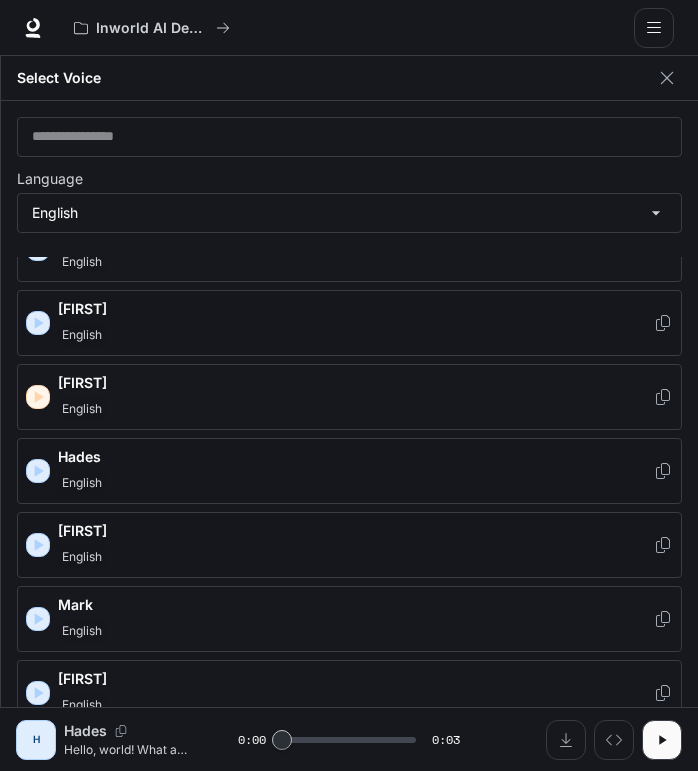 click 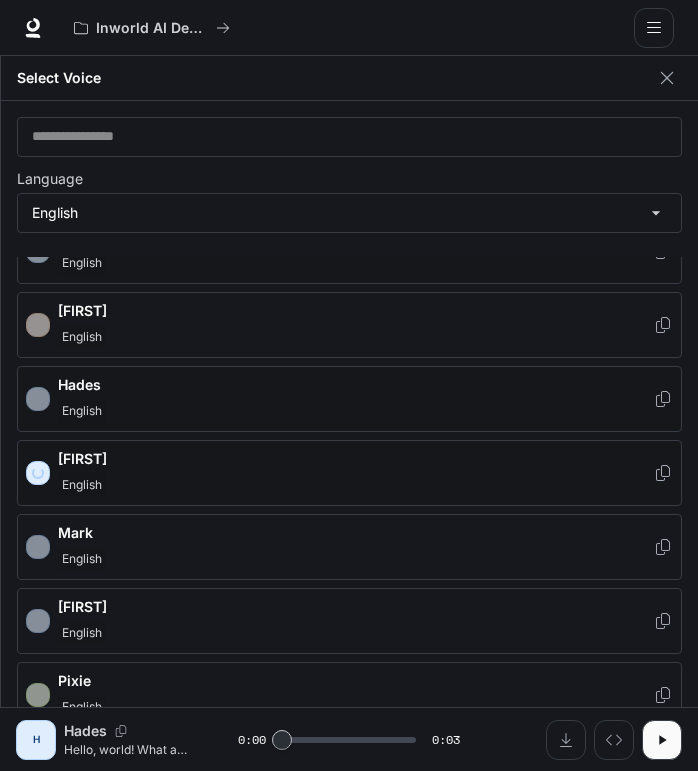 scroll, scrollTop: 614, scrollLeft: 0, axis: vertical 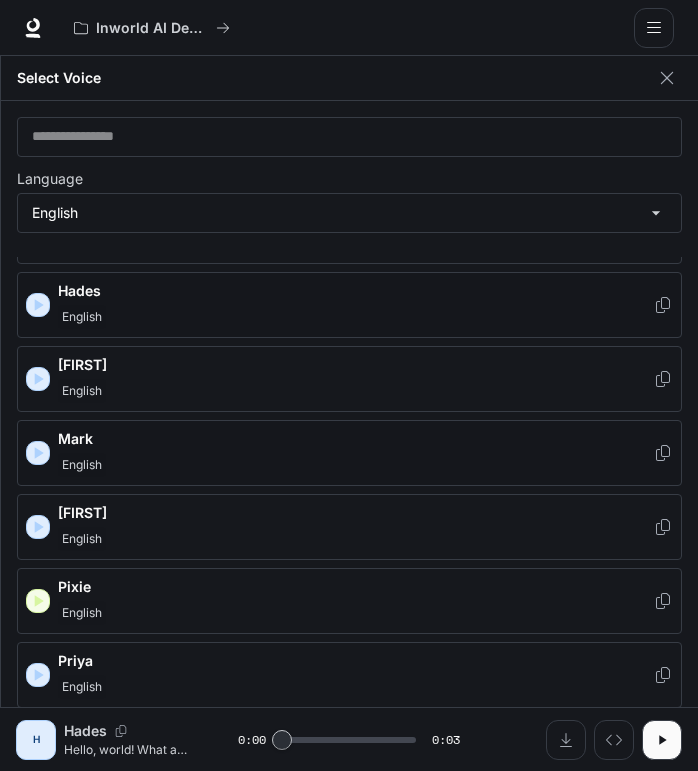 click 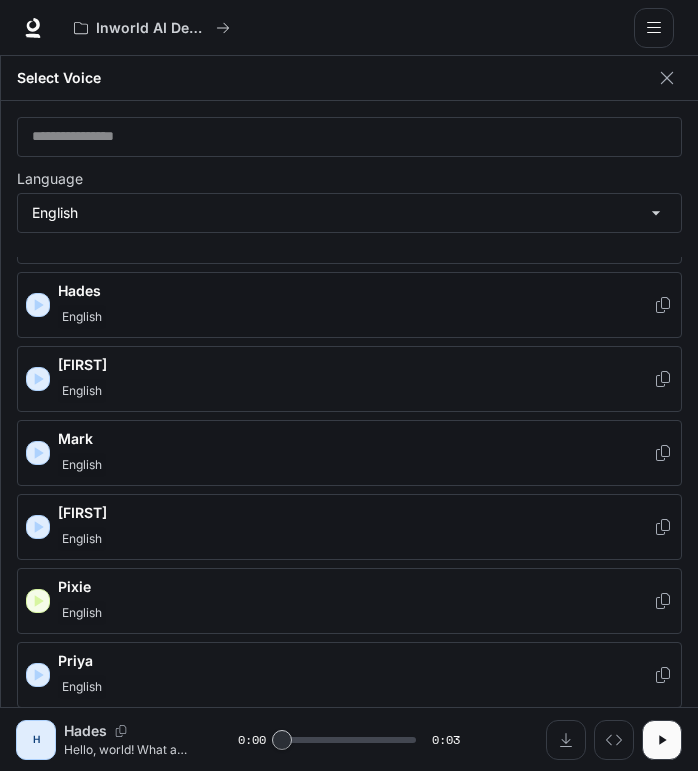 click 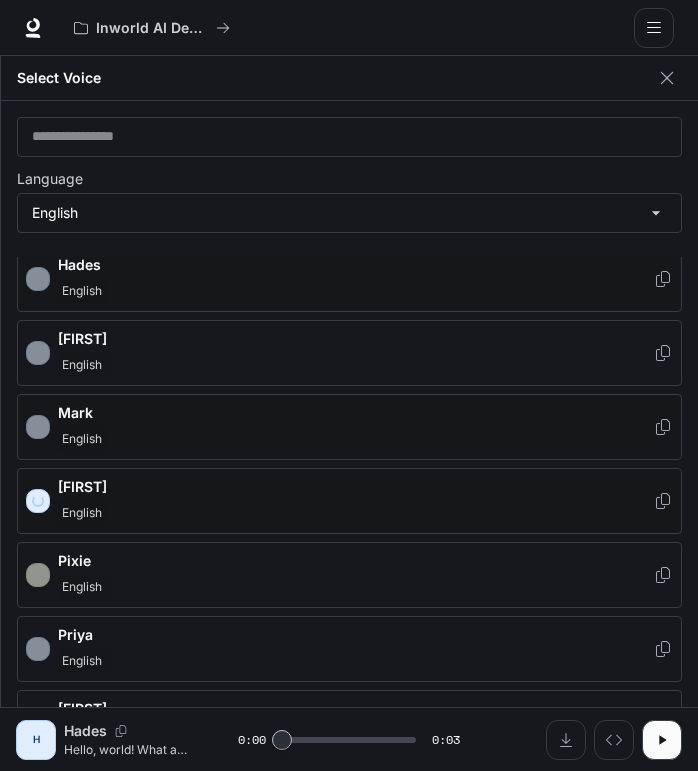 scroll, scrollTop: 653, scrollLeft: 0, axis: vertical 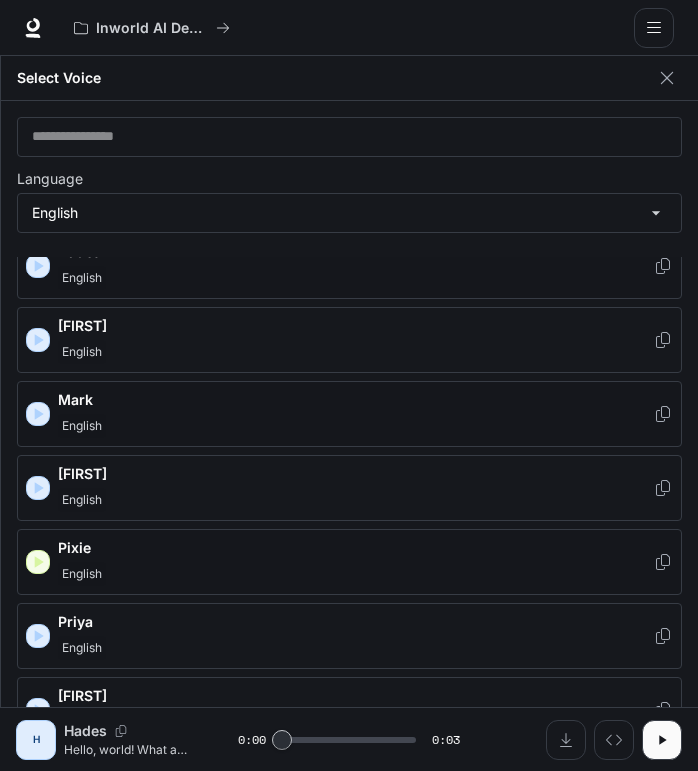 click 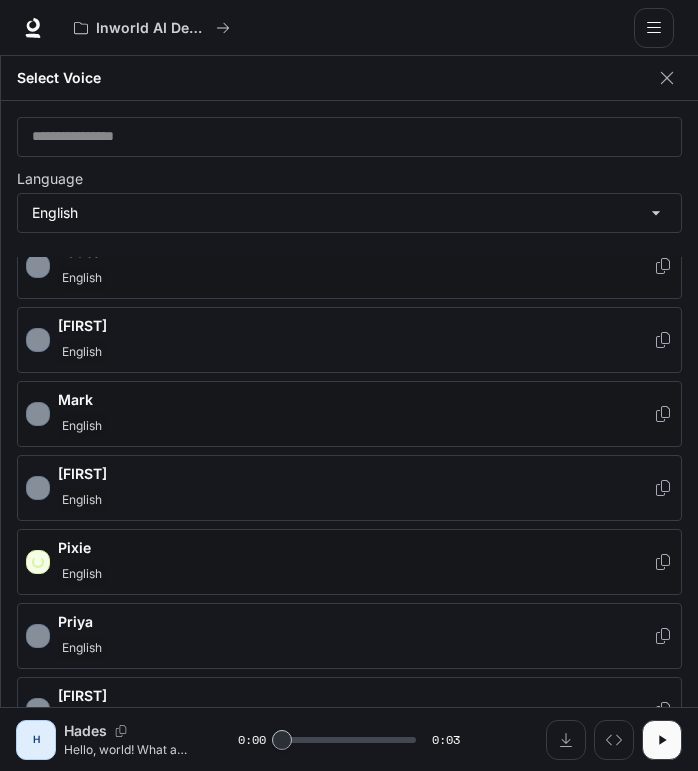 scroll, scrollTop: 692, scrollLeft: 0, axis: vertical 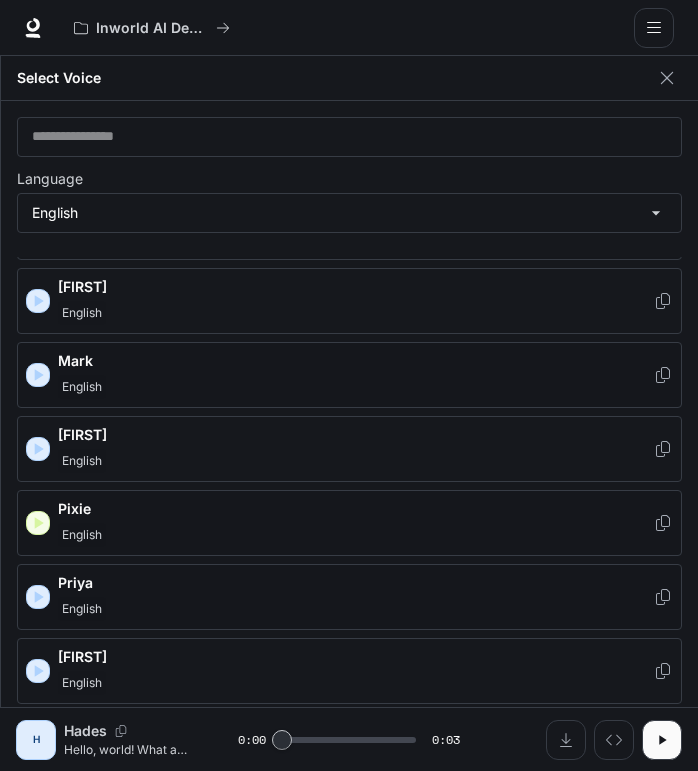 click 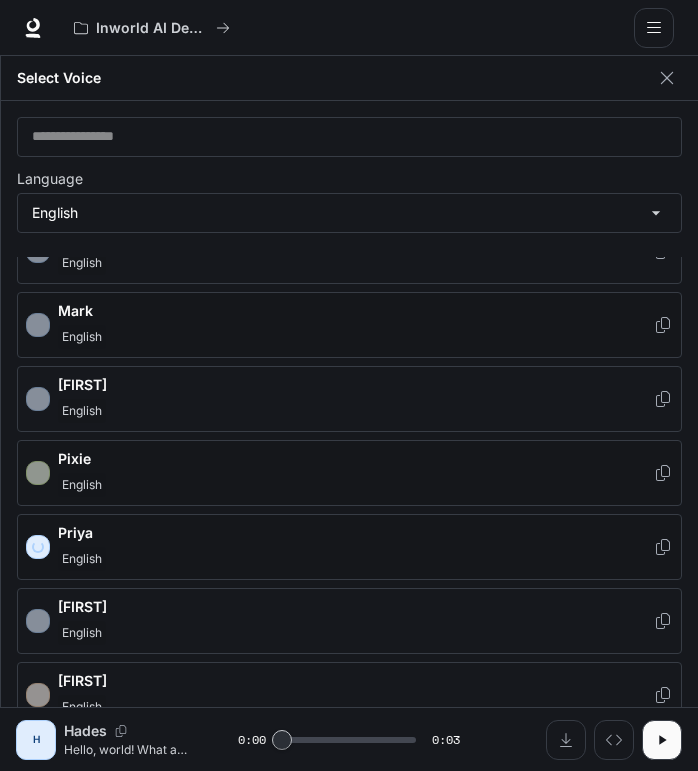 scroll, scrollTop: 811, scrollLeft: 0, axis: vertical 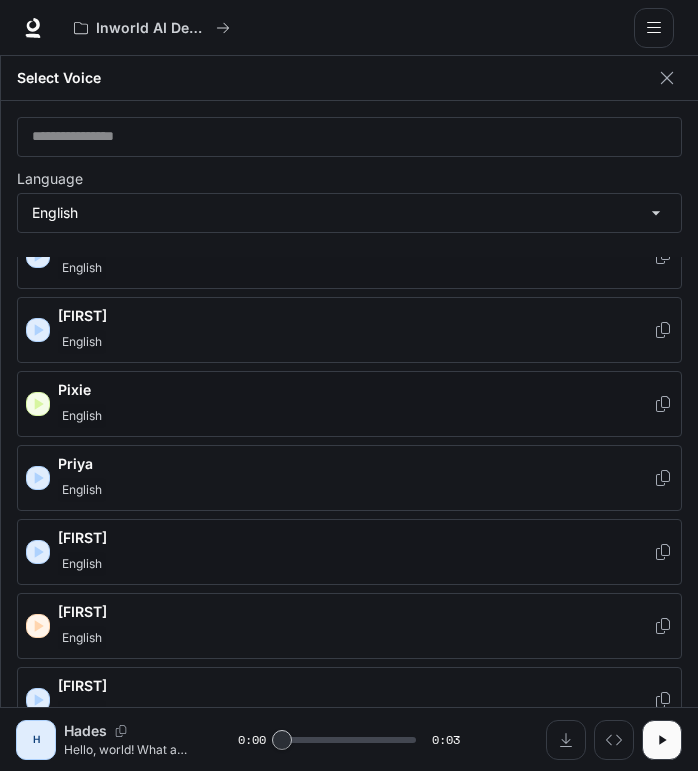 click 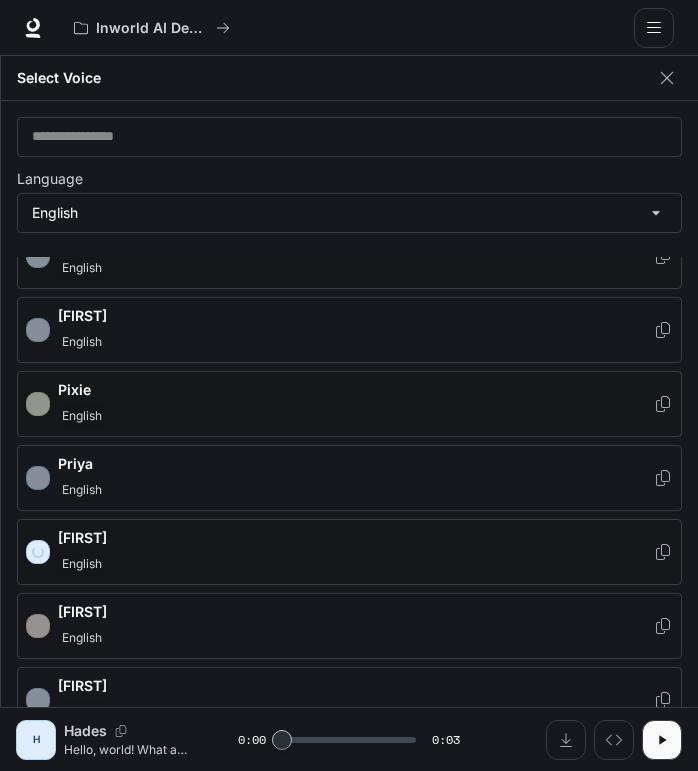 scroll, scrollTop: 865, scrollLeft: 0, axis: vertical 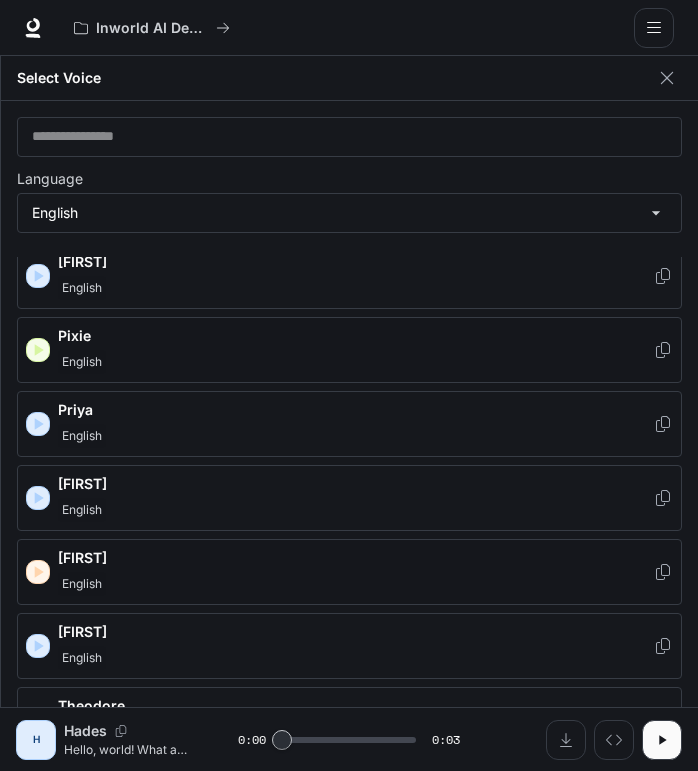 click 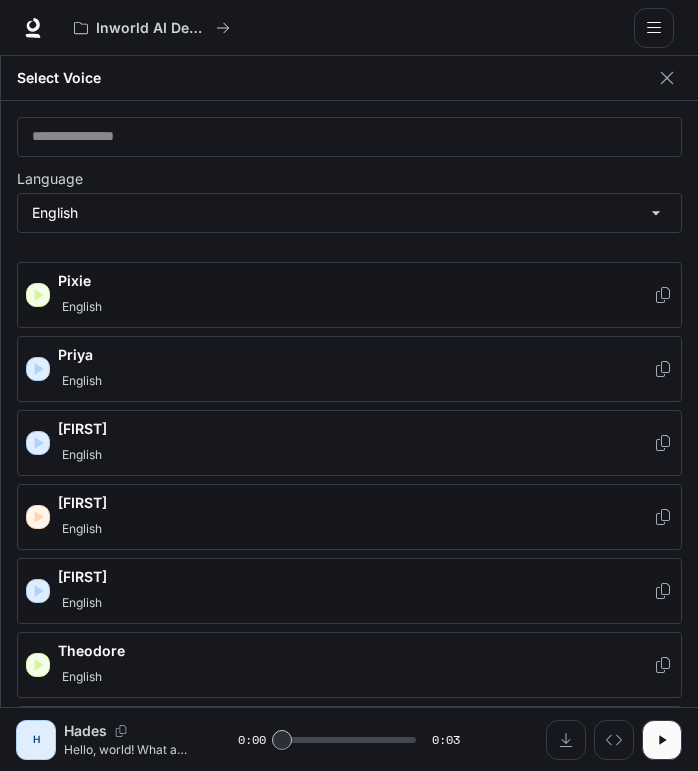 scroll, scrollTop: 946, scrollLeft: 0, axis: vertical 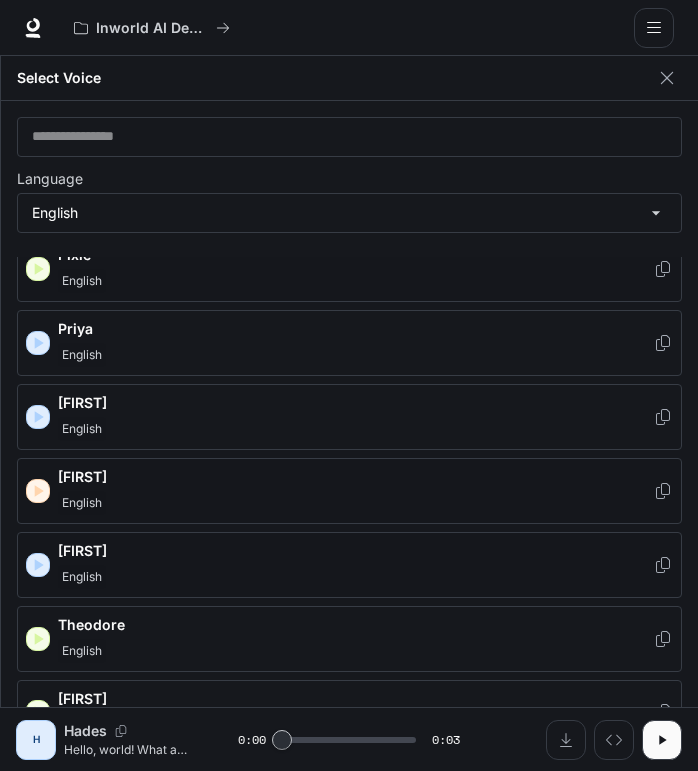 click 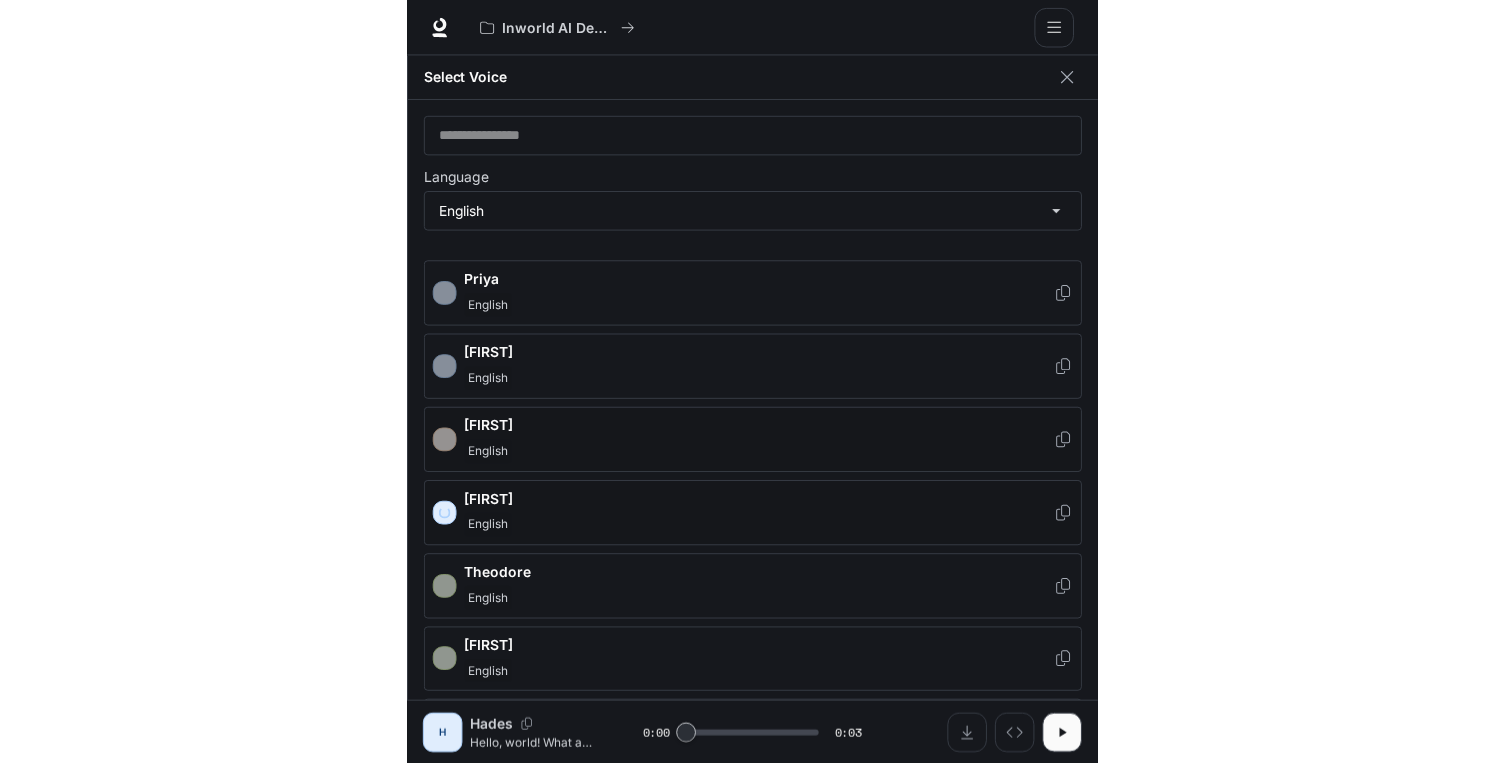 scroll, scrollTop: 1010, scrollLeft: 0, axis: vertical 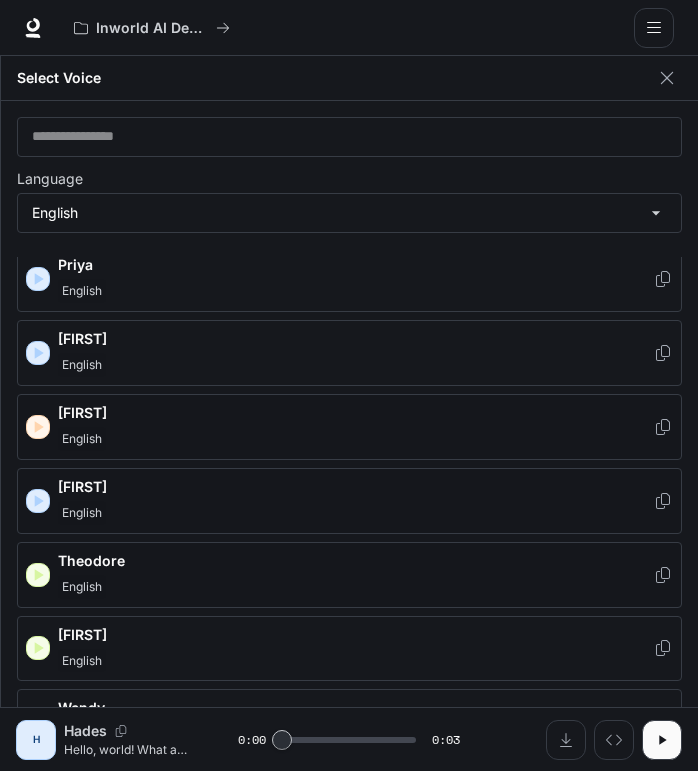 click 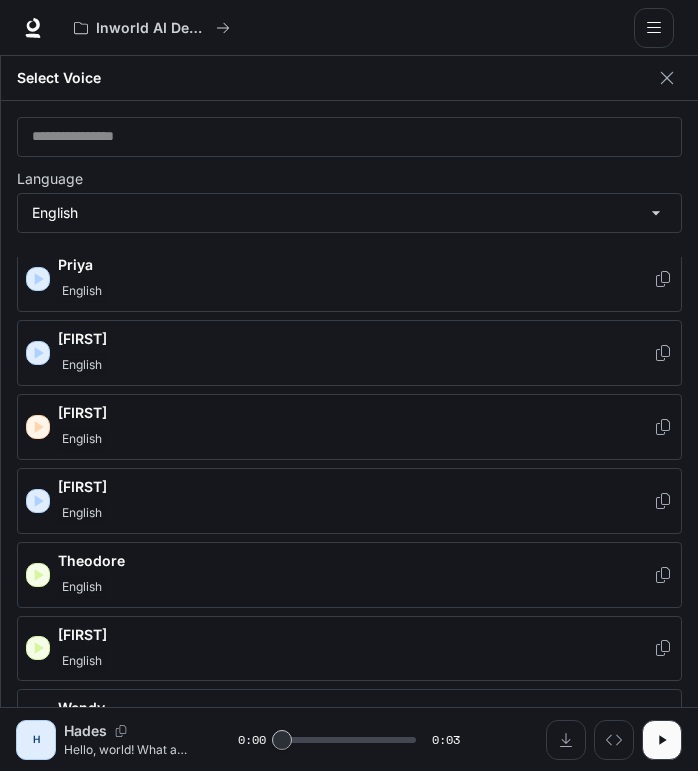 click 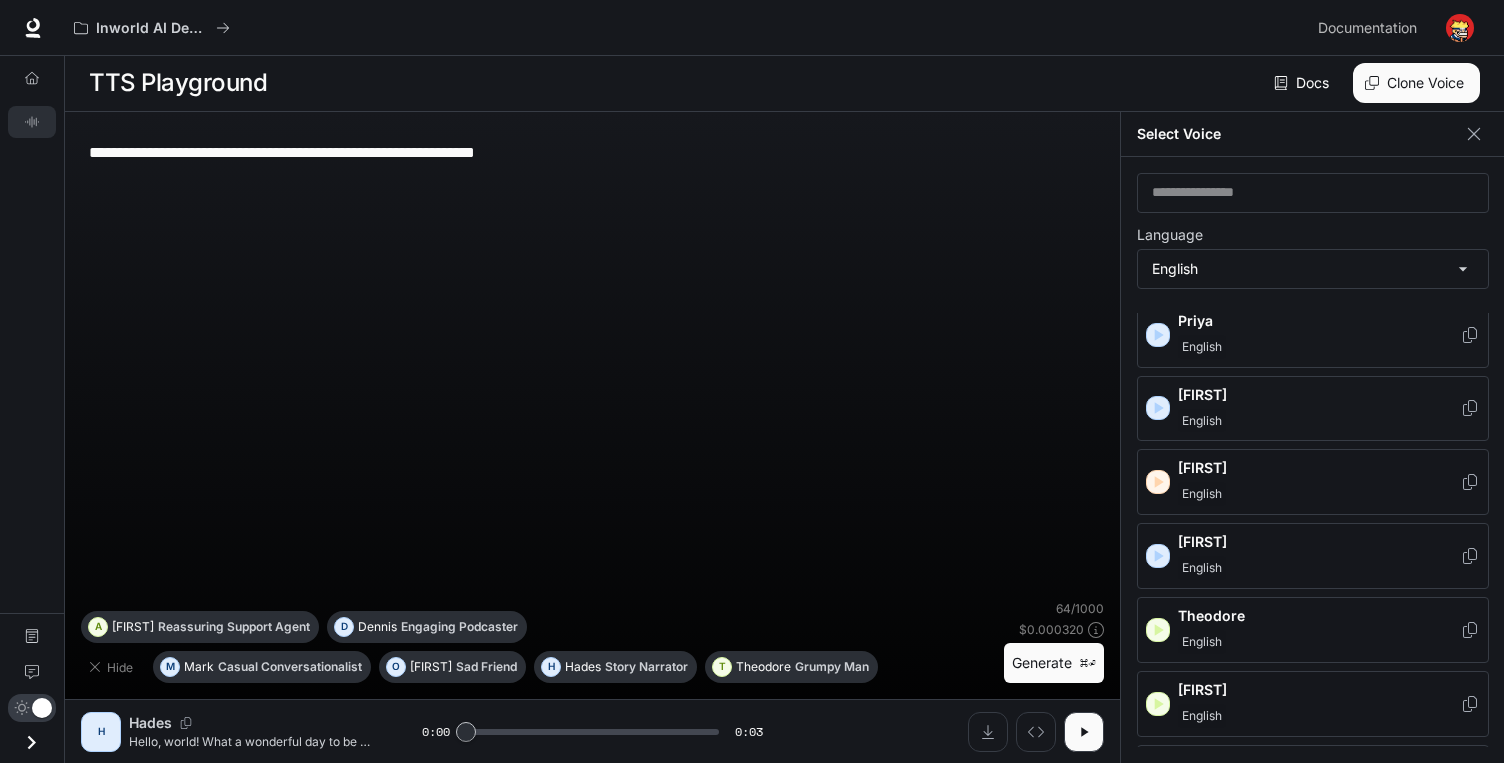 scroll, scrollTop: 1066, scrollLeft: 0, axis: vertical 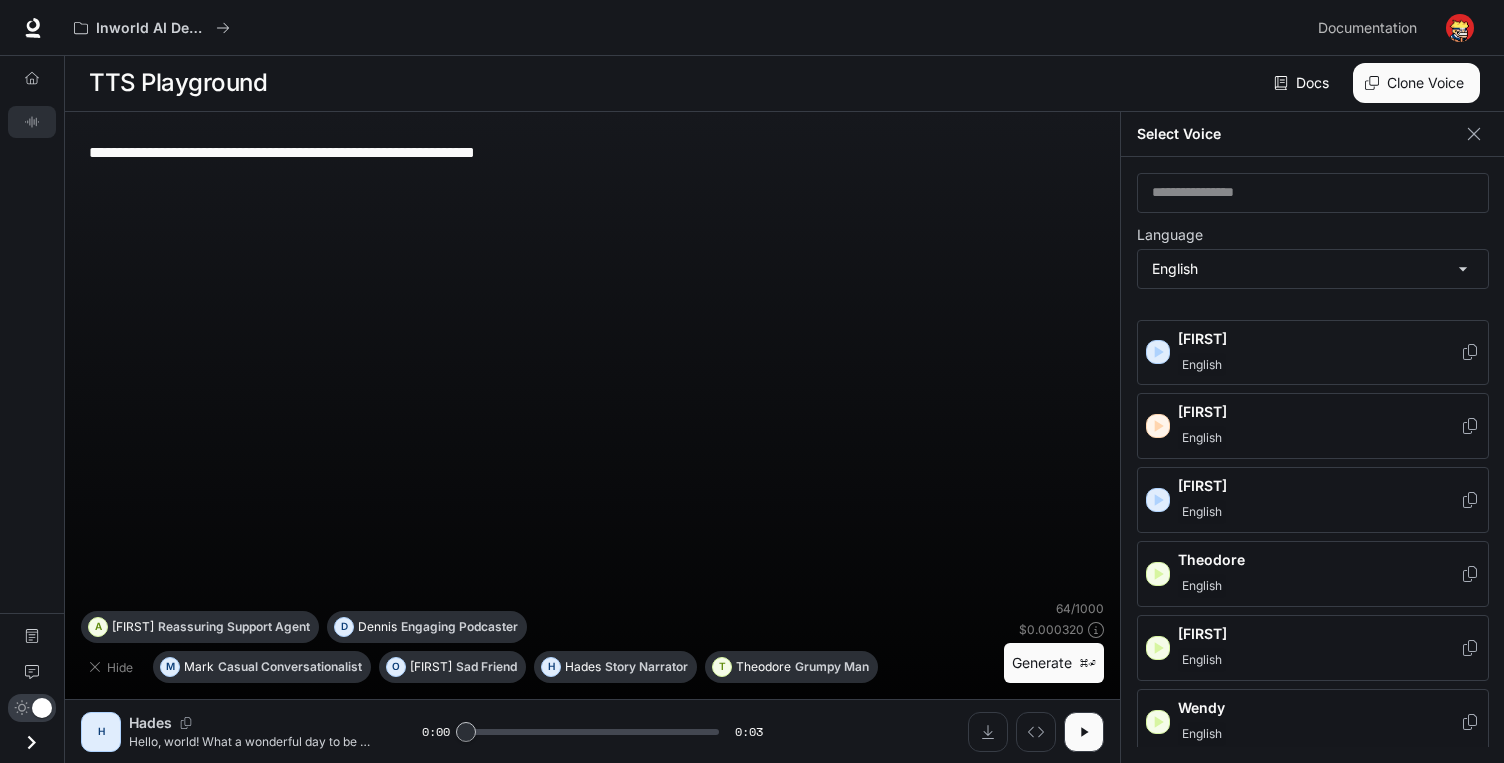 click 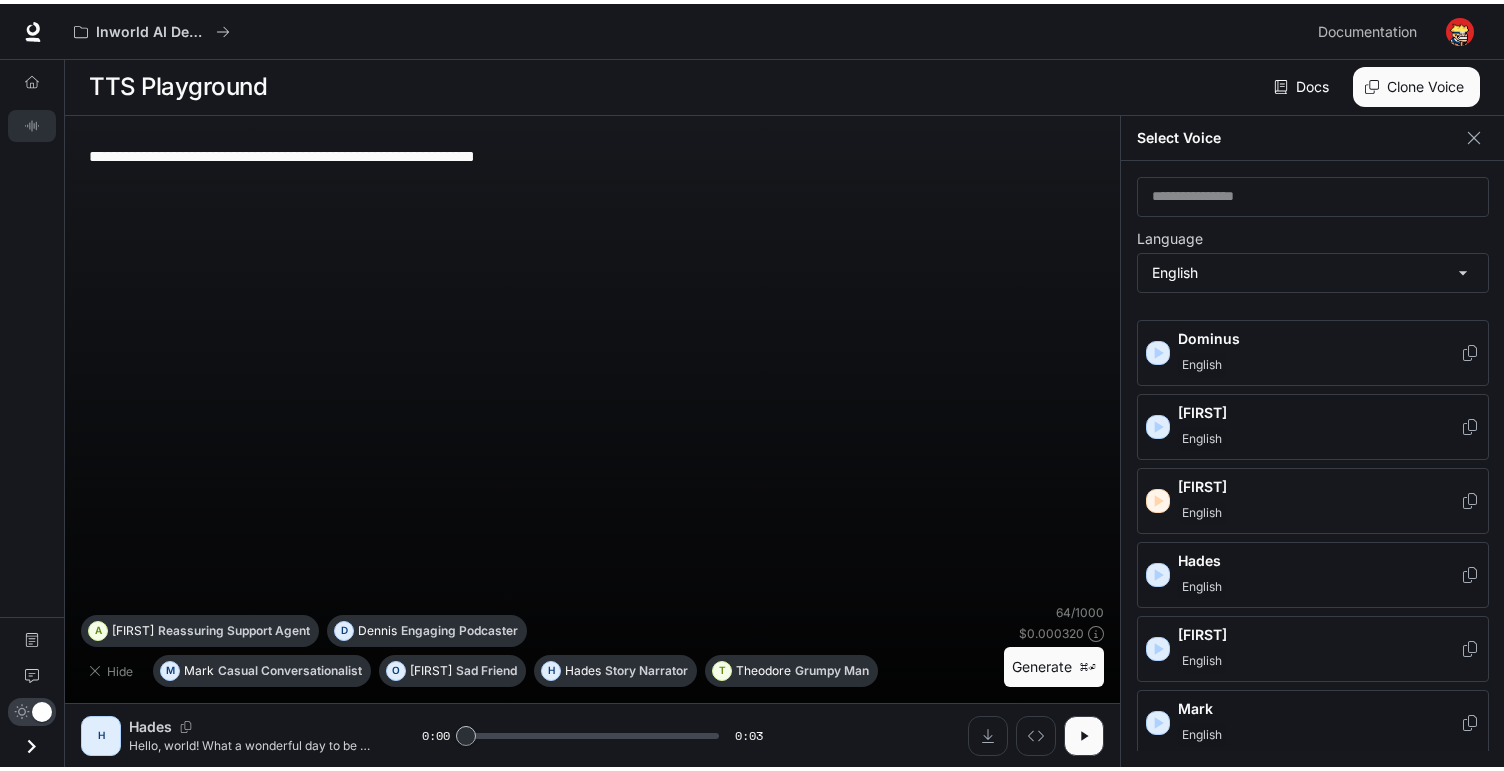 scroll, scrollTop: 0, scrollLeft: 0, axis: both 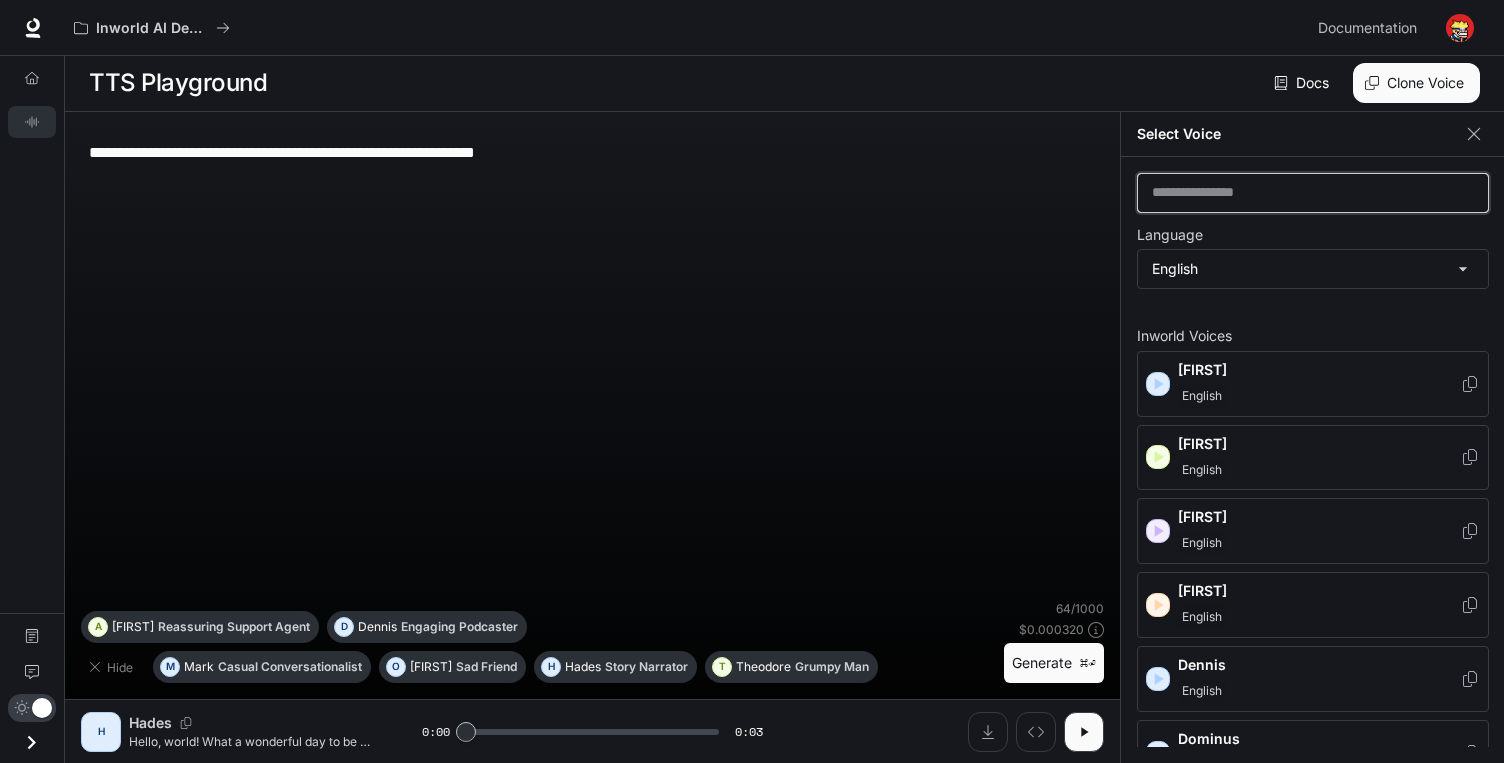 click at bounding box center (1313, 193) 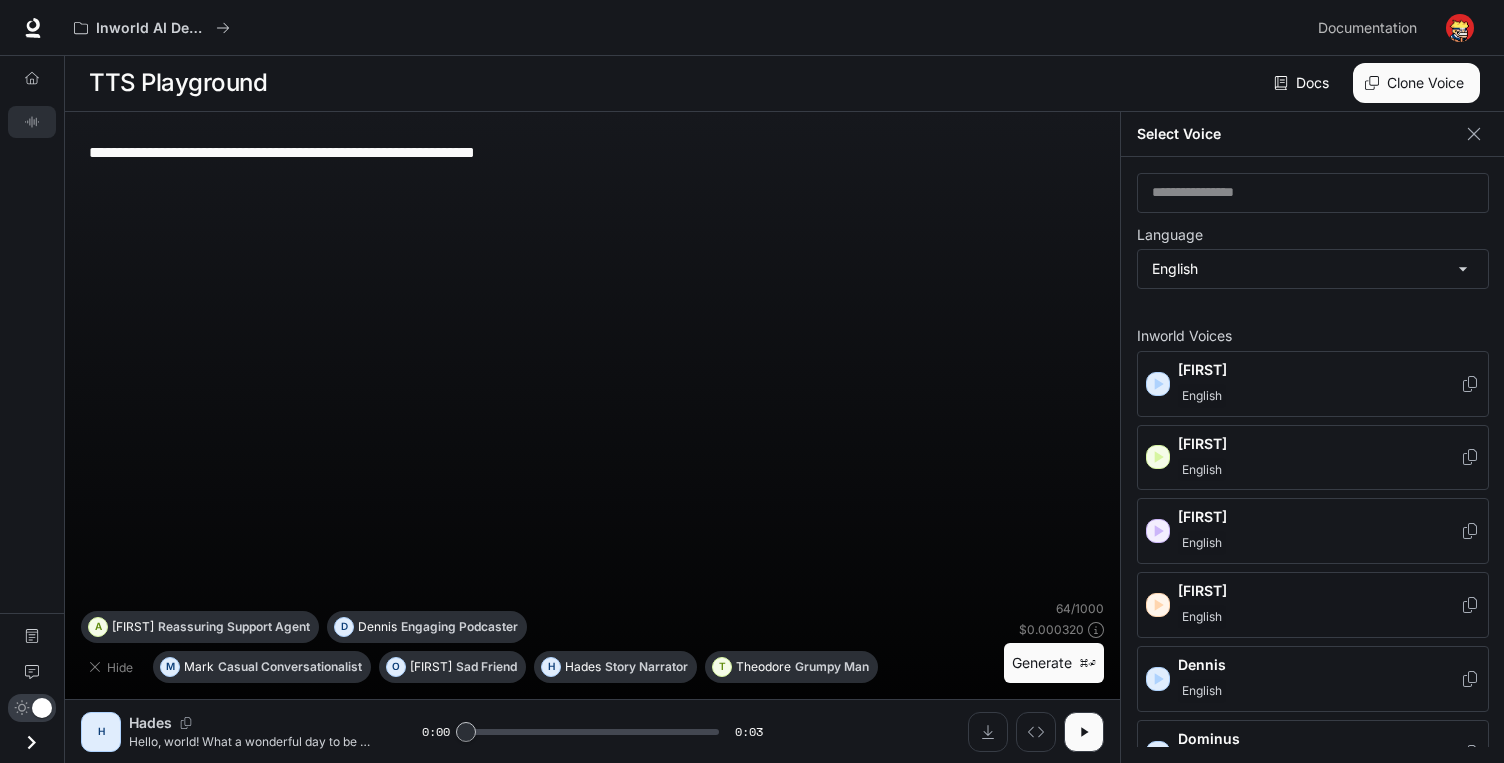 click 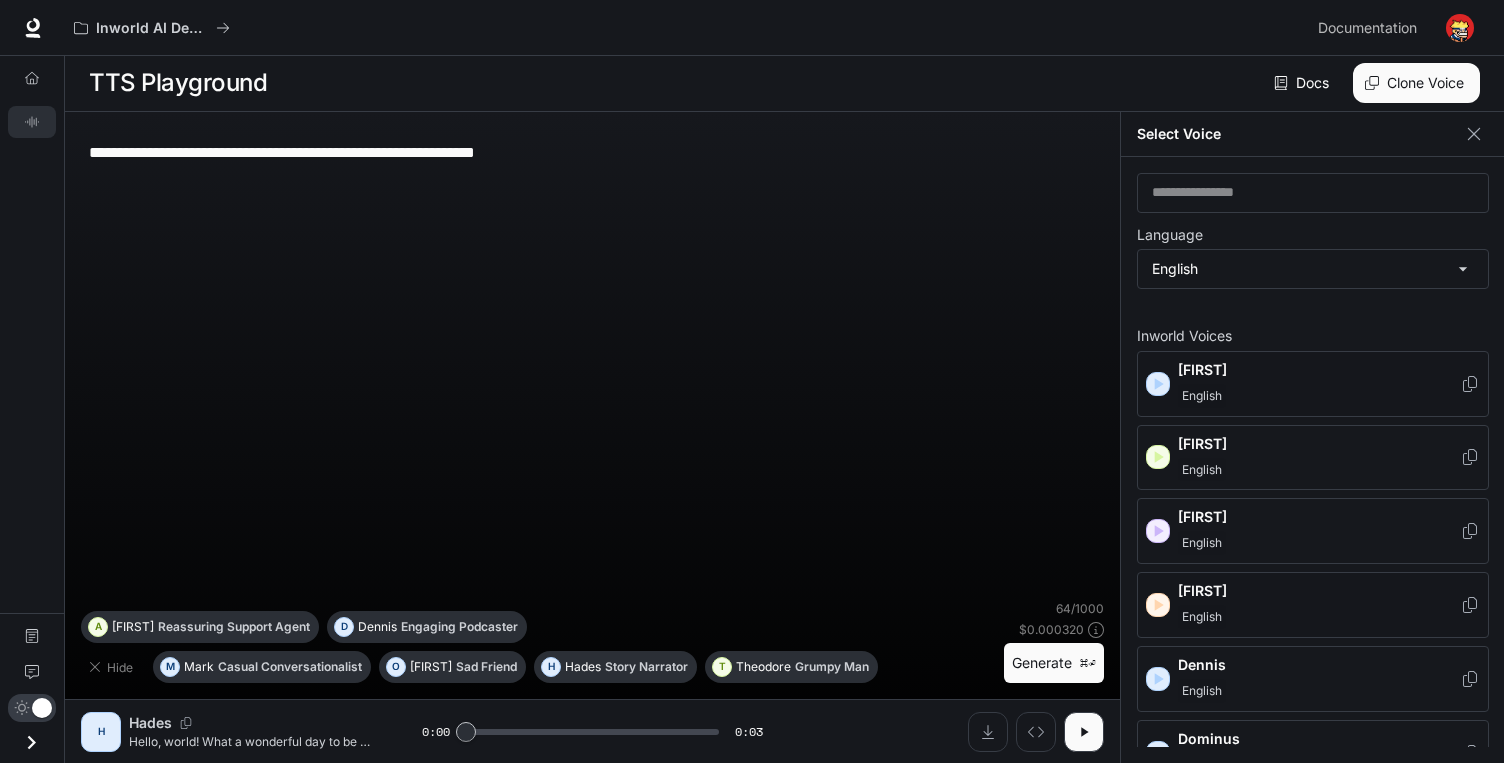 click on "[FIRST]" at bounding box center [1319, 370] 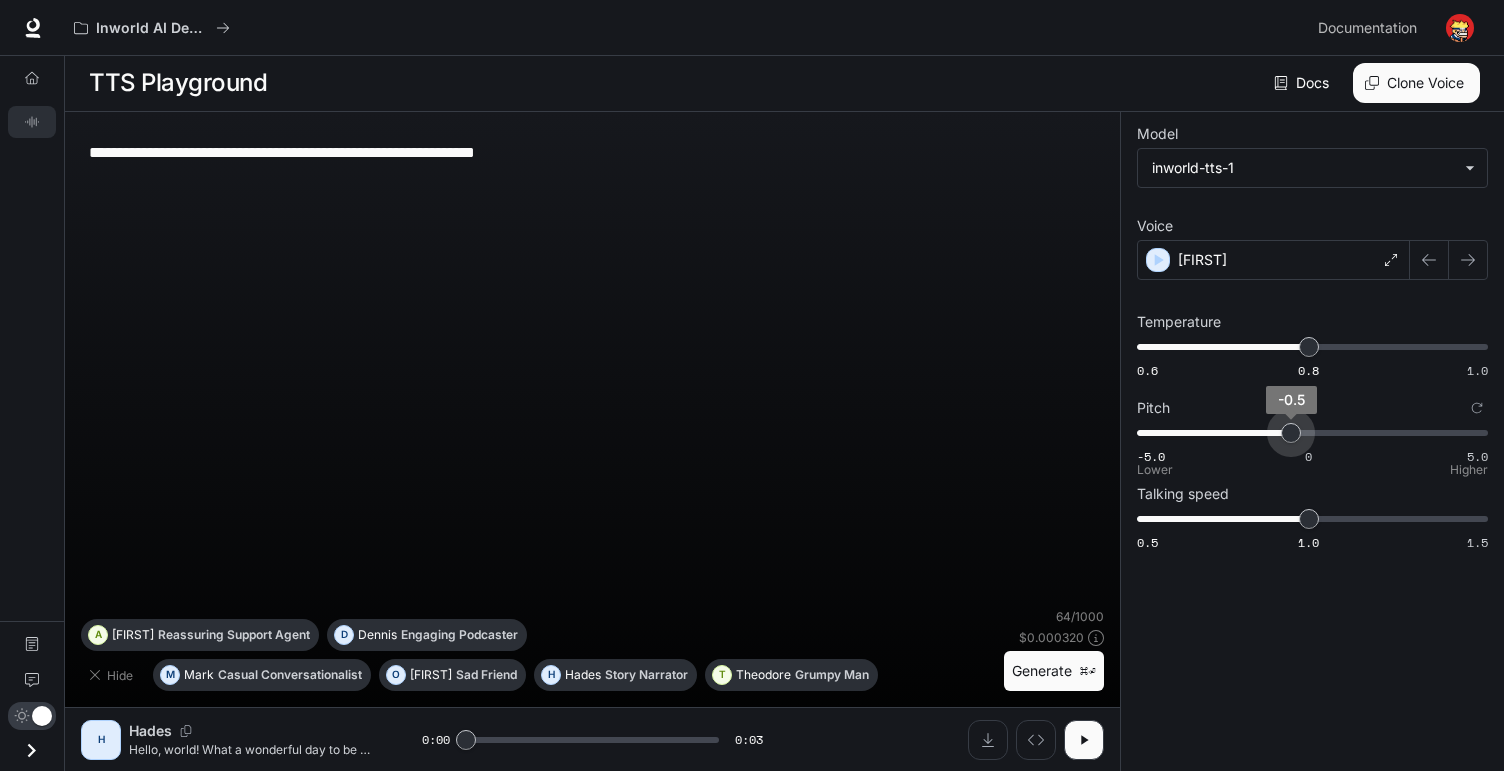 type on "****" 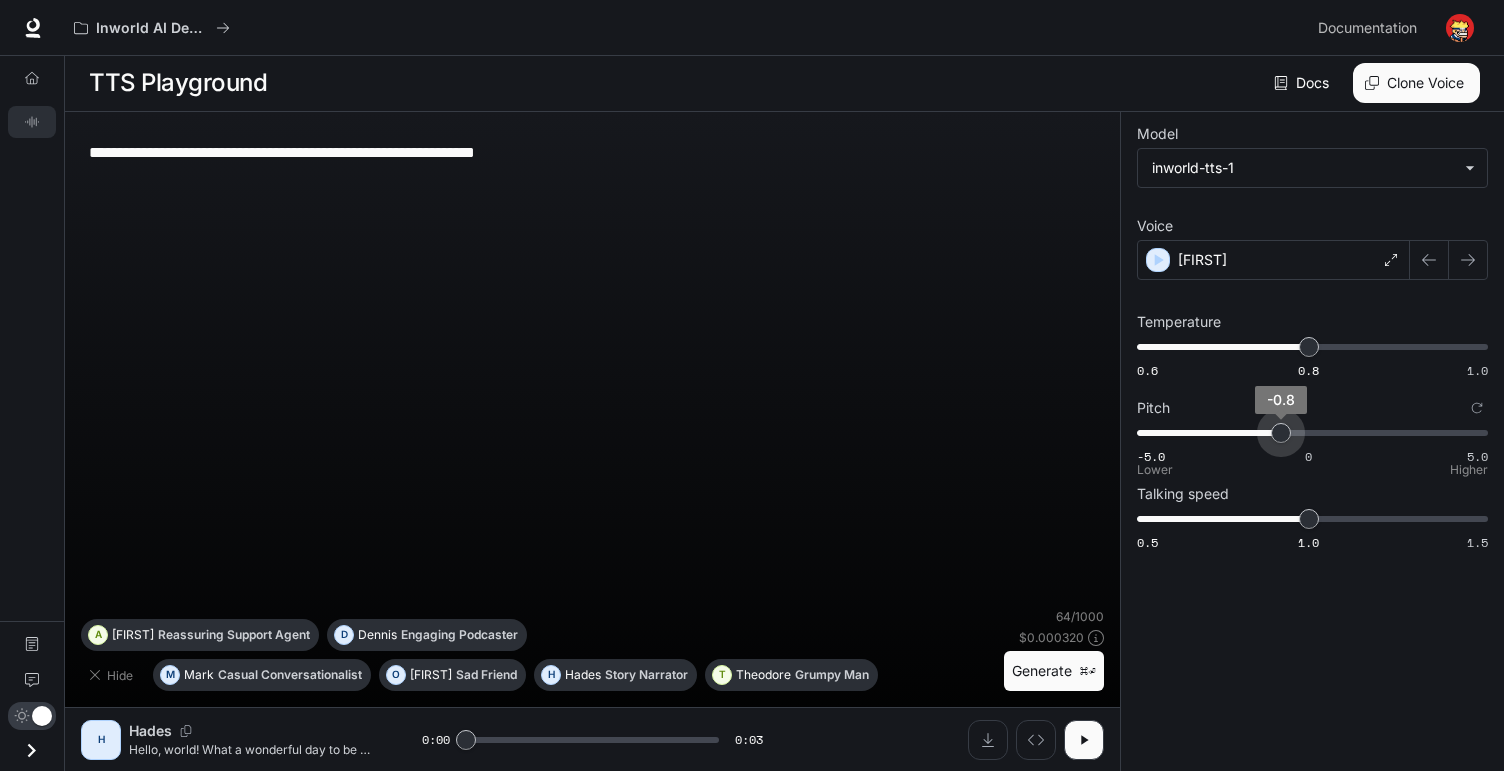 drag, startPoint x: 1301, startPoint y: 440, endPoint x: 1280, endPoint y: 441, distance: 21.023796 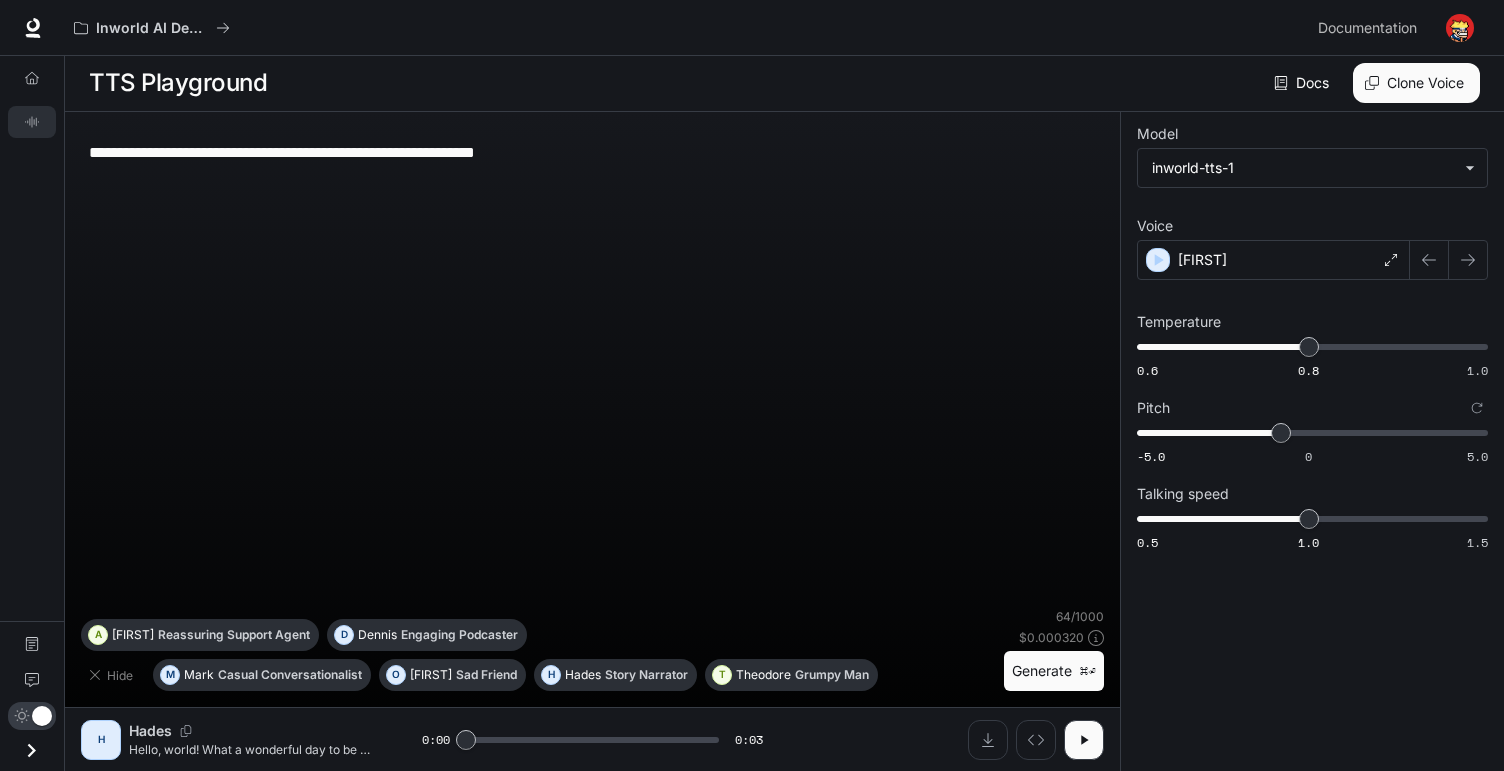 click on "Generate ⌘⏎" at bounding box center (1054, 671) 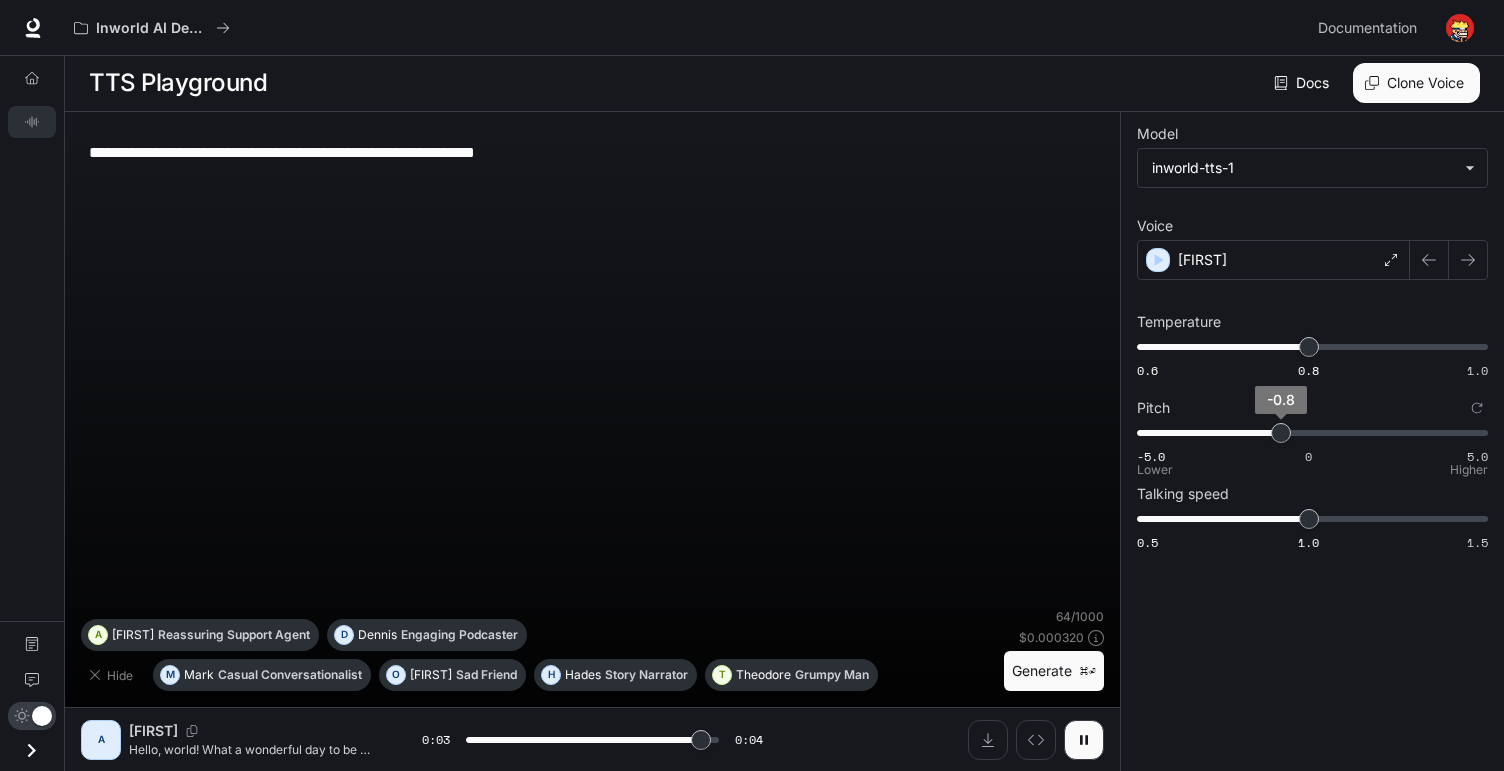 type on "*" 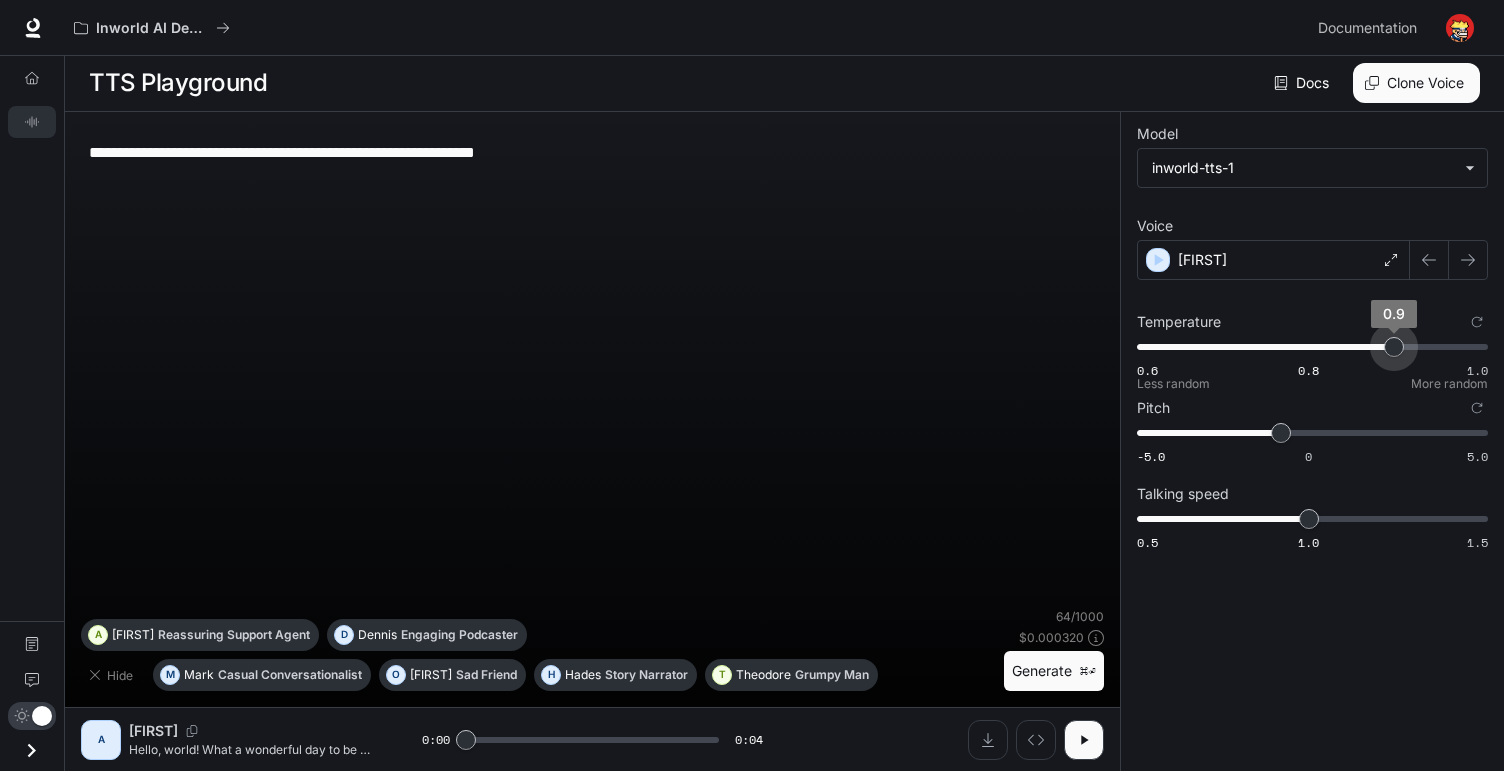 drag, startPoint x: 1316, startPoint y: 348, endPoint x: 1392, endPoint y: 343, distance: 76.1643 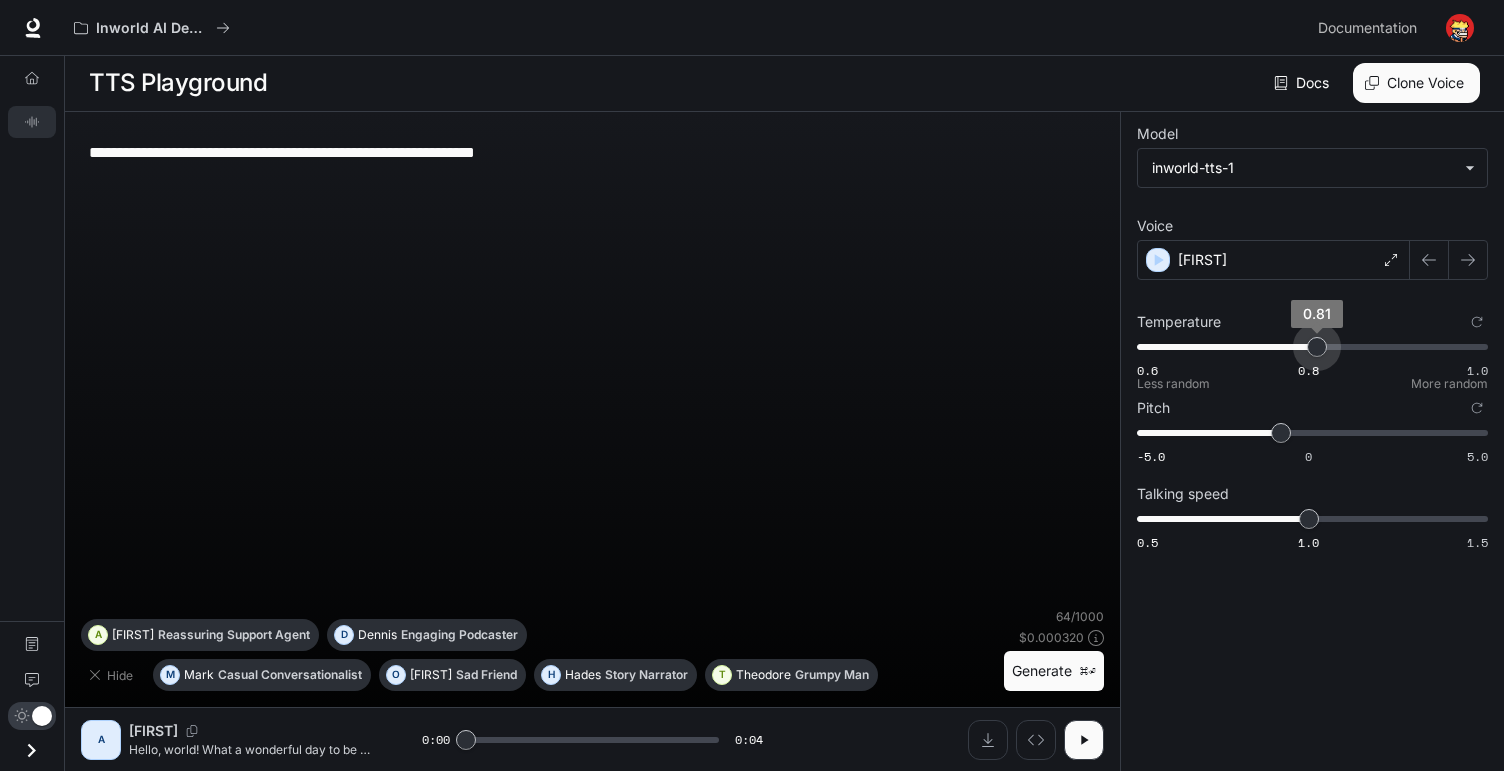 type on "***" 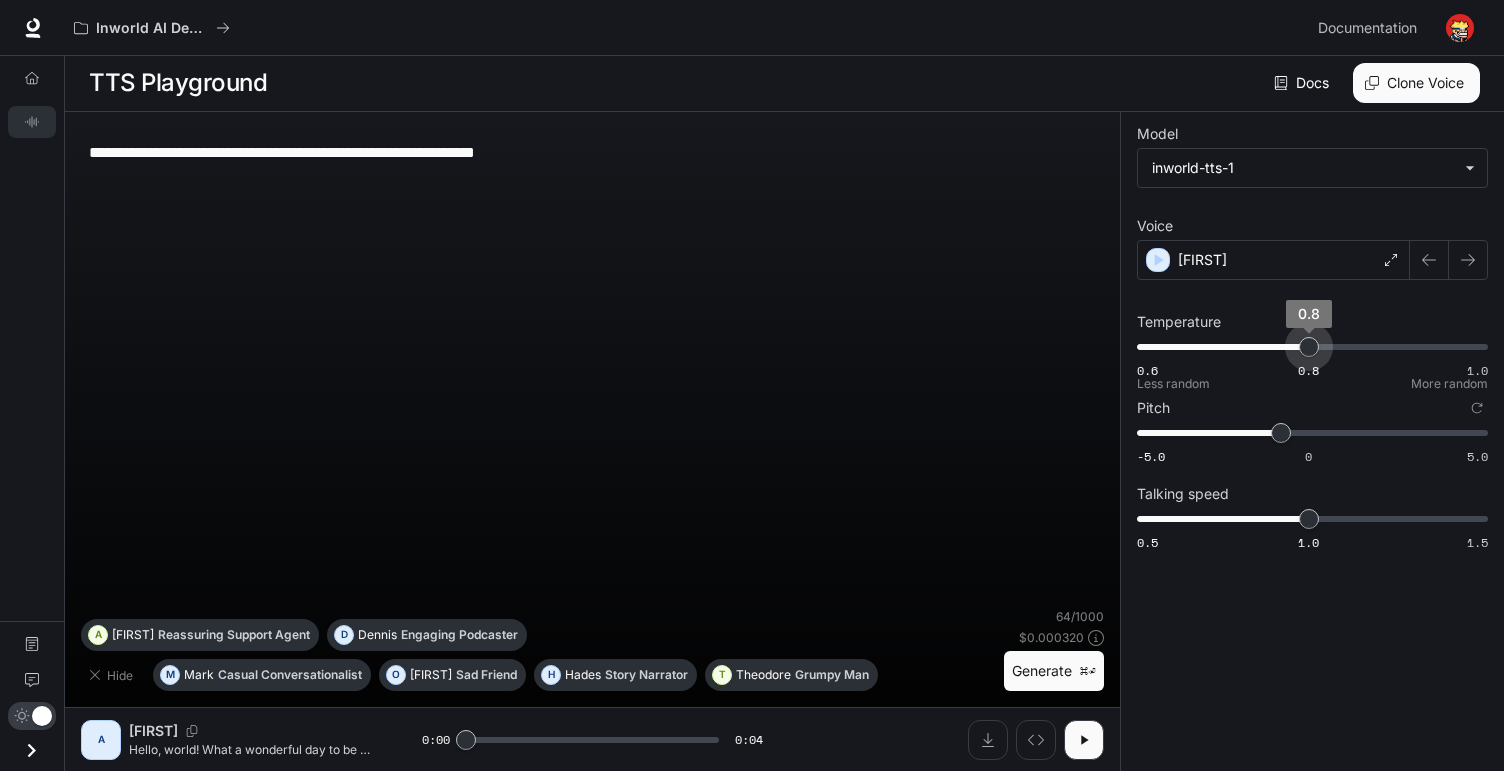 drag, startPoint x: 1316, startPoint y: 344, endPoint x: 1306, endPoint y: 345, distance: 10.049875 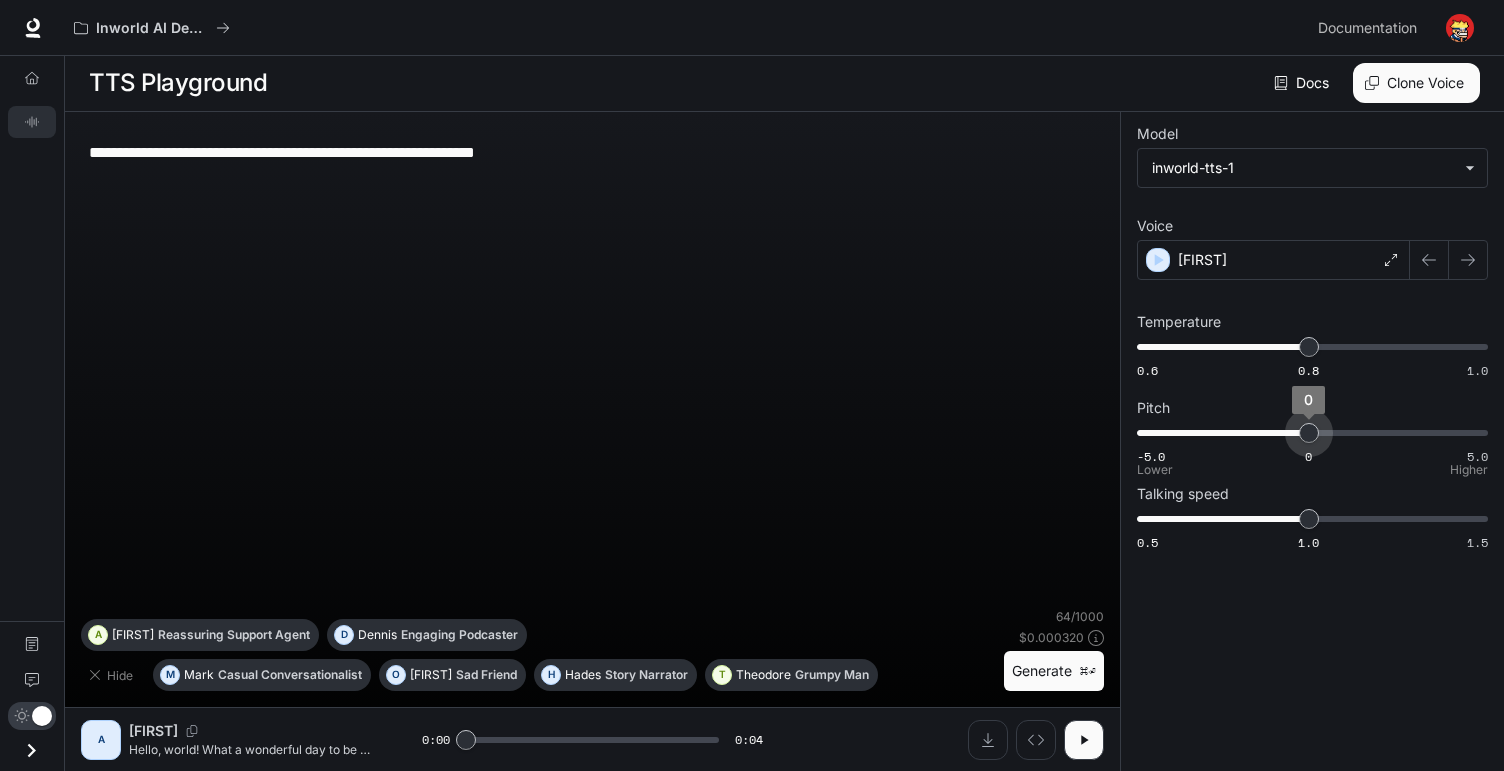 drag, startPoint x: 1286, startPoint y: 433, endPoint x: 1311, endPoint y: 433, distance: 25 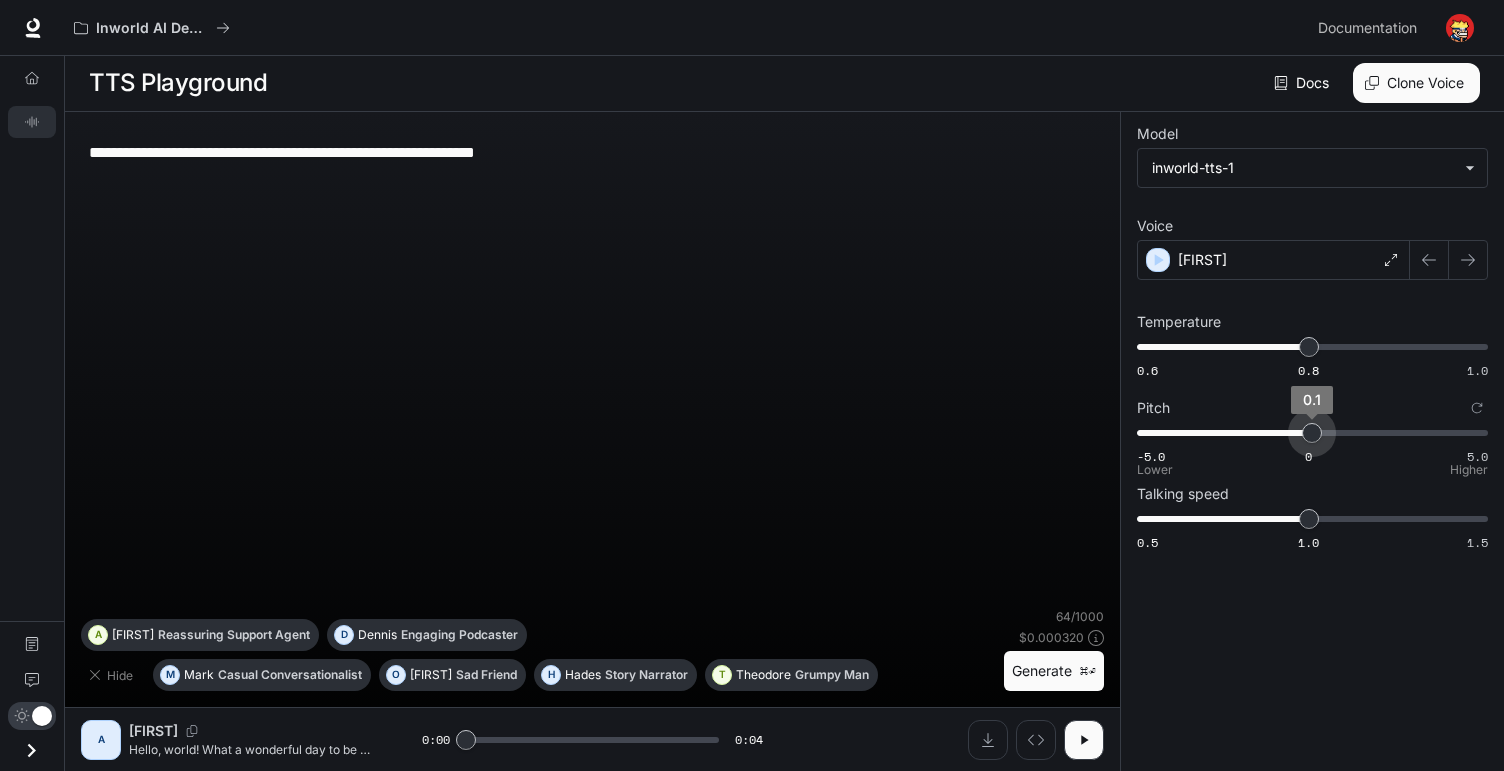 type on "*" 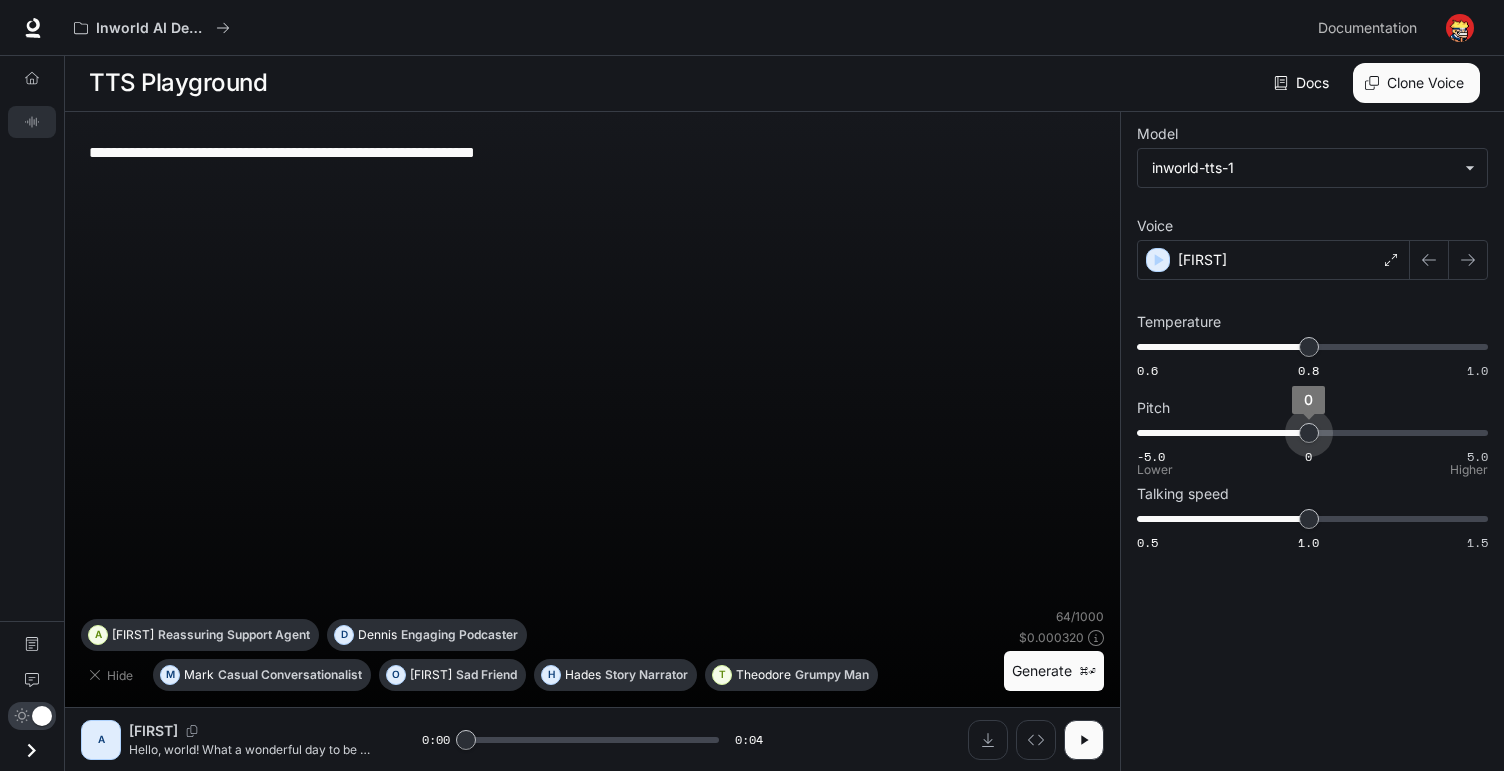 drag, startPoint x: 1320, startPoint y: 434, endPoint x: 1310, endPoint y: 432, distance: 10.198039 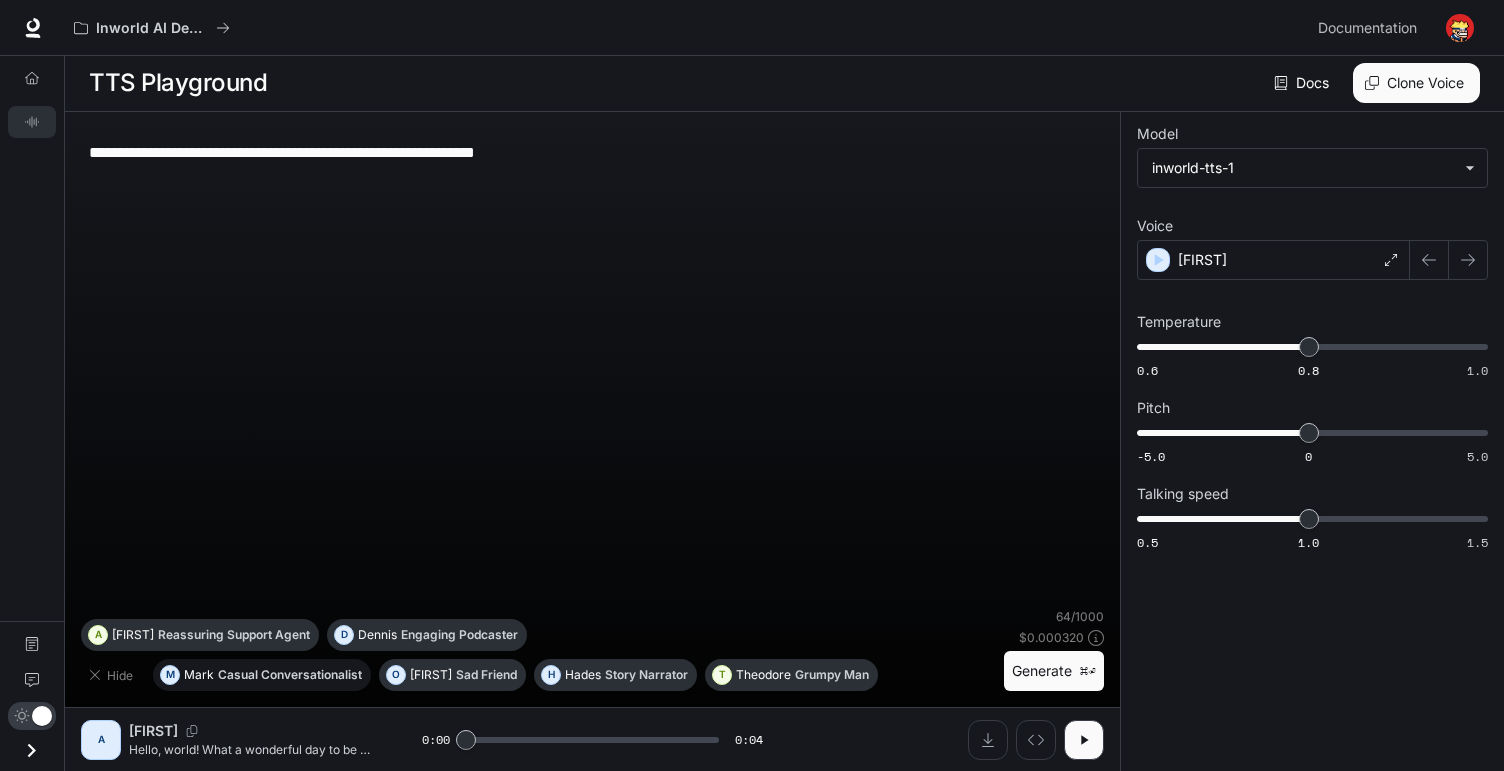 click on "Casual Conversationalist" at bounding box center (290, 675) 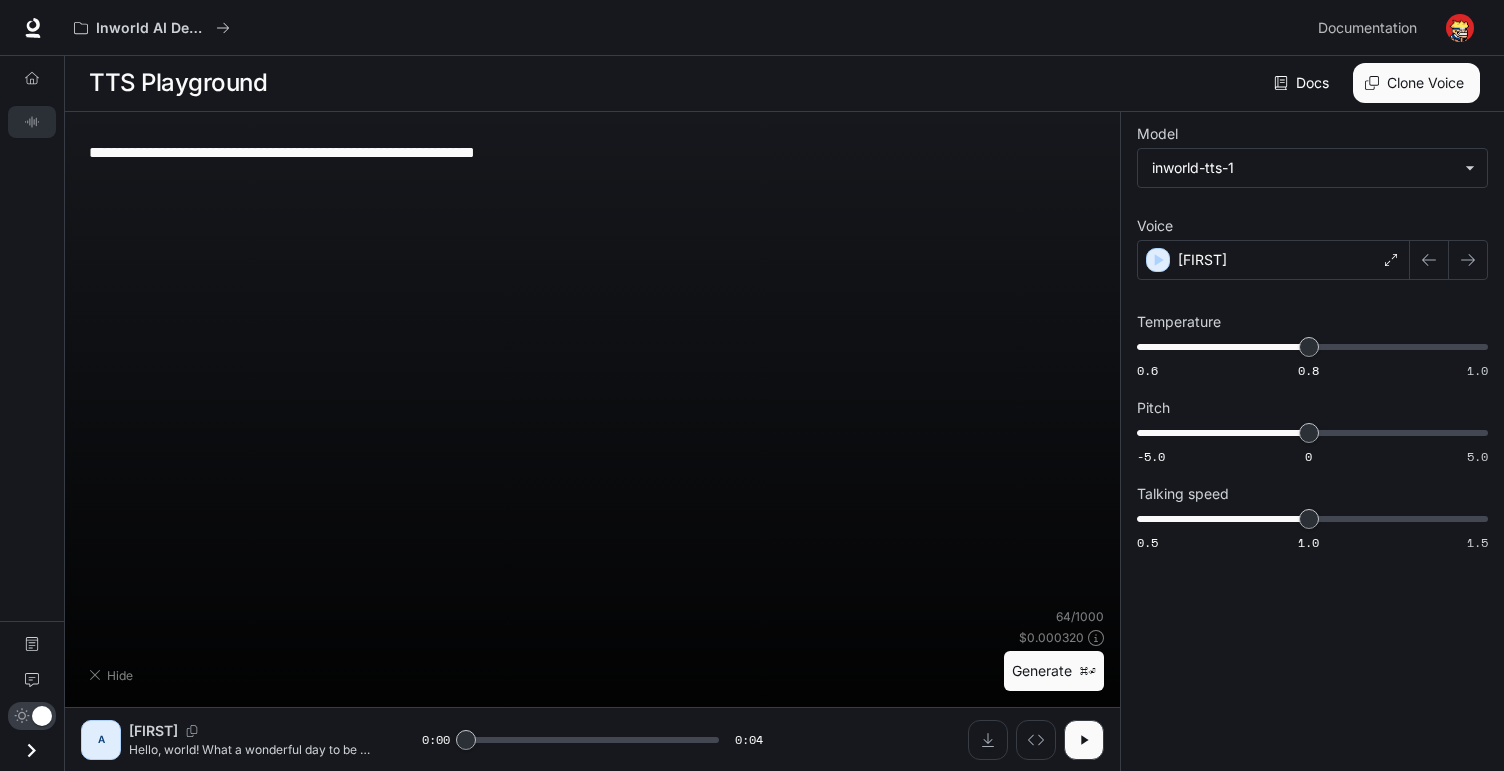 type on "**********" 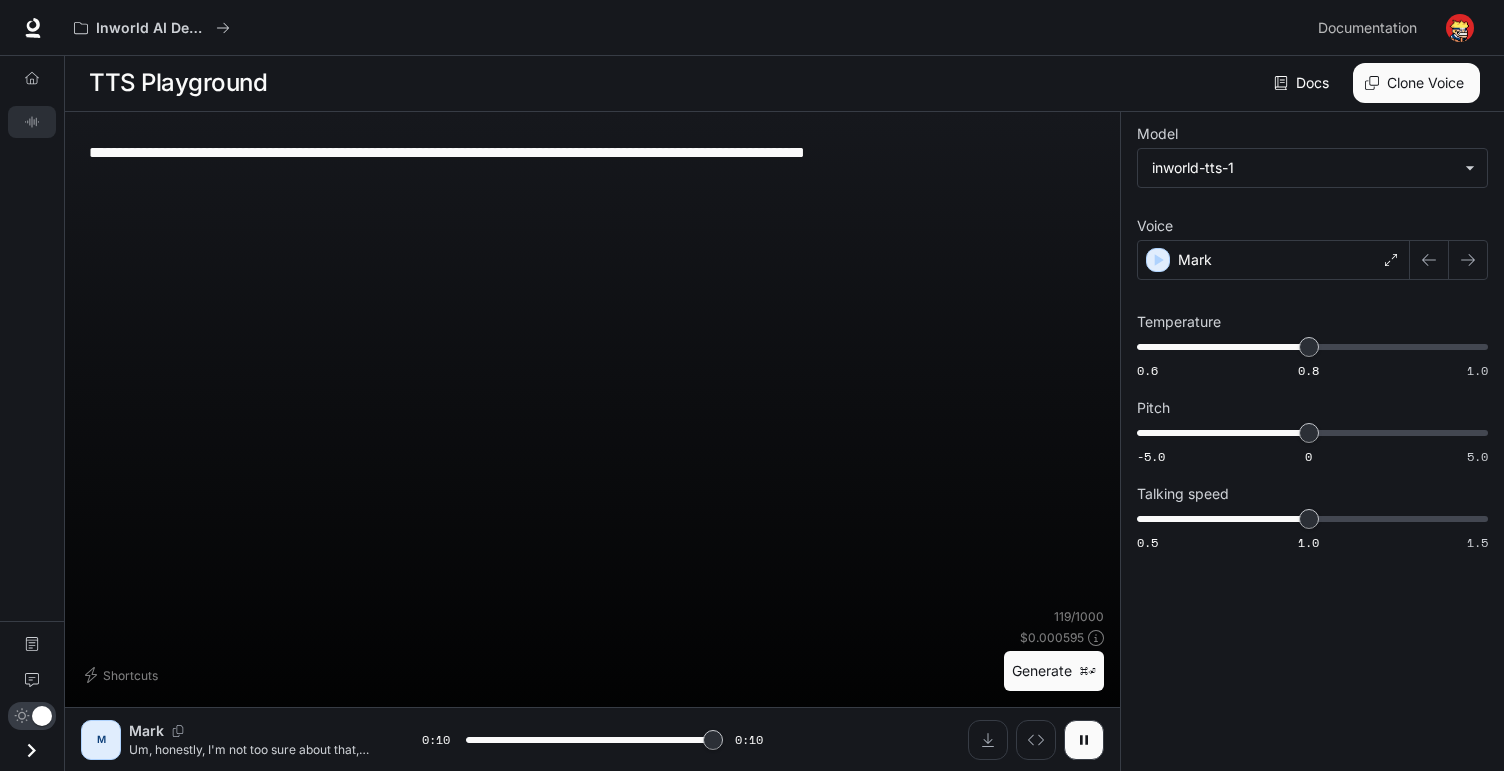 type on "*" 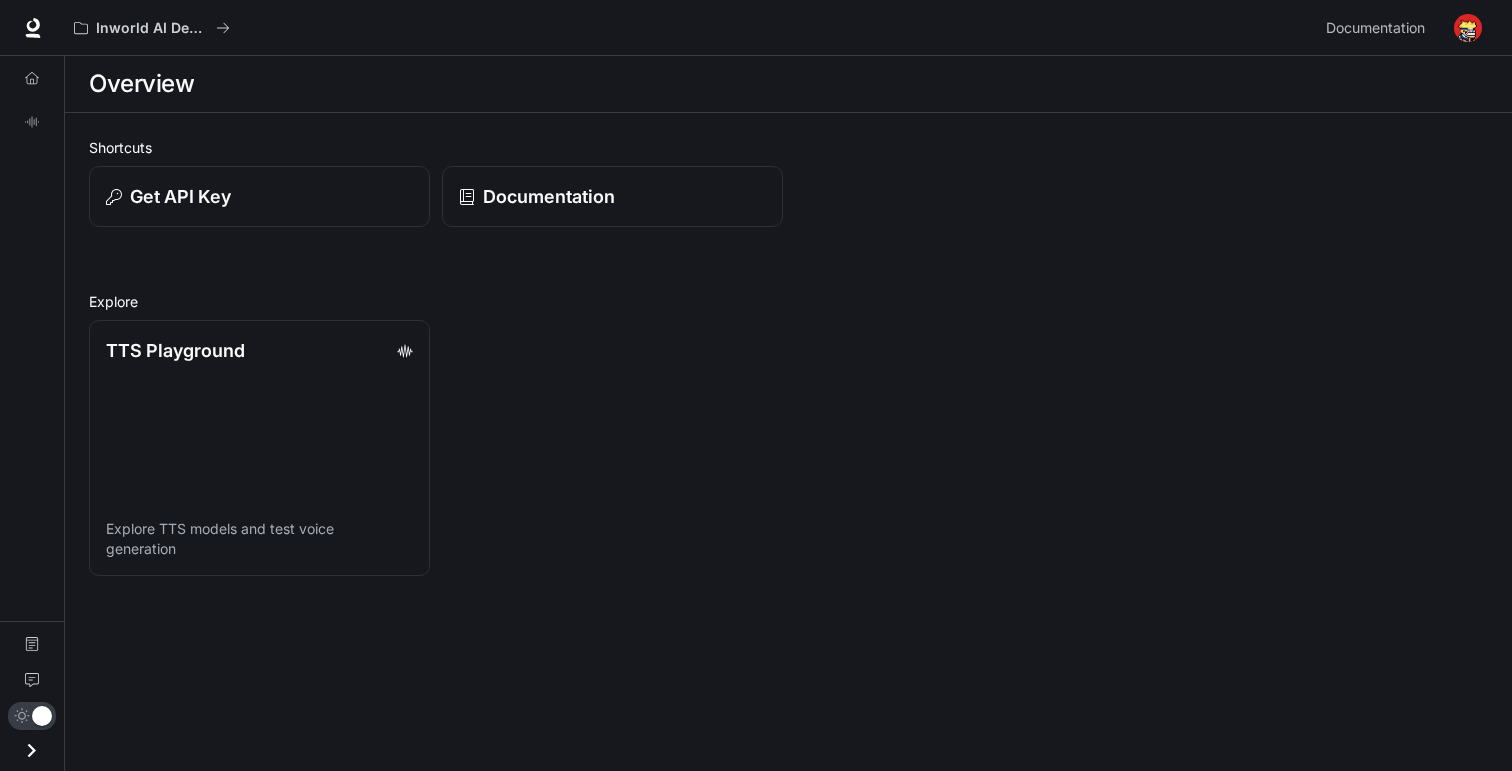 scroll, scrollTop: 0, scrollLeft: 0, axis: both 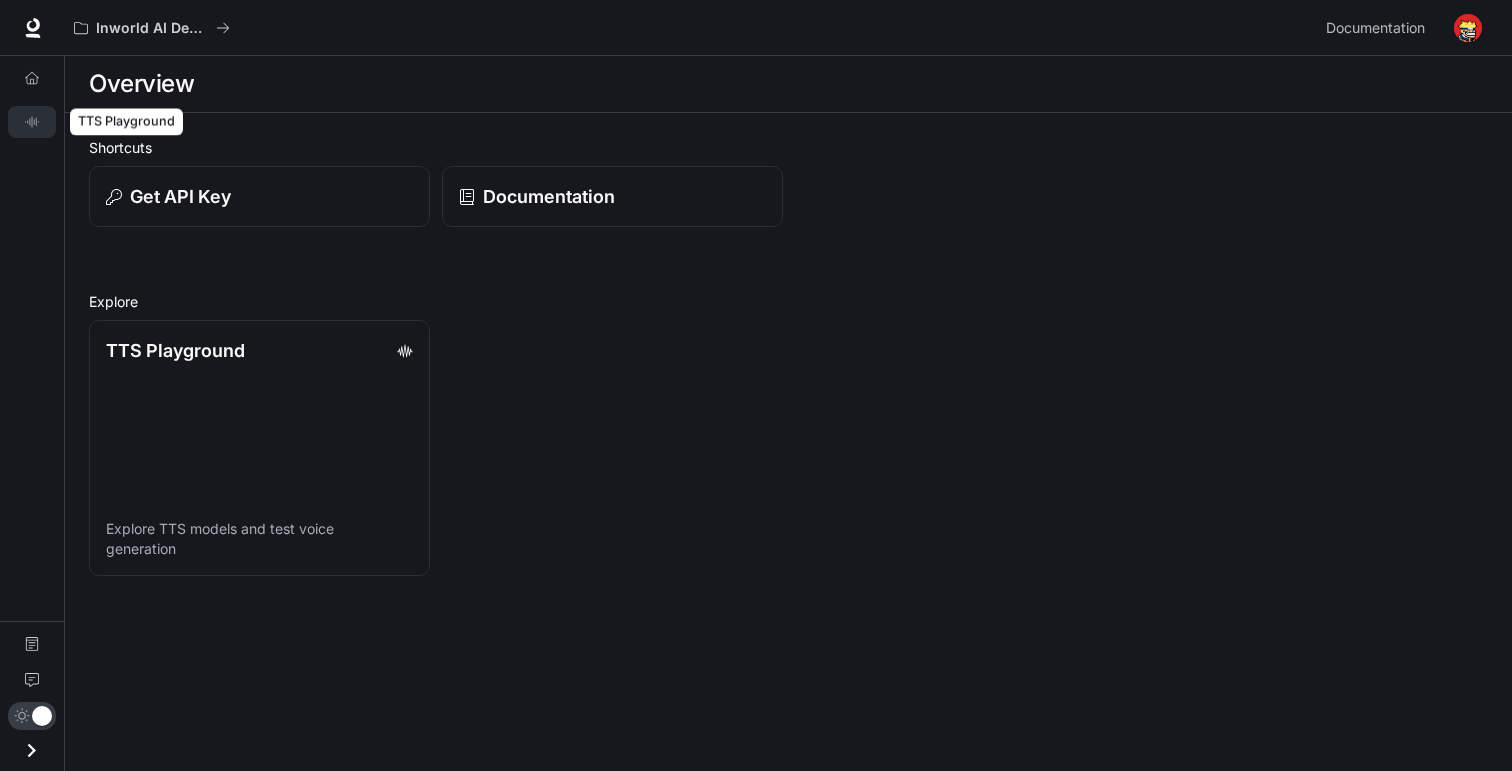 click 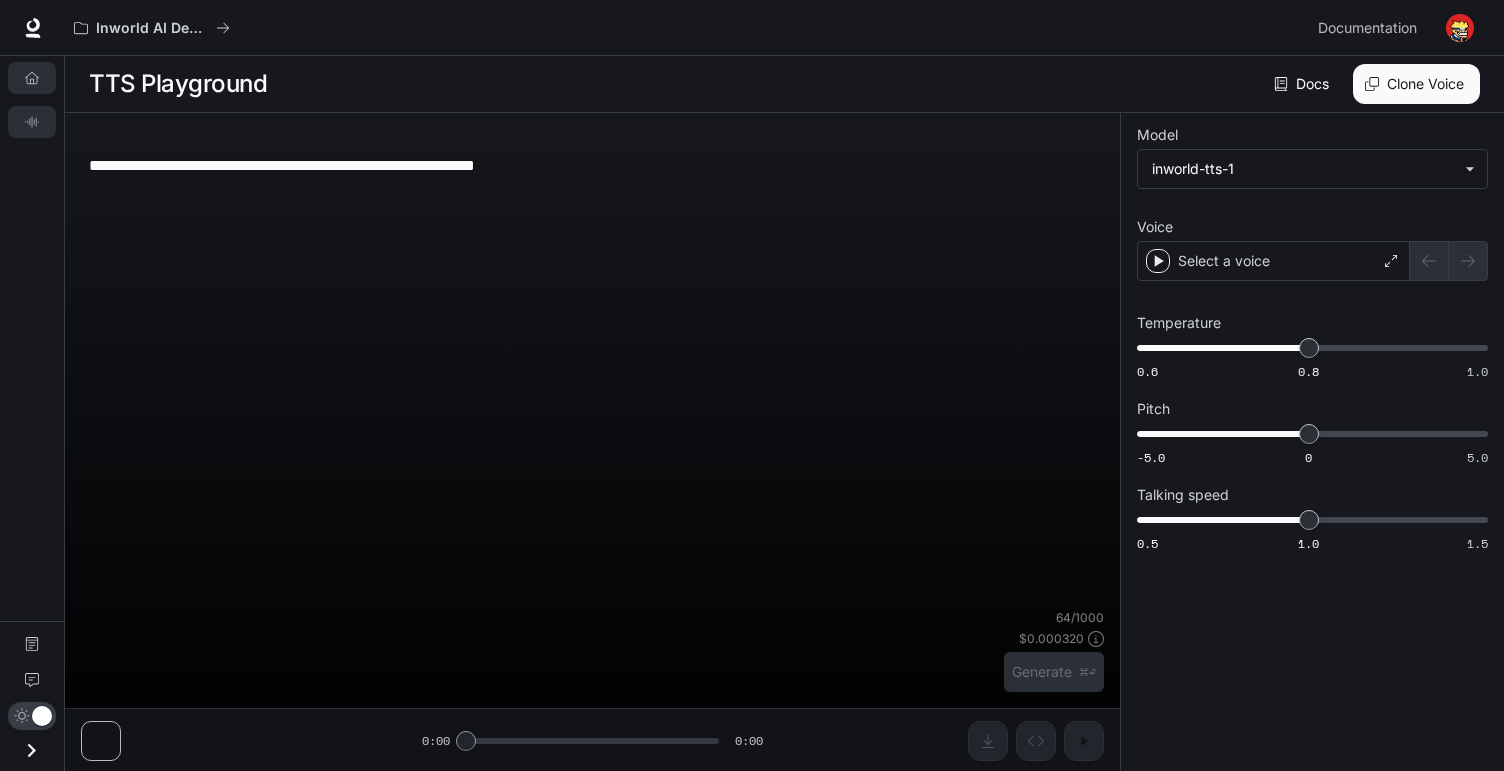 type on "**********" 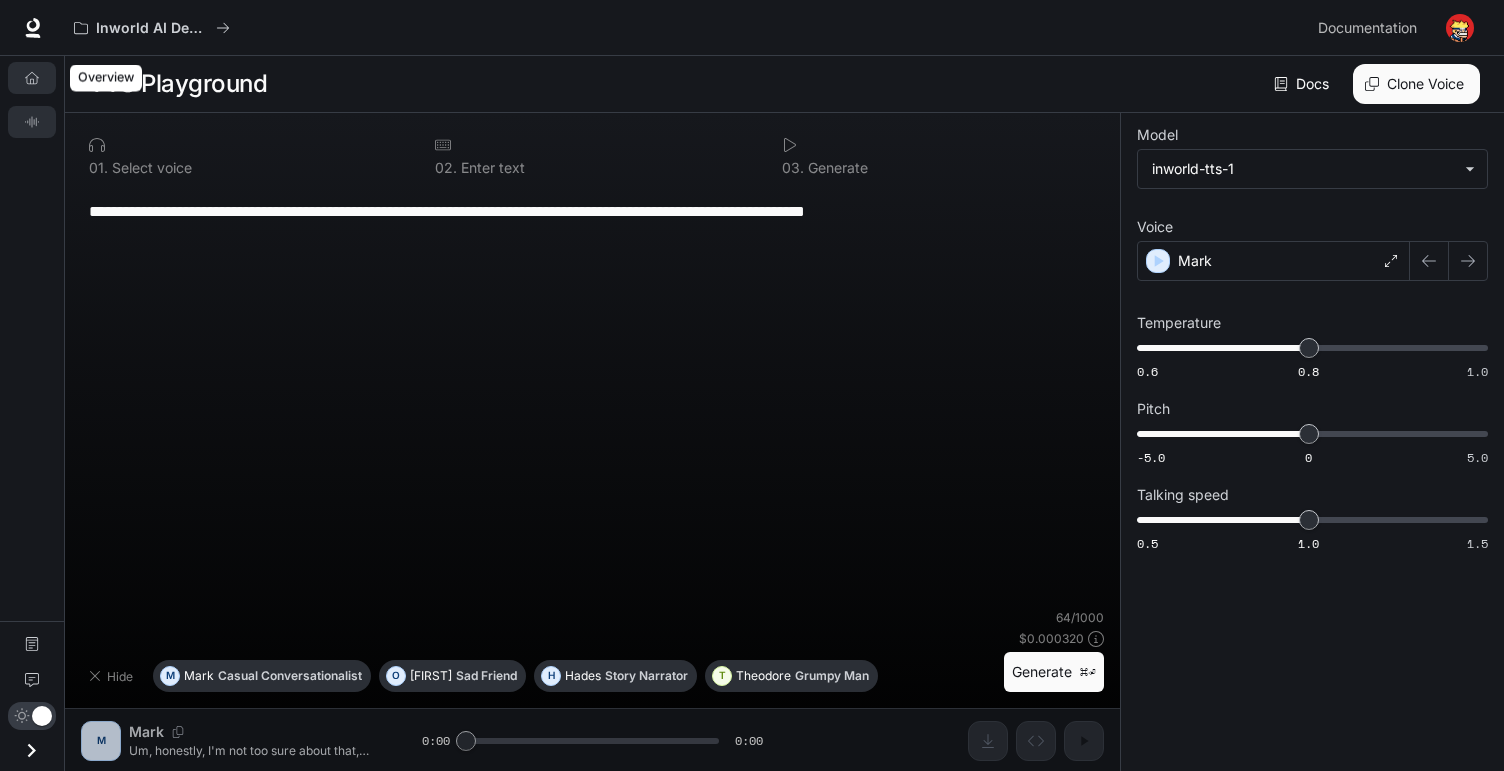 click on "Overview" at bounding box center (32, 78) 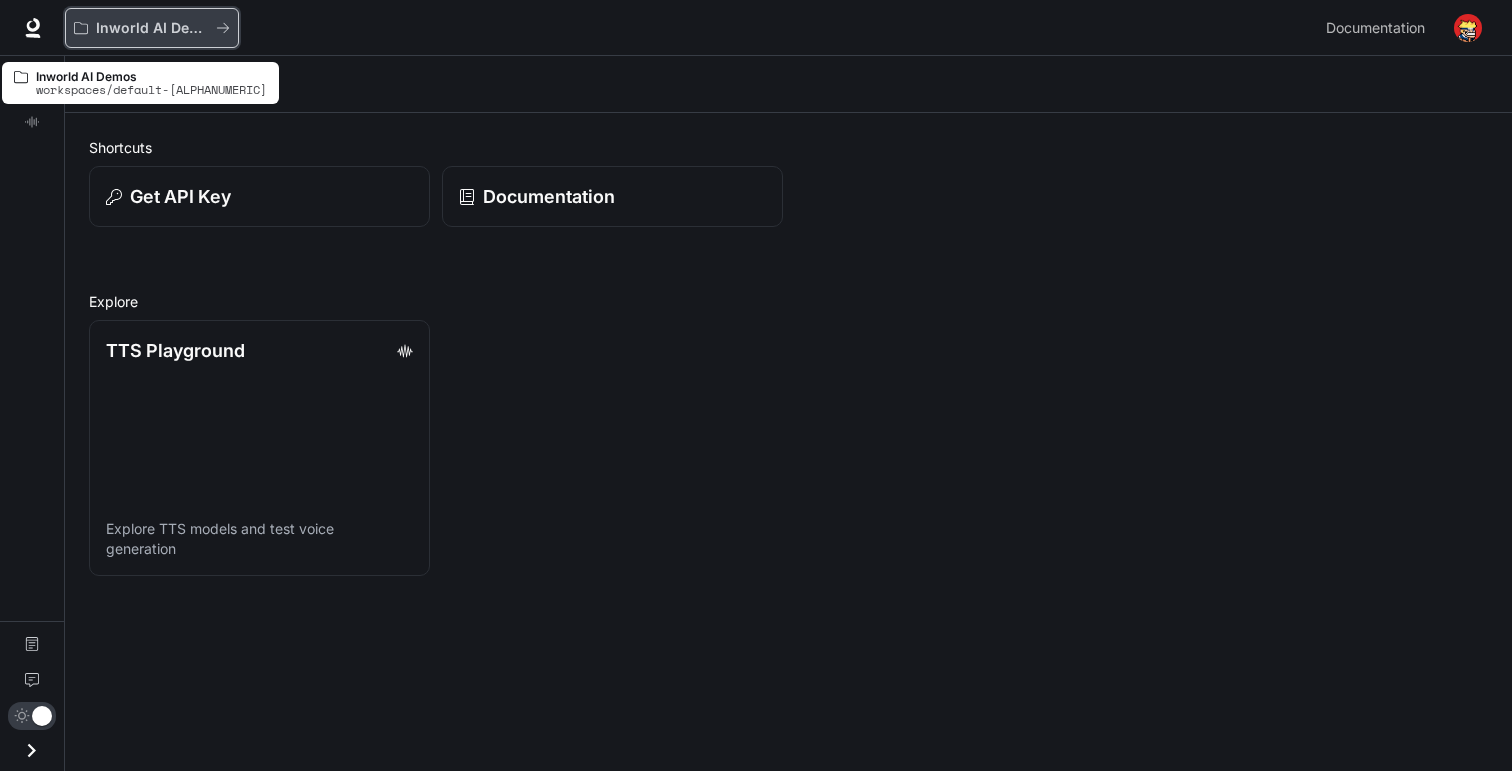click on "Inworld AI Demos" at bounding box center (152, 28) 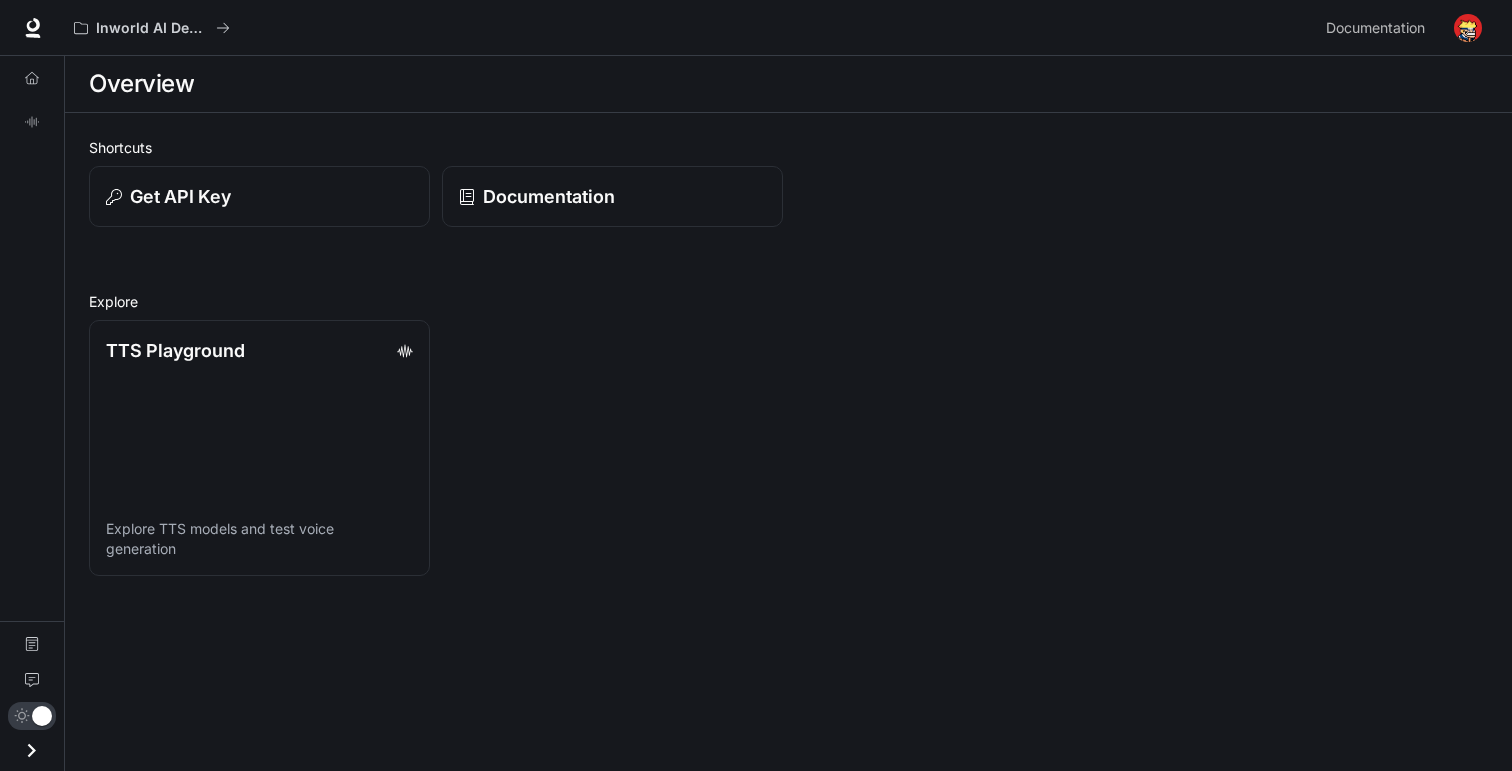 click at bounding box center (1468, 28) 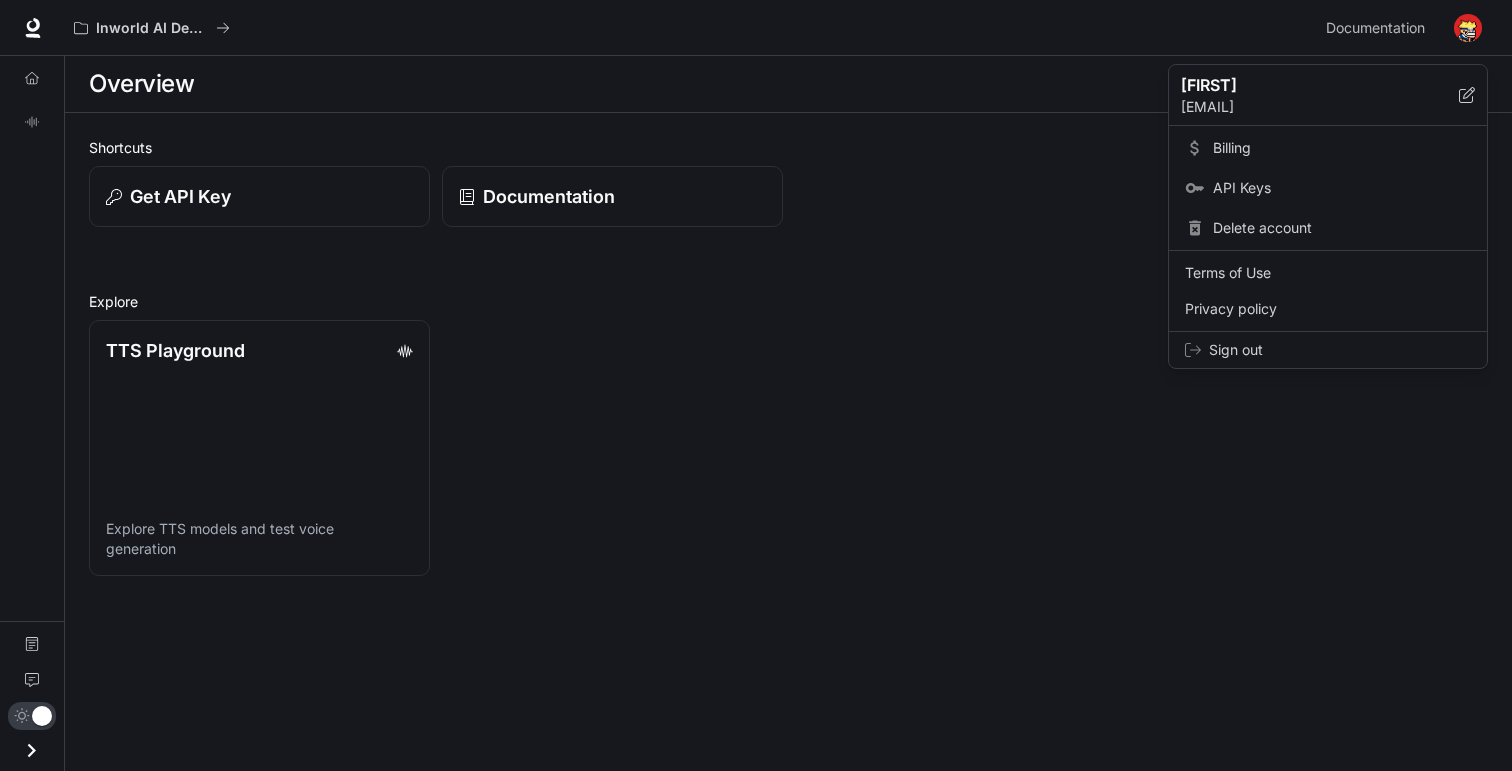 click on "Billing" at bounding box center (1342, 148) 